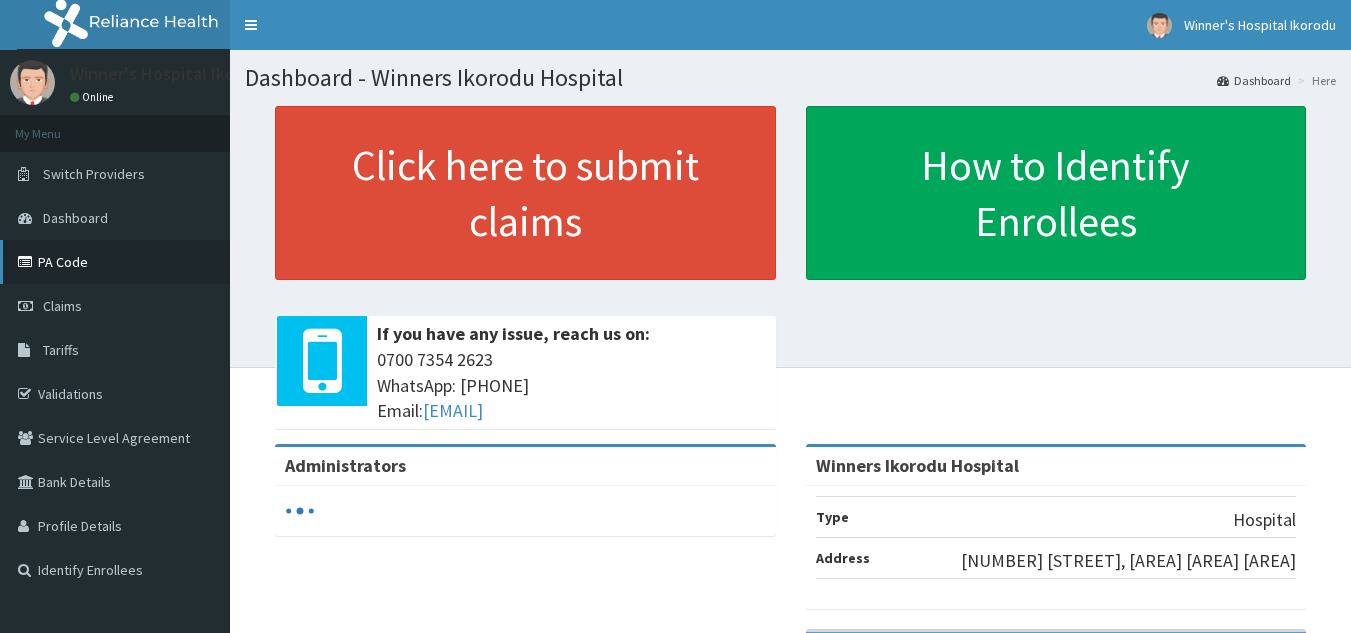 scroll, scrollTop: 0, scrollLeft: 0, axis: both 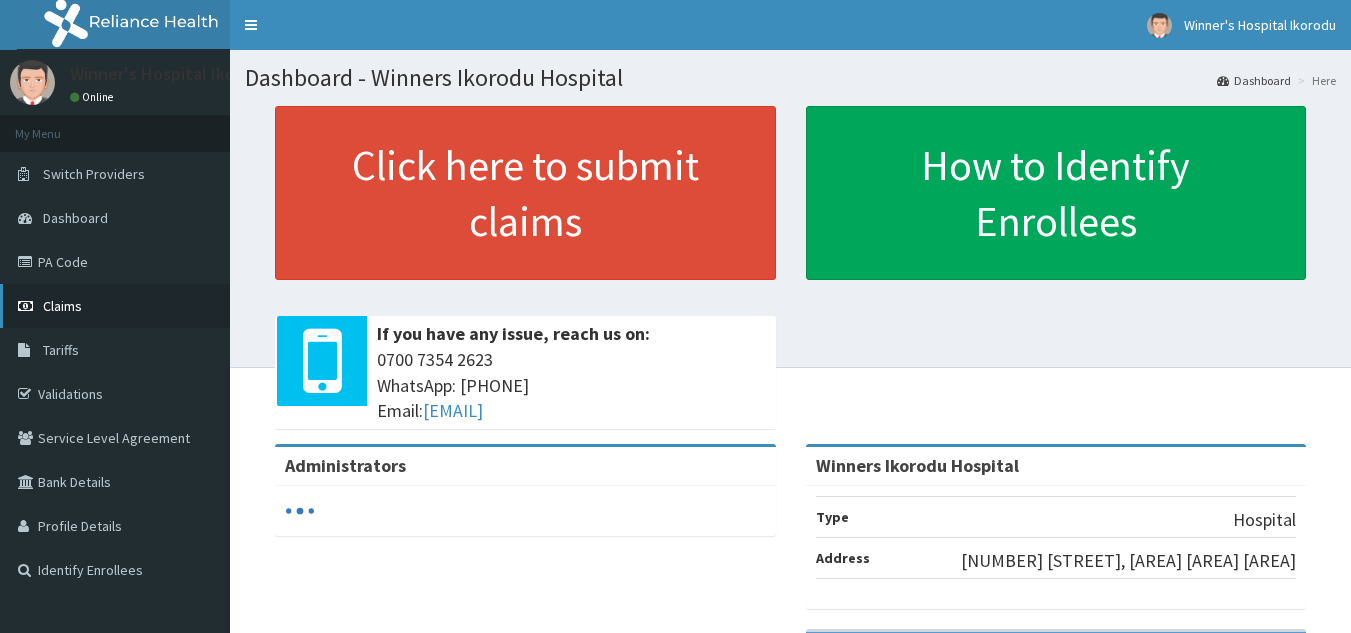 click on "Claims" at bounding box center (62, 306) 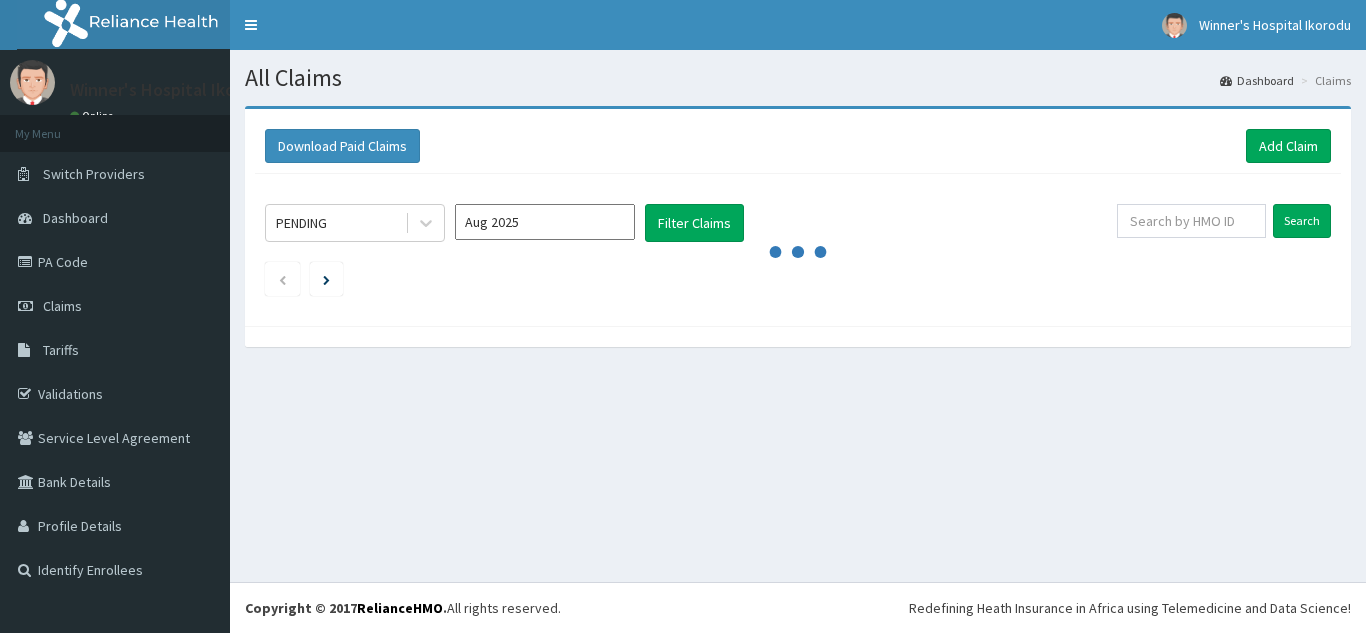 scroll, scrollTop: 0, scrollLeft: 0, axis: both 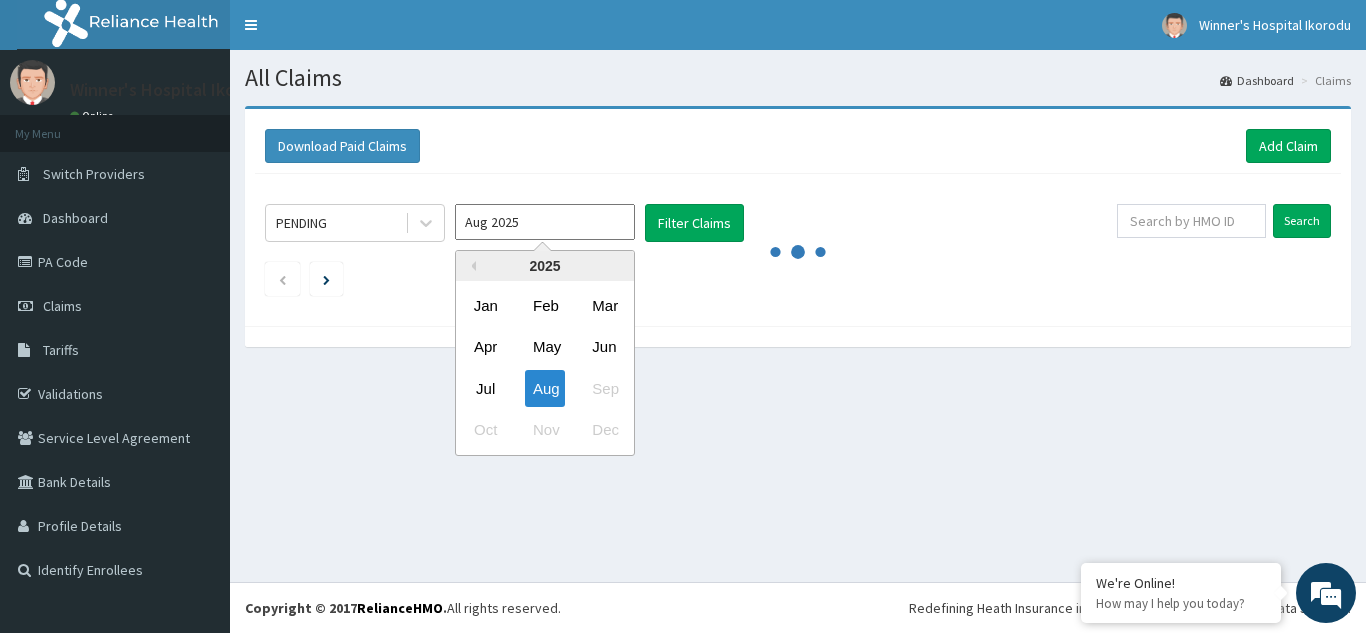 click on "Aug 2025" at bounding box center (545, 222) 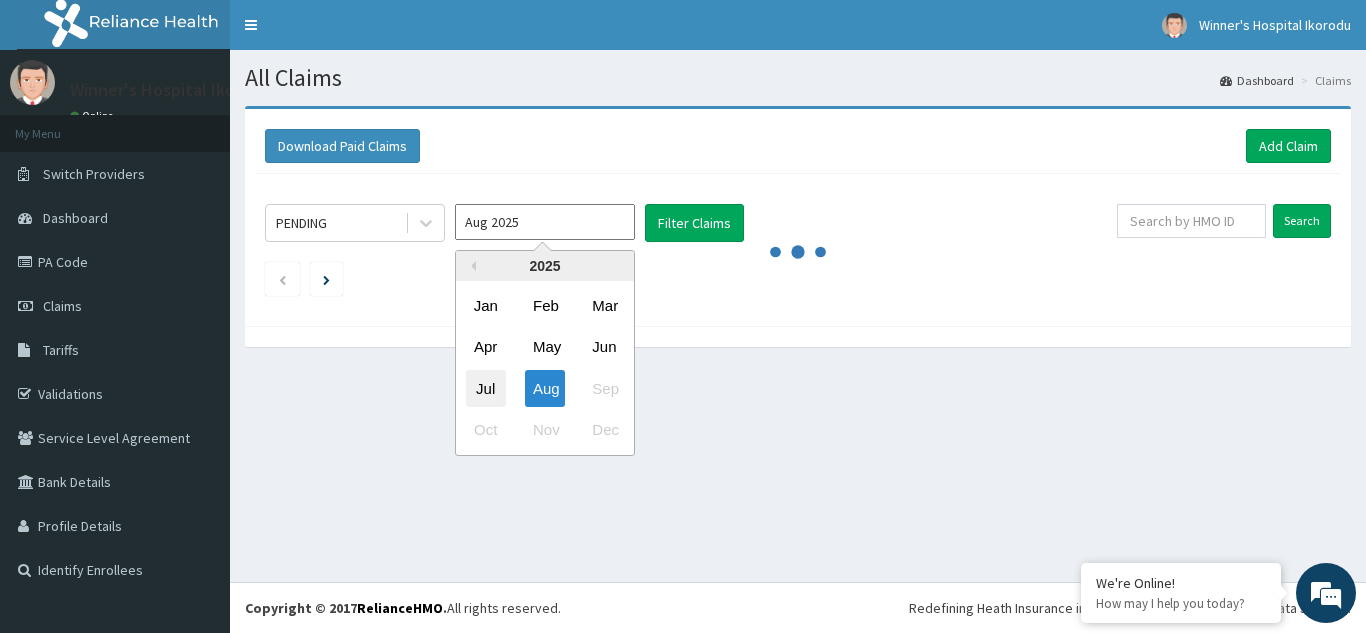 click on "Jul" at bounding box center [486, 388] 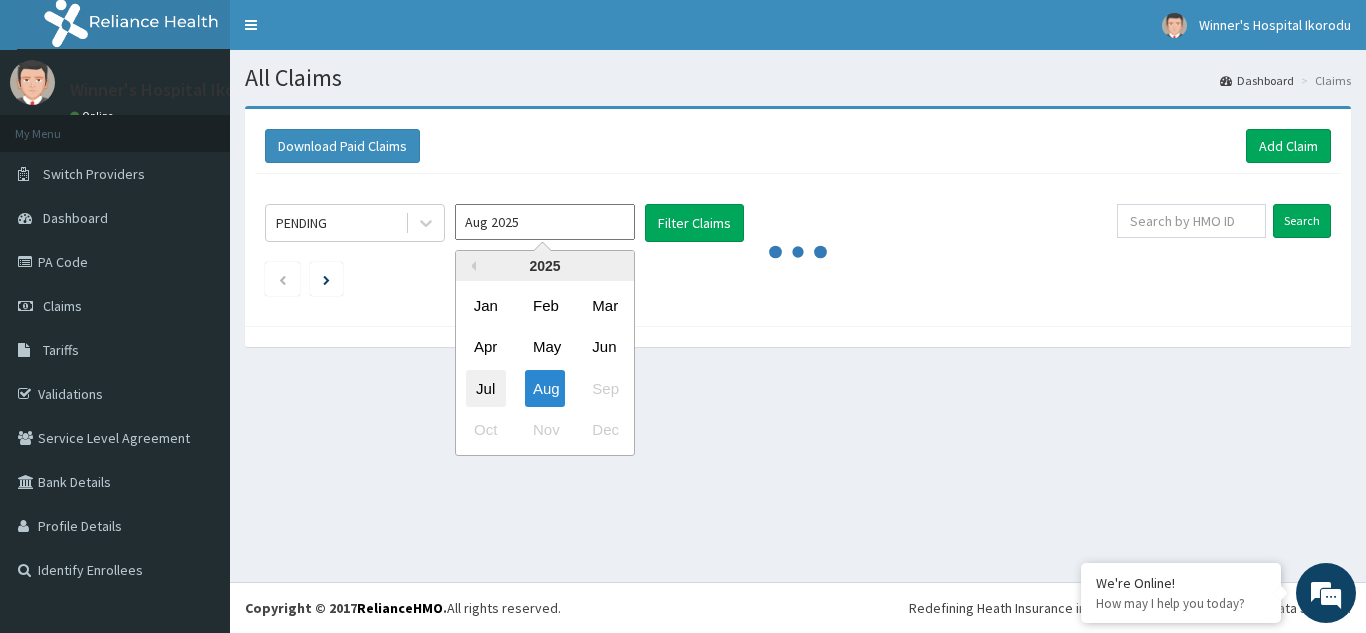 type on "Jul 2025" 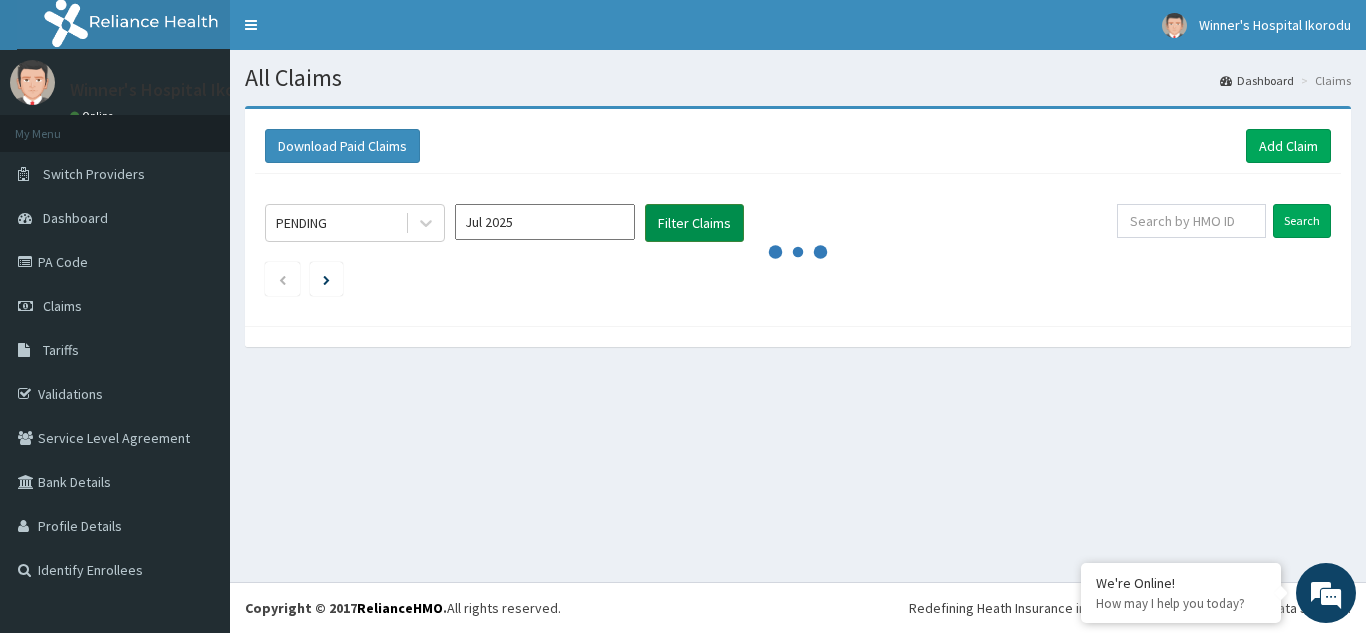 click on "Filter Claims" at bounding box center (694, 223) 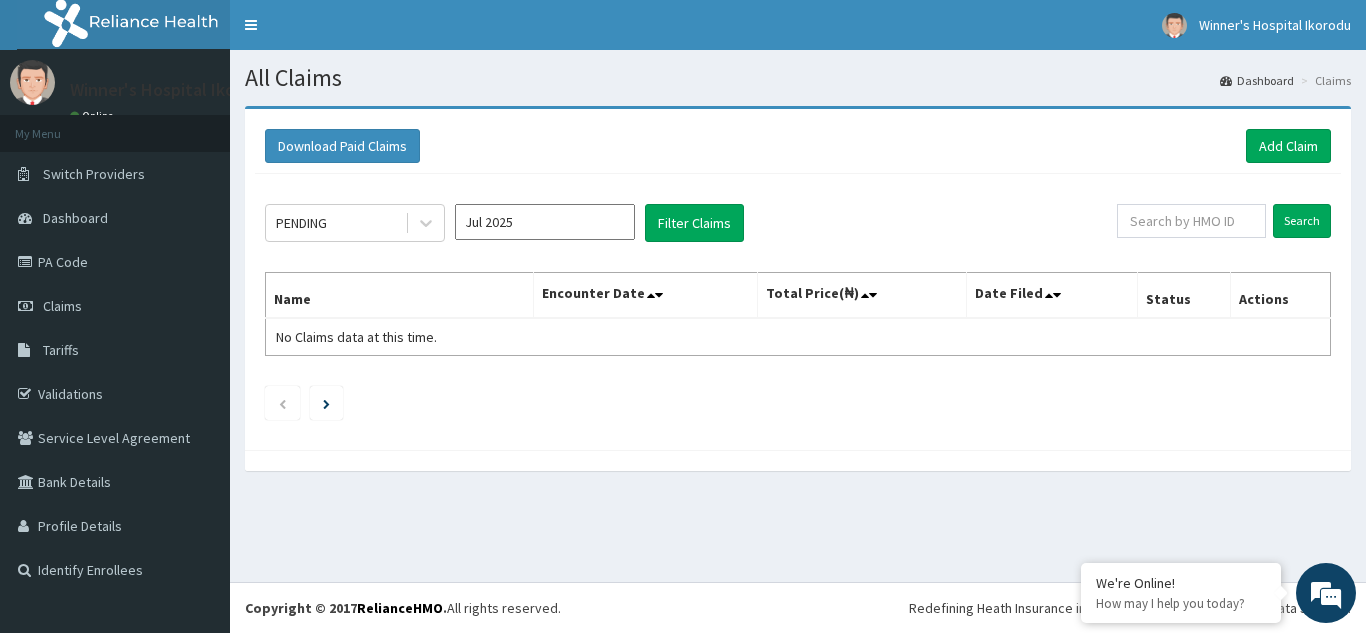click on "Jul 2025" at bounding box center (545, 222) 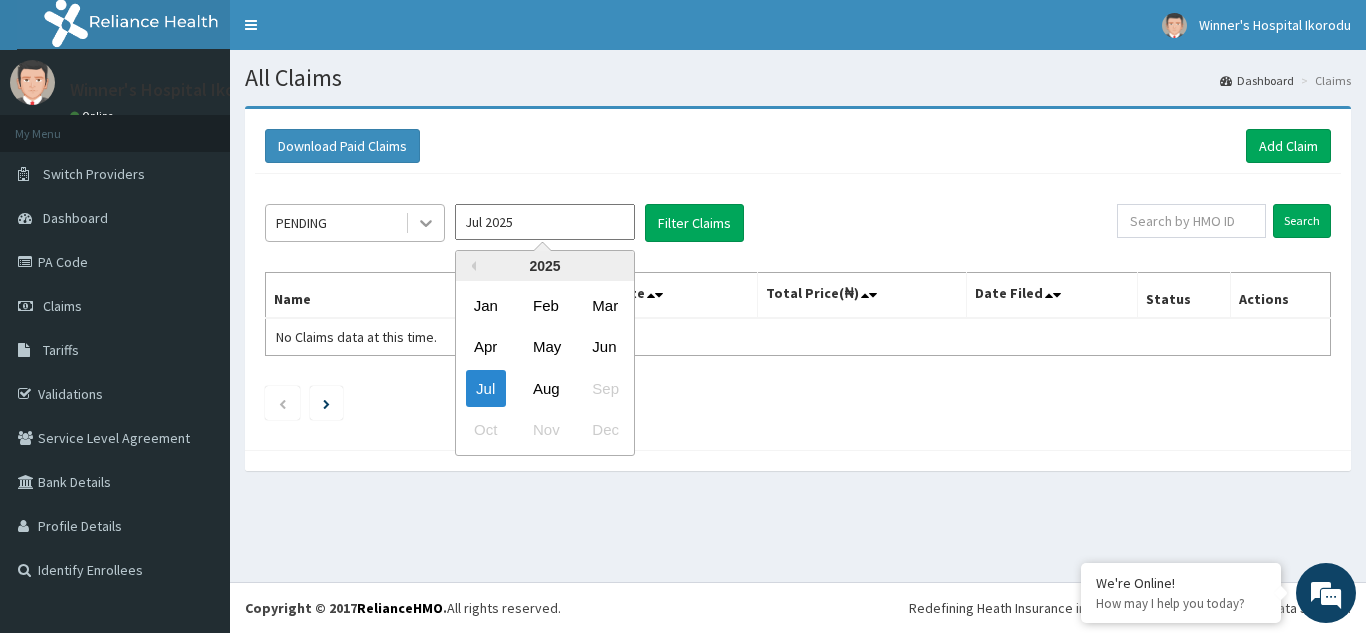 click 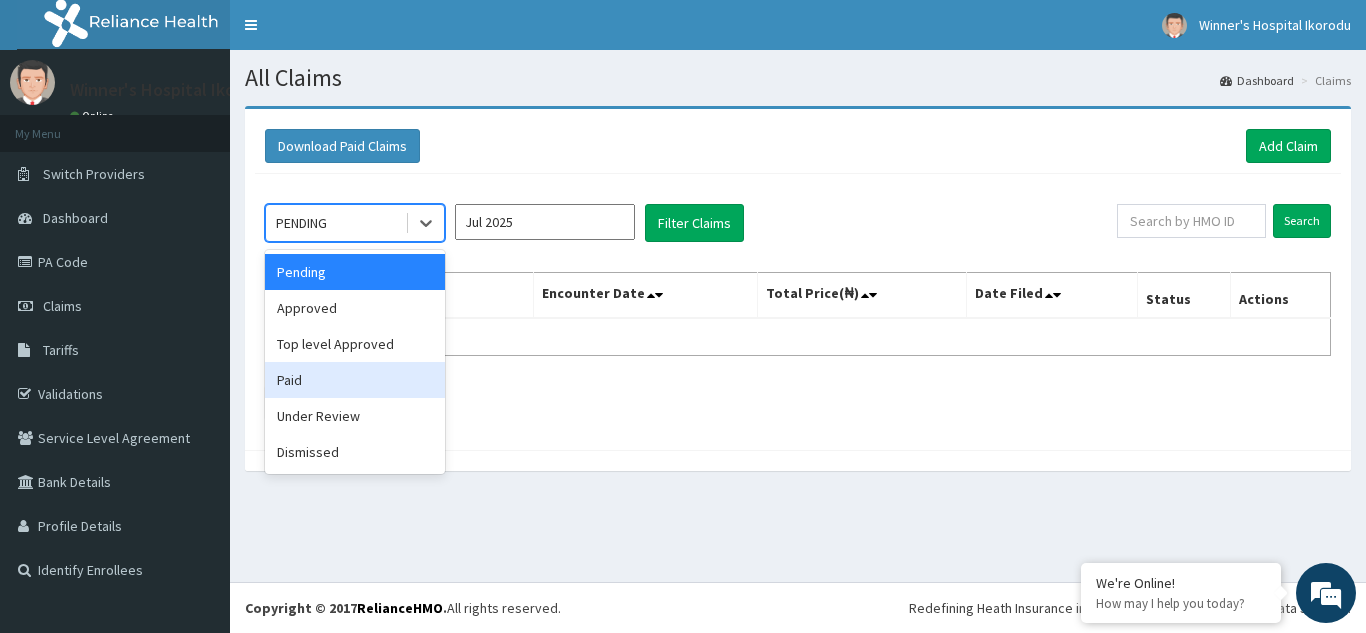 click on "Paid" at bounding box center [355, 380] 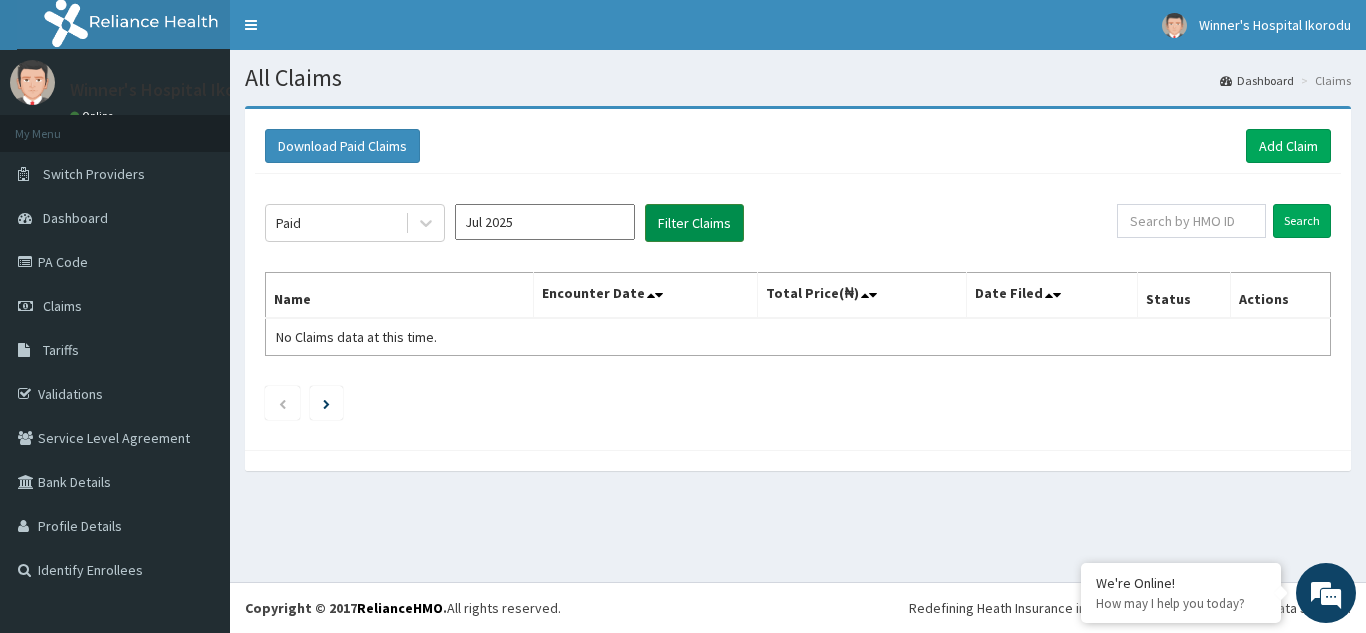 click on "Filter Claims" at bounding box center (694, 223) 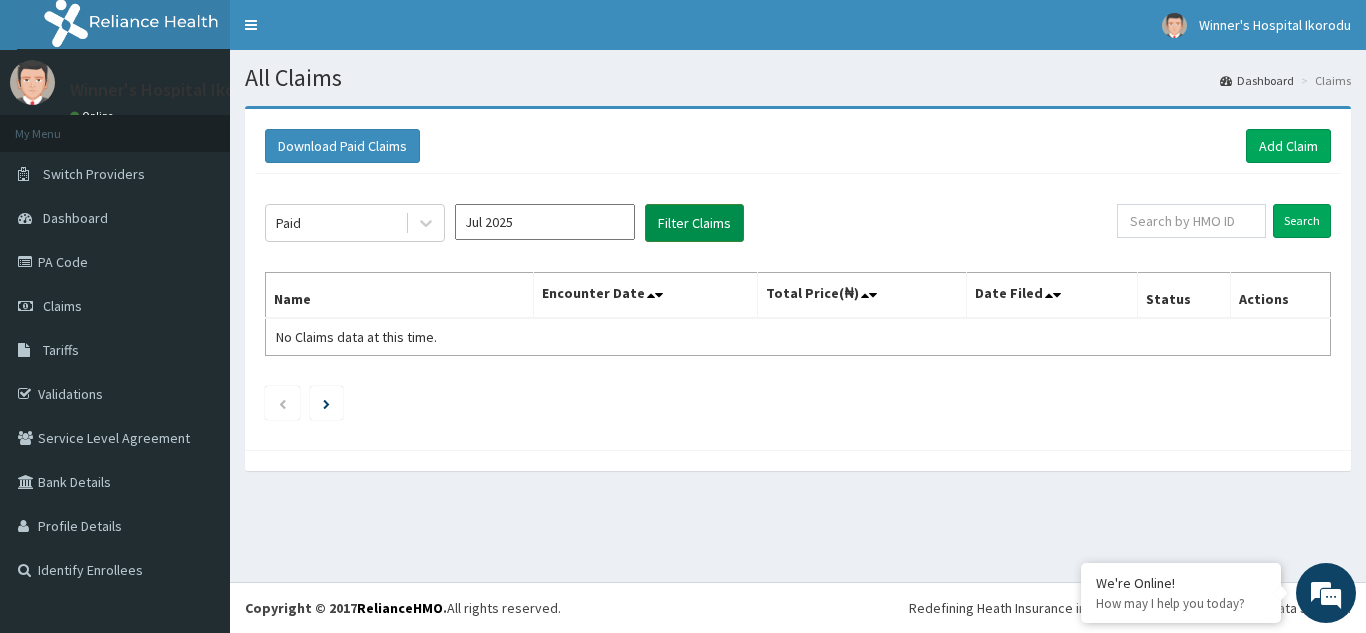 scroll, scrollTop: 0, scrollLeft: 0, axis: both 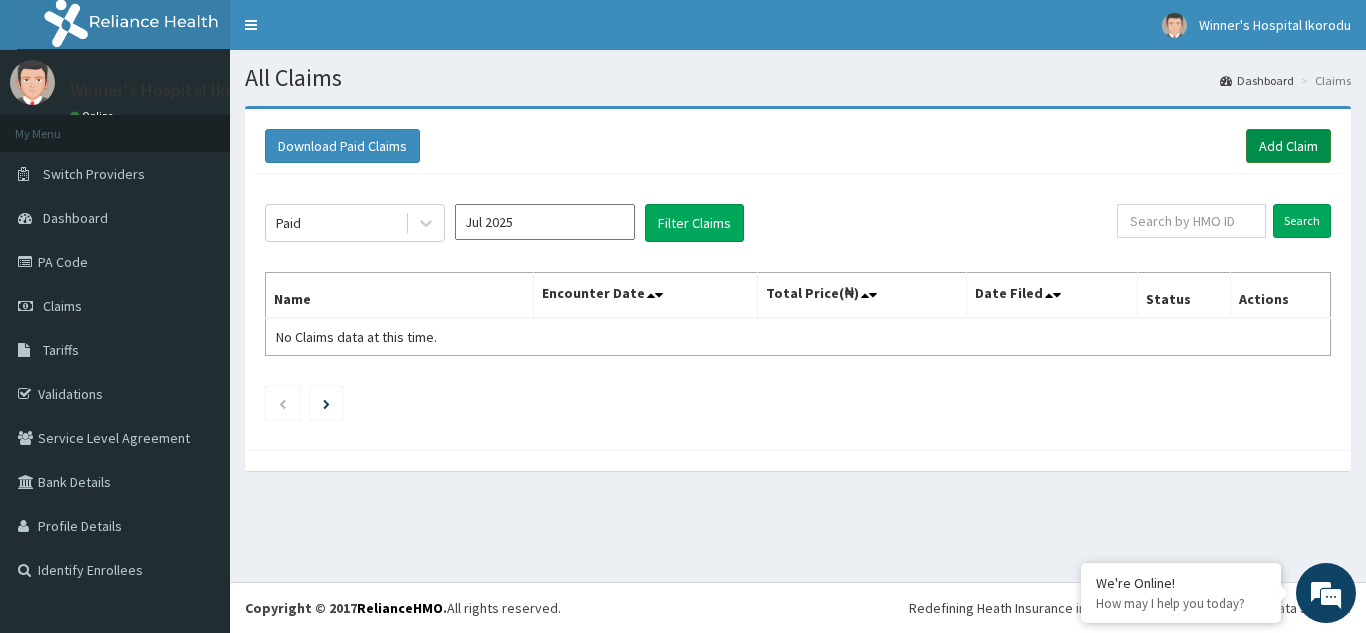 click on "Add Claim" at bounding box center [1288, 146] 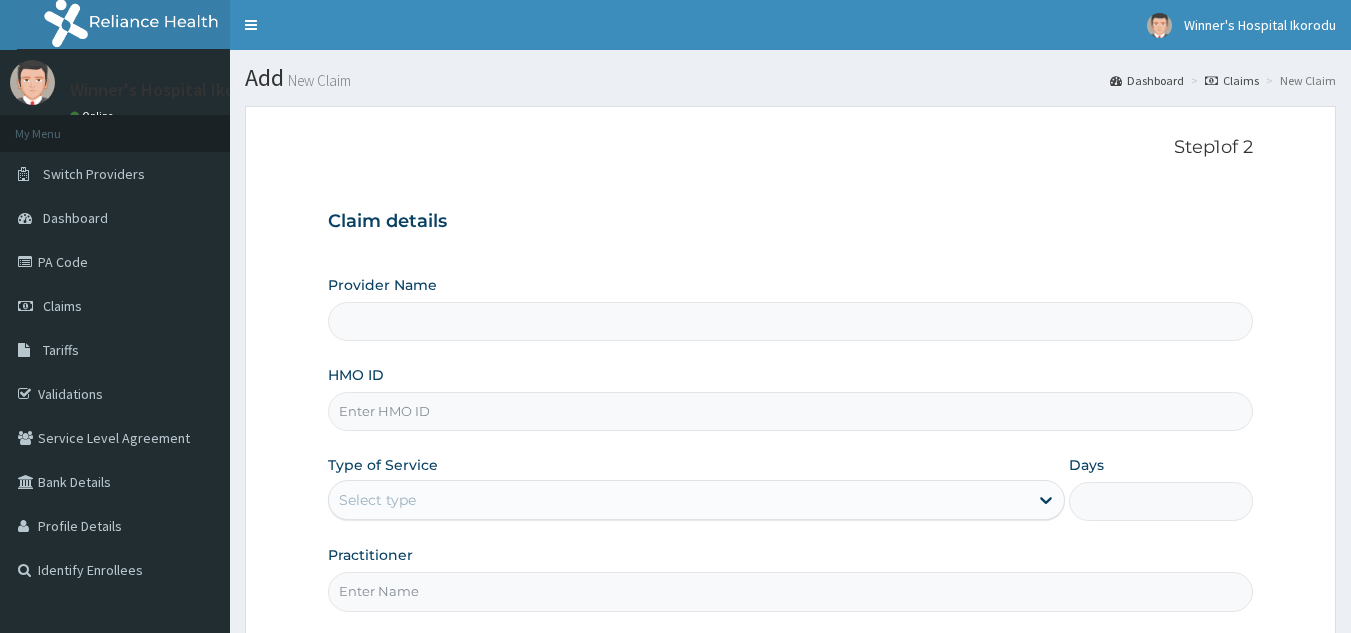 scroll, scrollTop: 0, scrollLeft: 0, axis: both 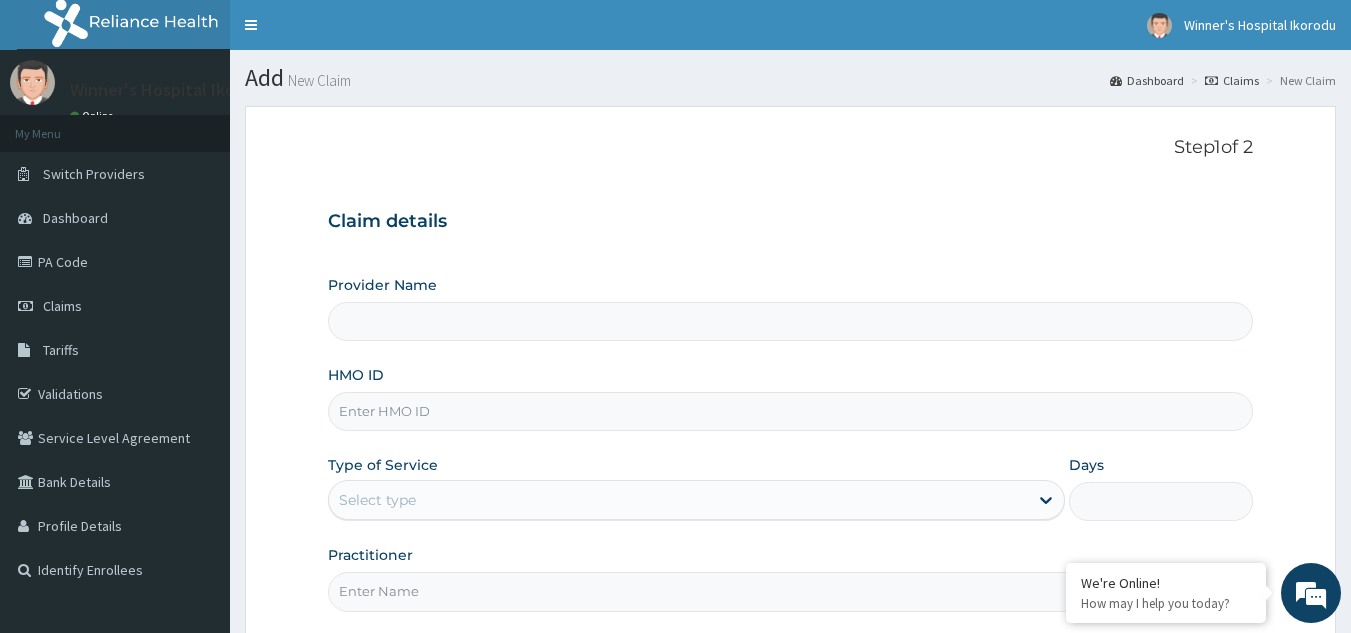 type on "Winners Ikorodu Hospital" 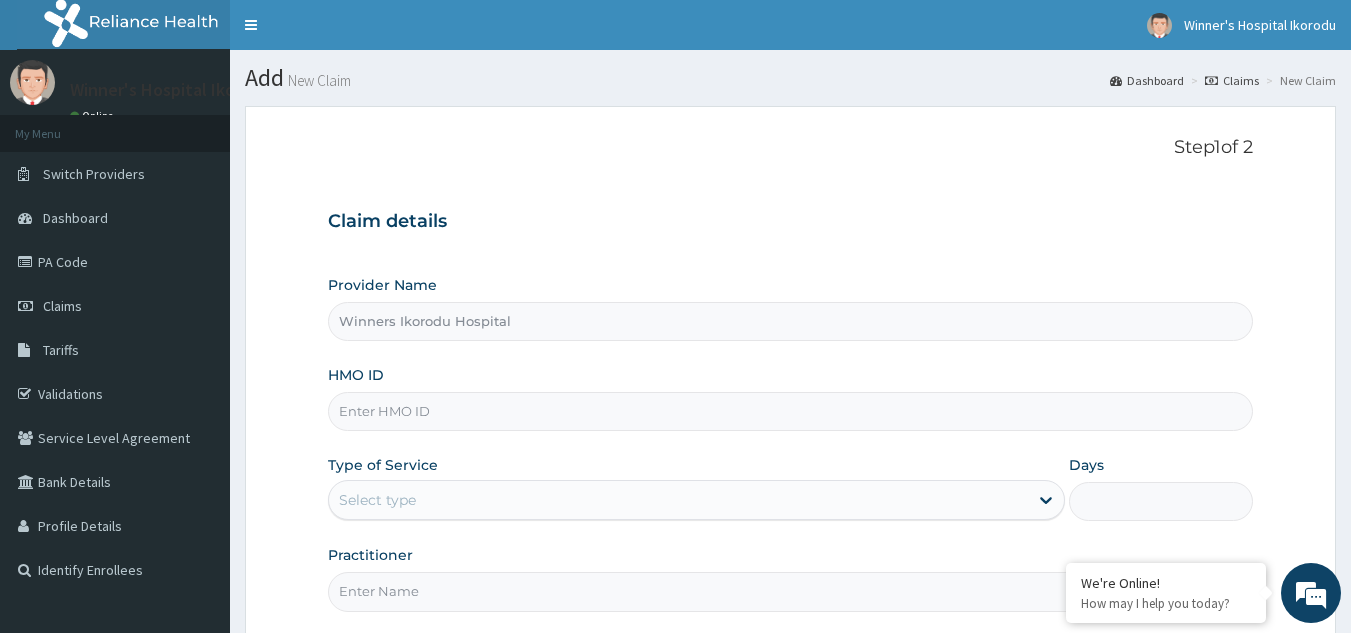 scroll, scrollTop: 0, scrollLeft: 0, axis: both 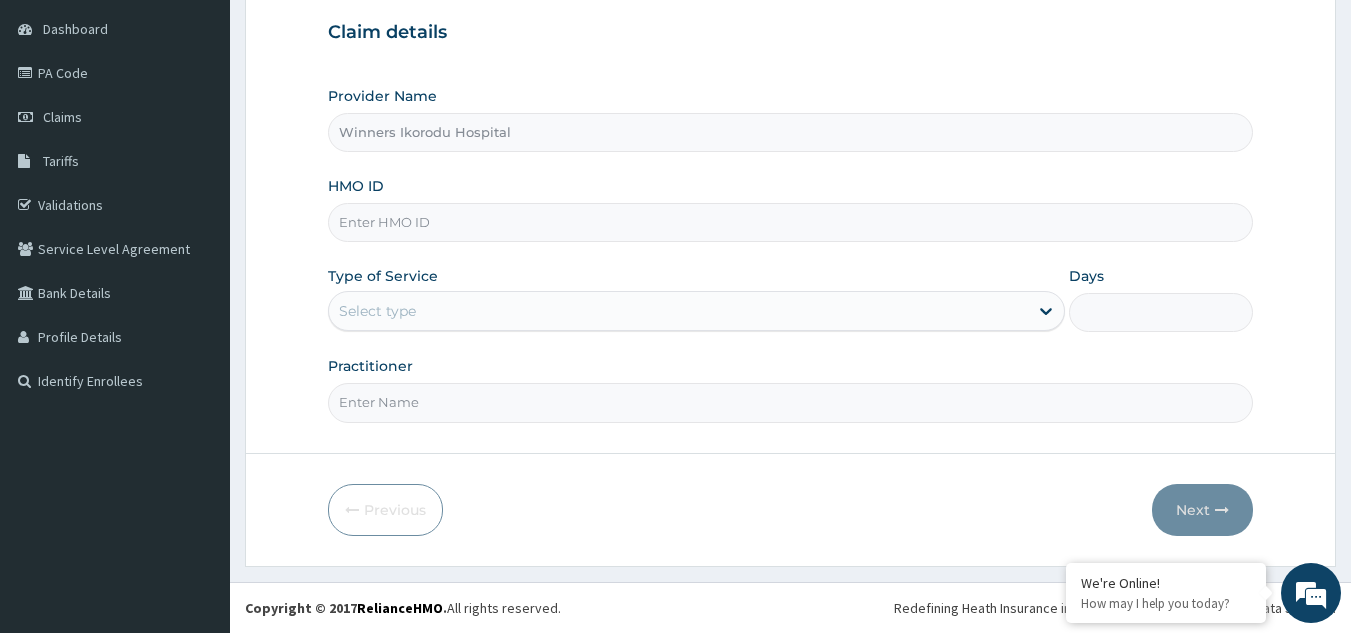 click on "HMO ID" at bounding box center (791, 222) 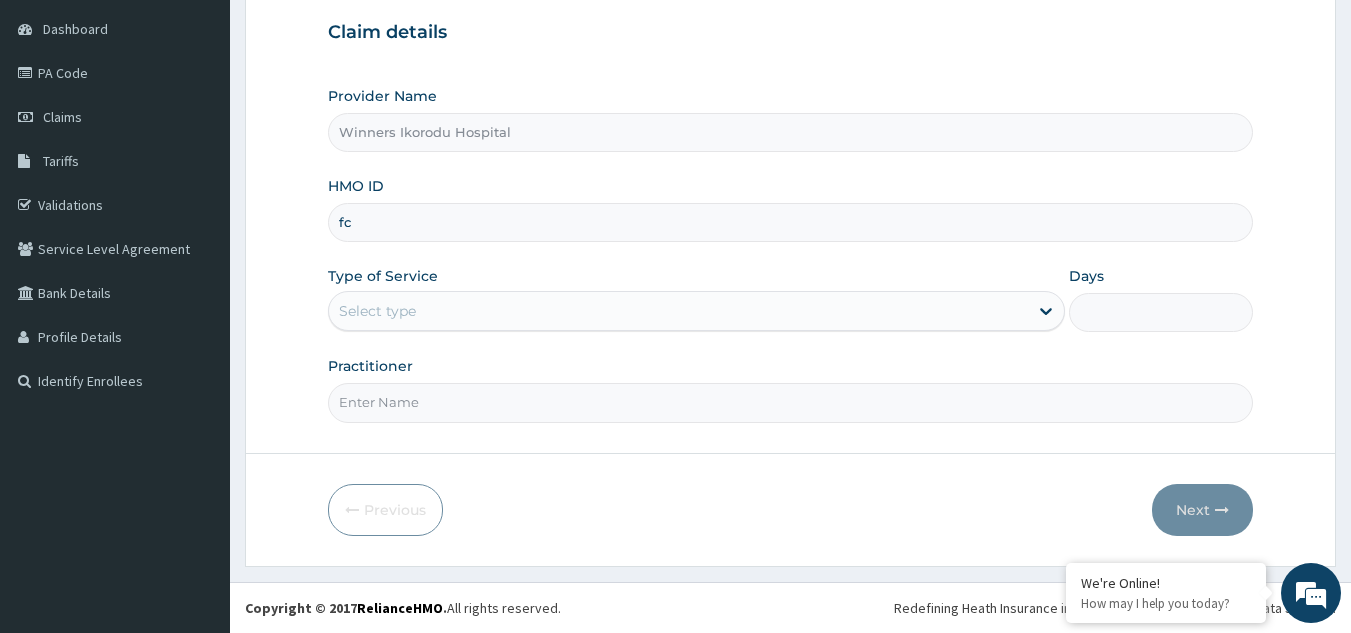 type on "f" 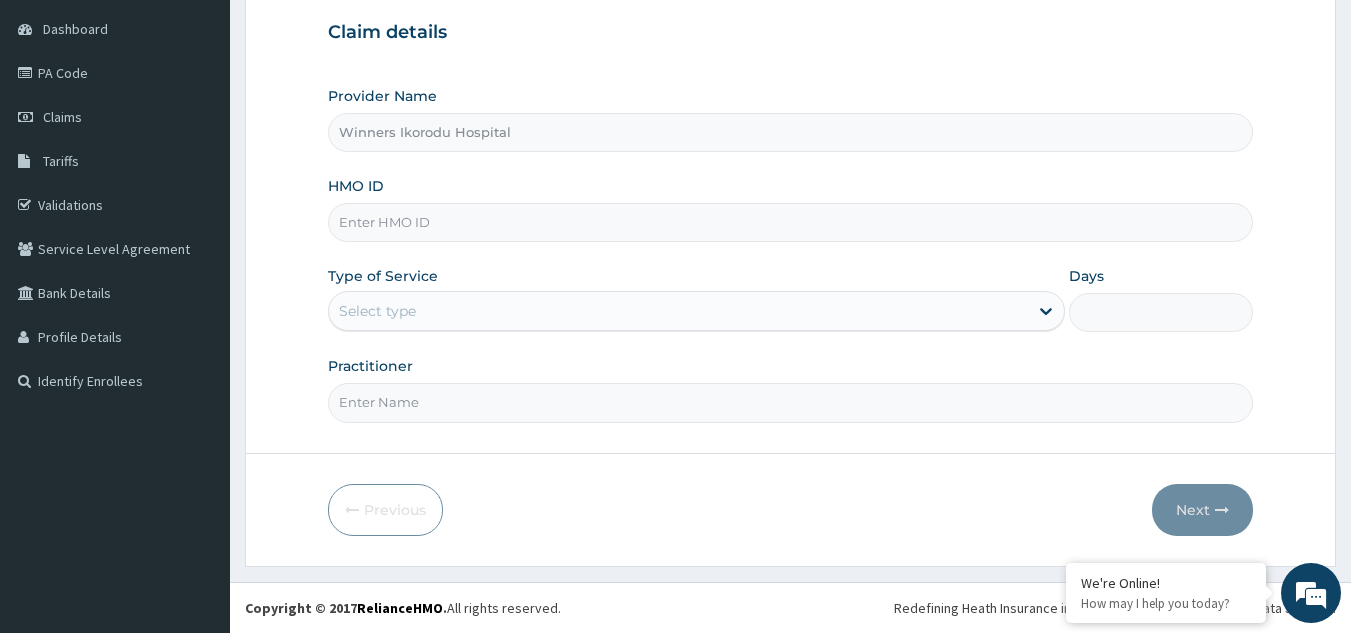 click on "HMO ID" at bounding box center (791, 222) 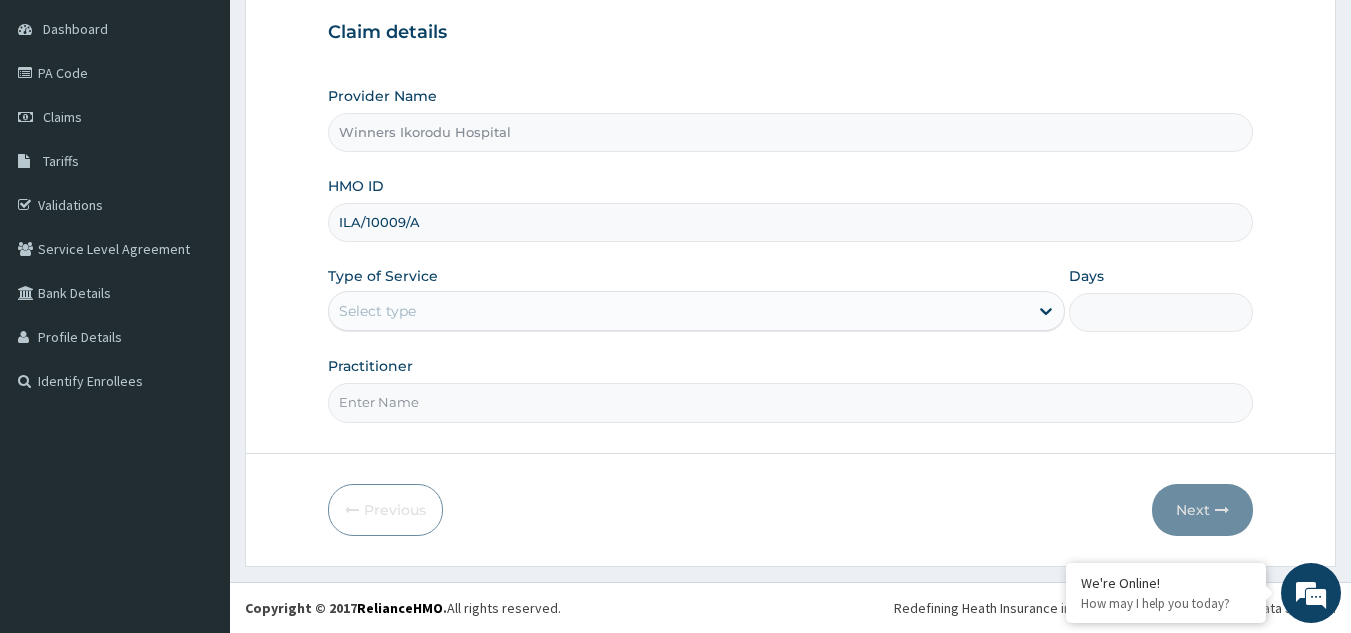 type on "ILA/10009/A" 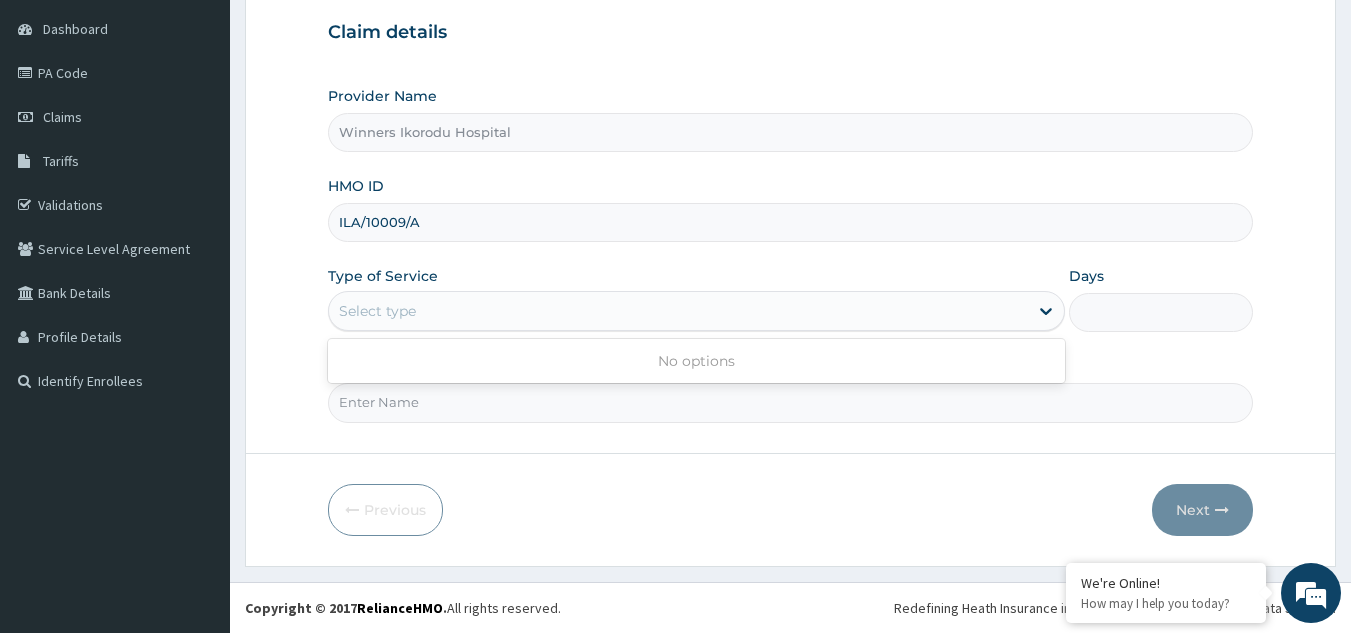 click on "Select type" at bounding box center [678, 311] 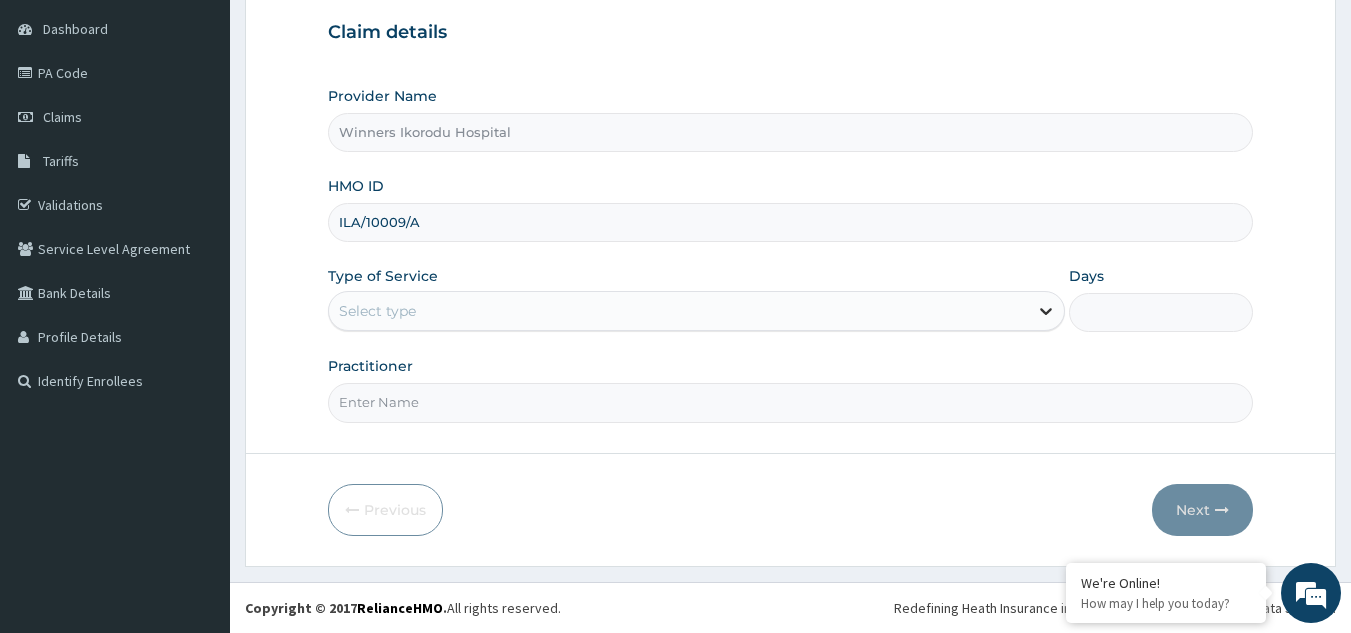 click 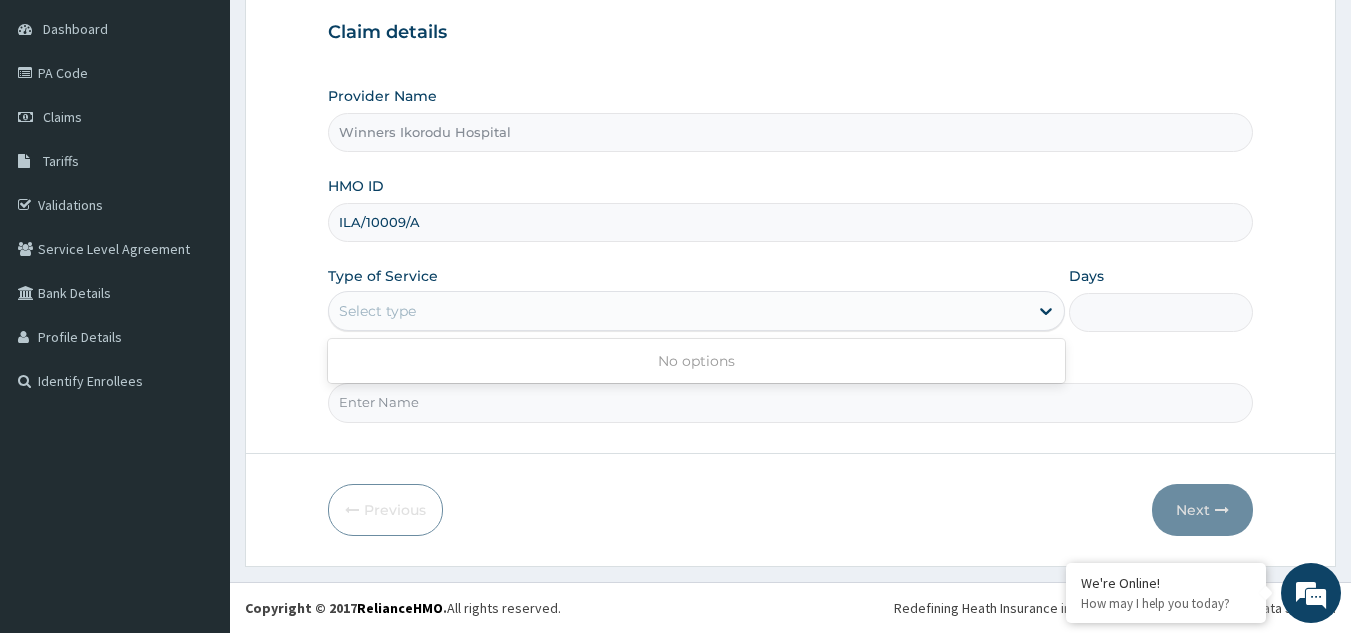 click on "Select type" at bounding box center [678, 311] 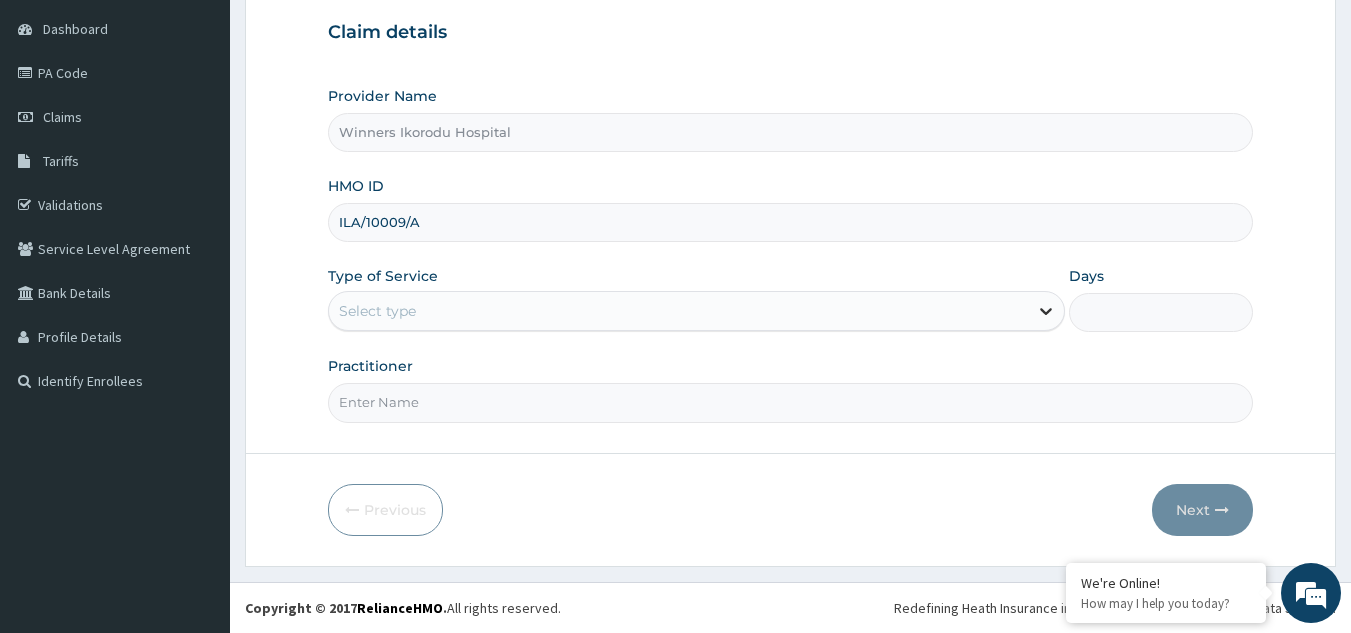 click 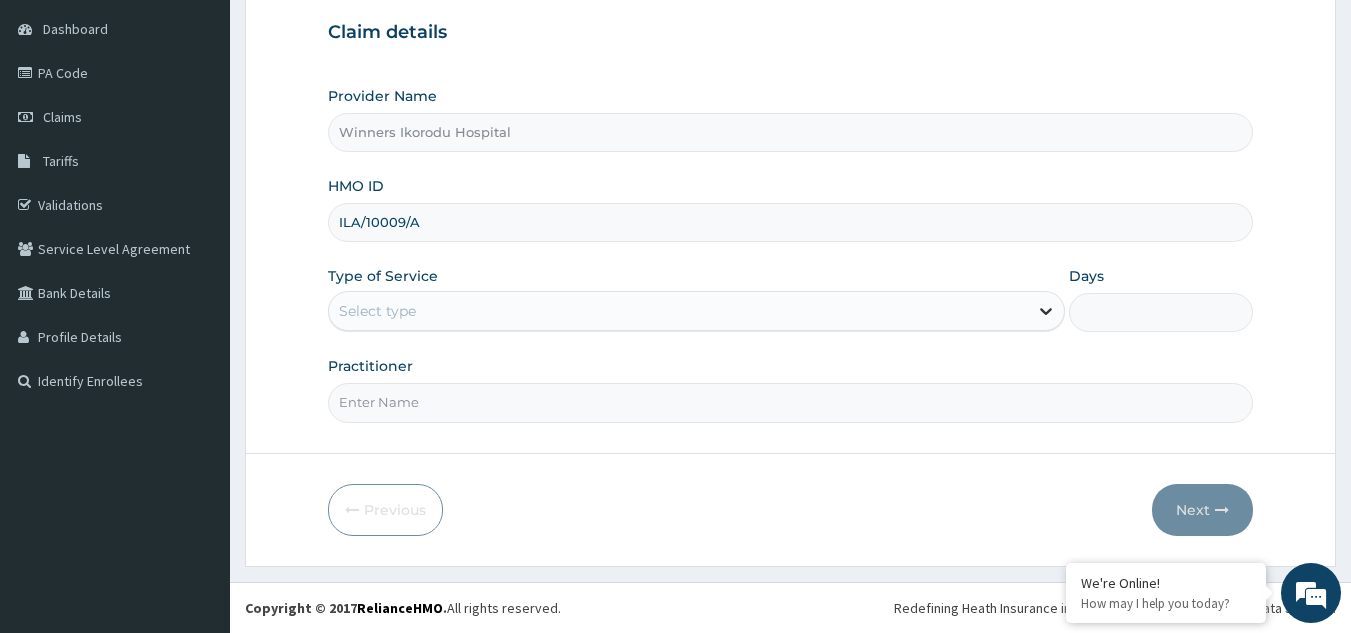 click 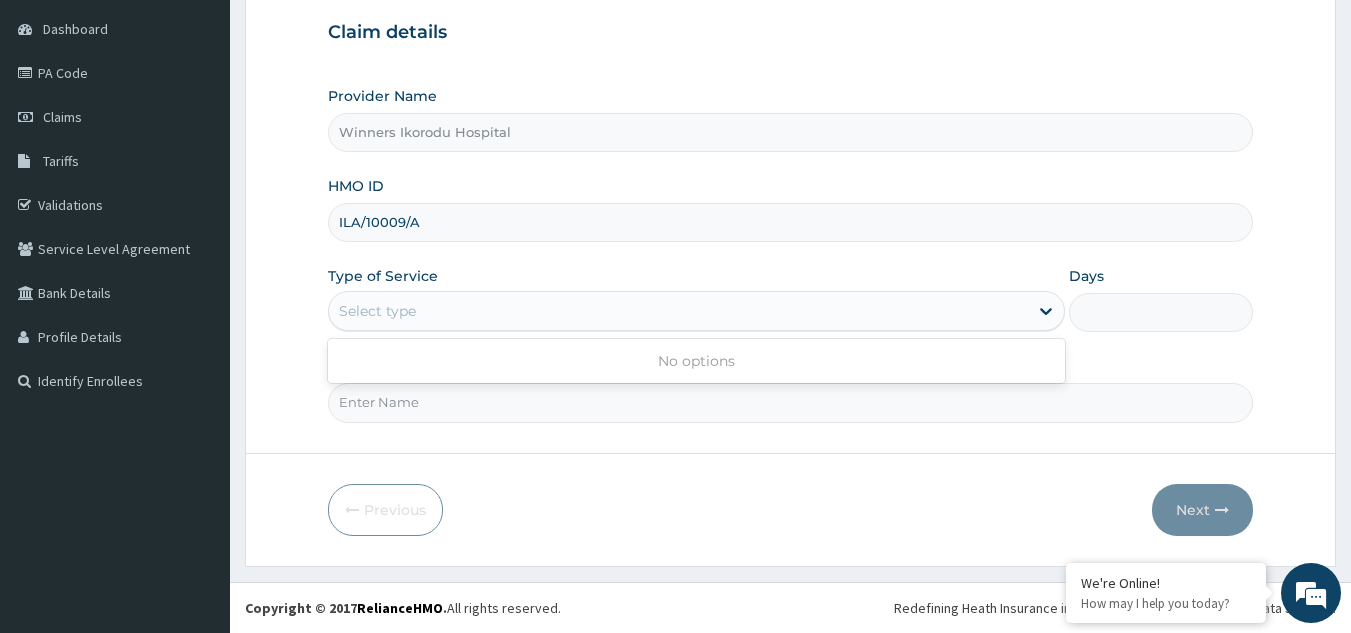 click on "Select type" at bounding box center (678, 311) 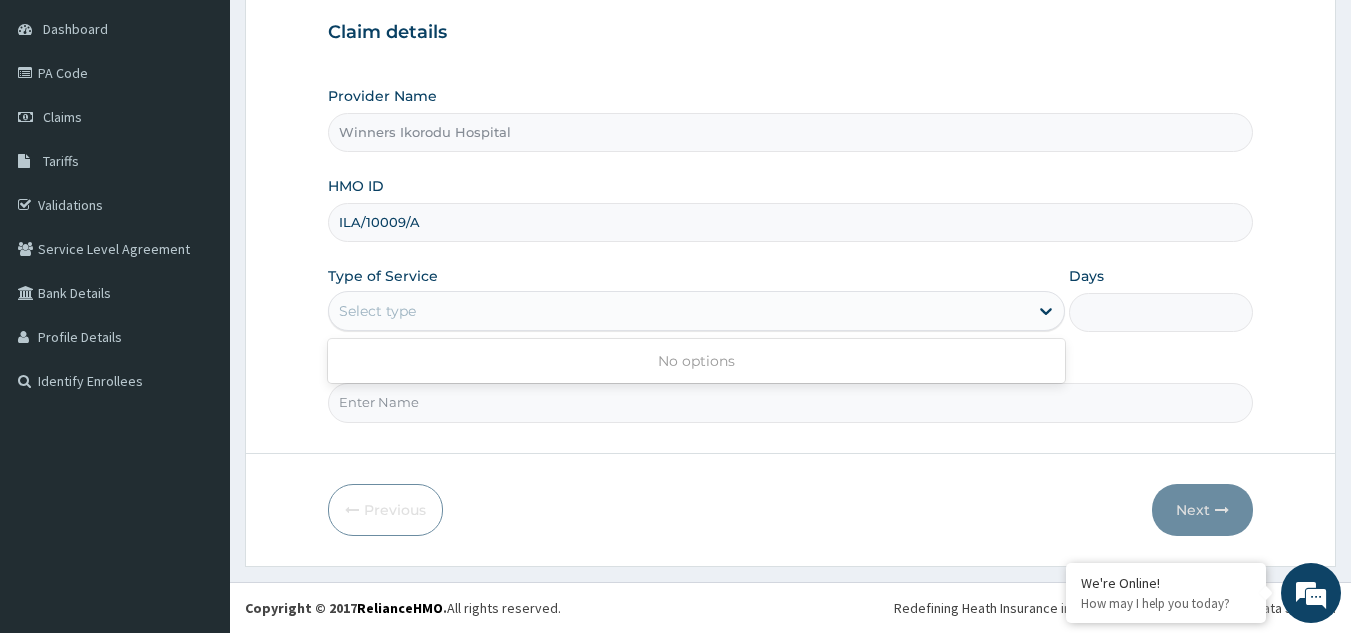 click on "Days" at bounding box center (1161, 312) 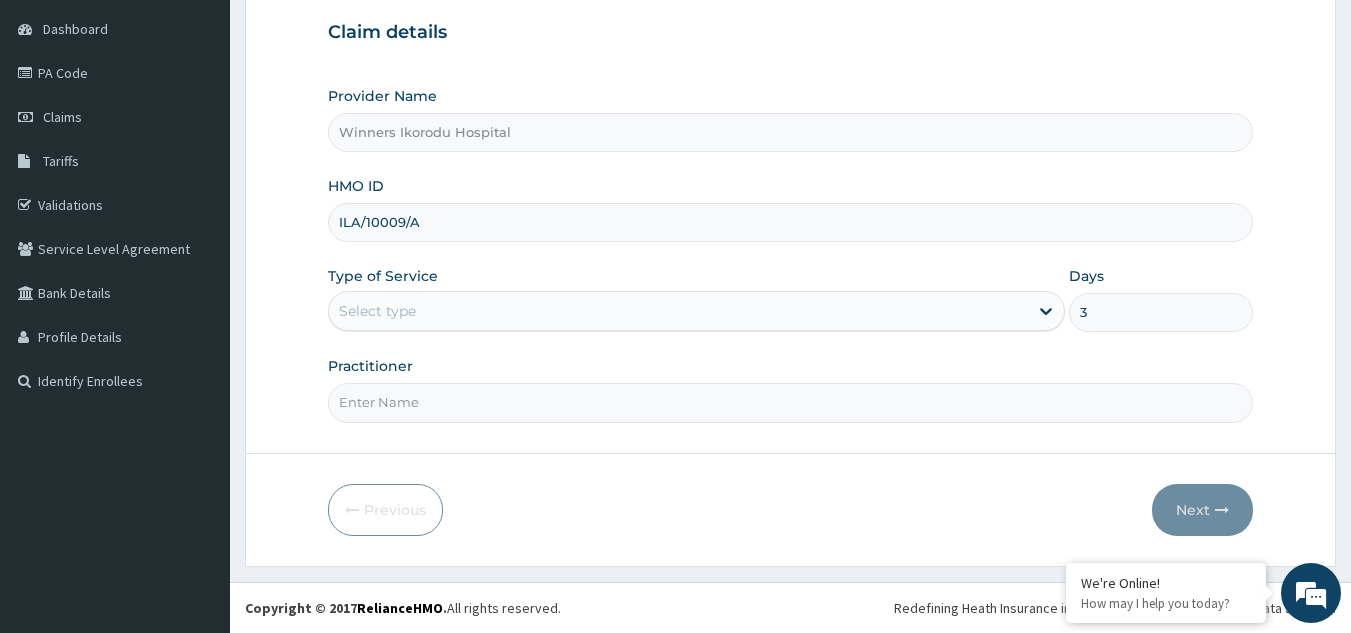 type on "3" 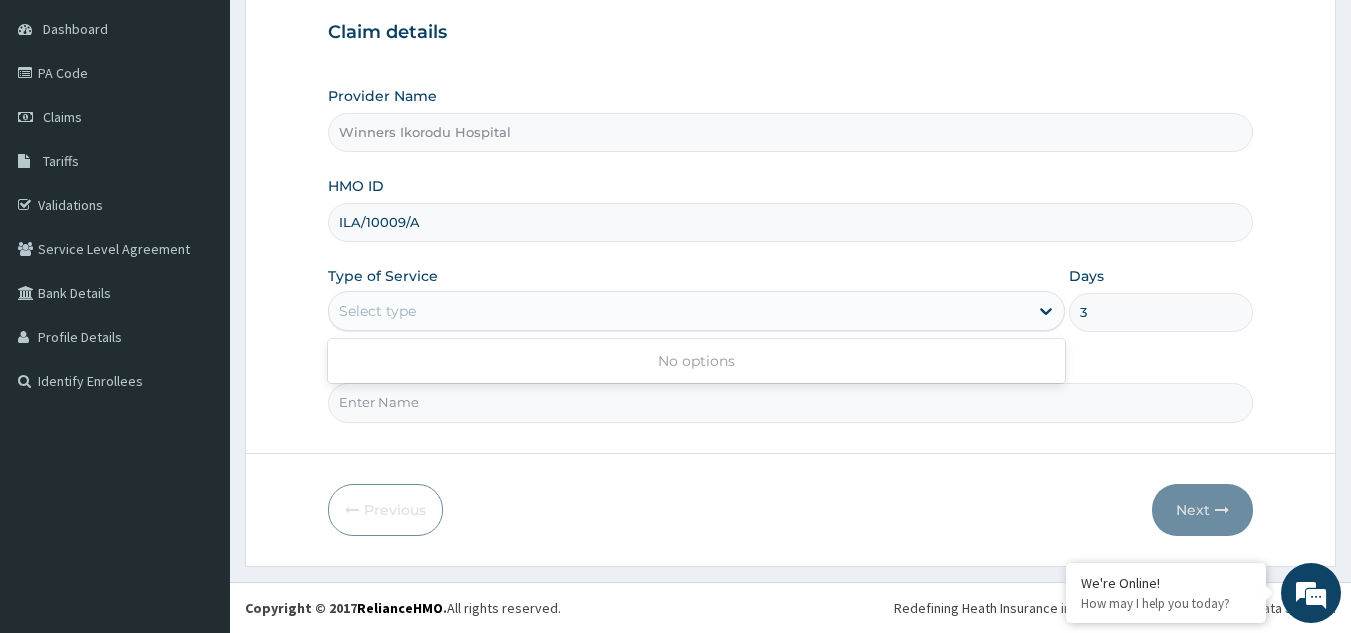 click on "Select type" at bounding box center [678, 311] 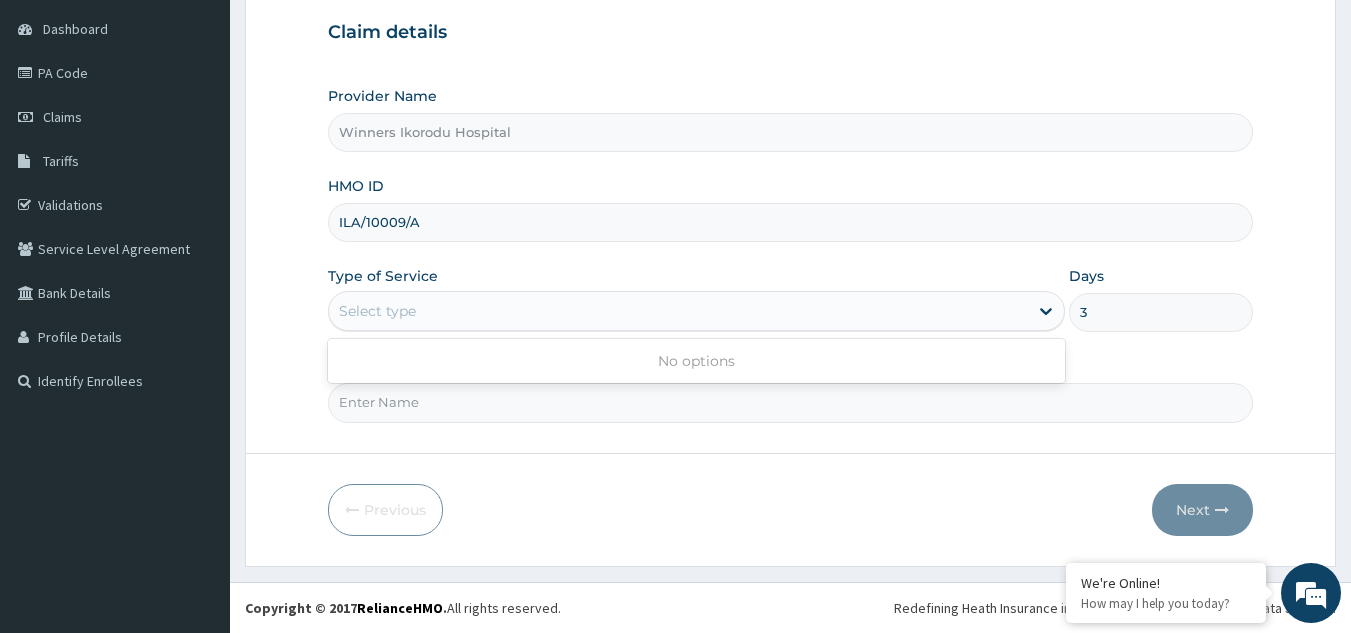 click on "3" at bounding box center [1161, 312] 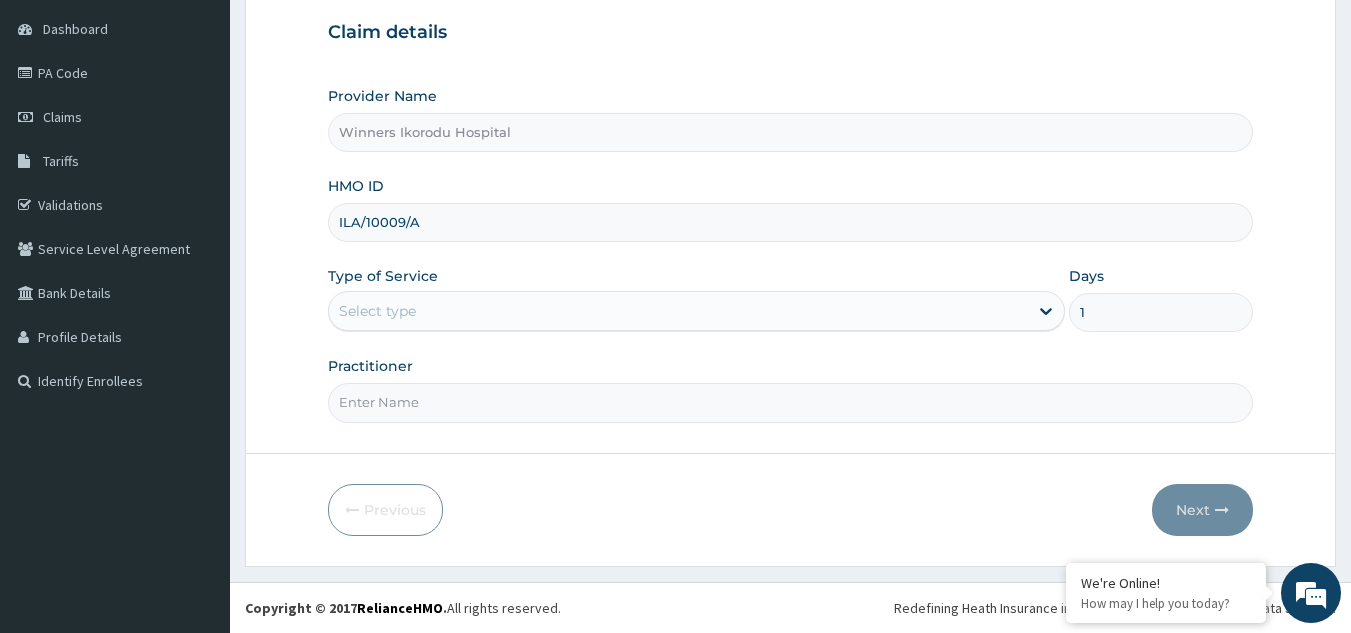 type on "1" 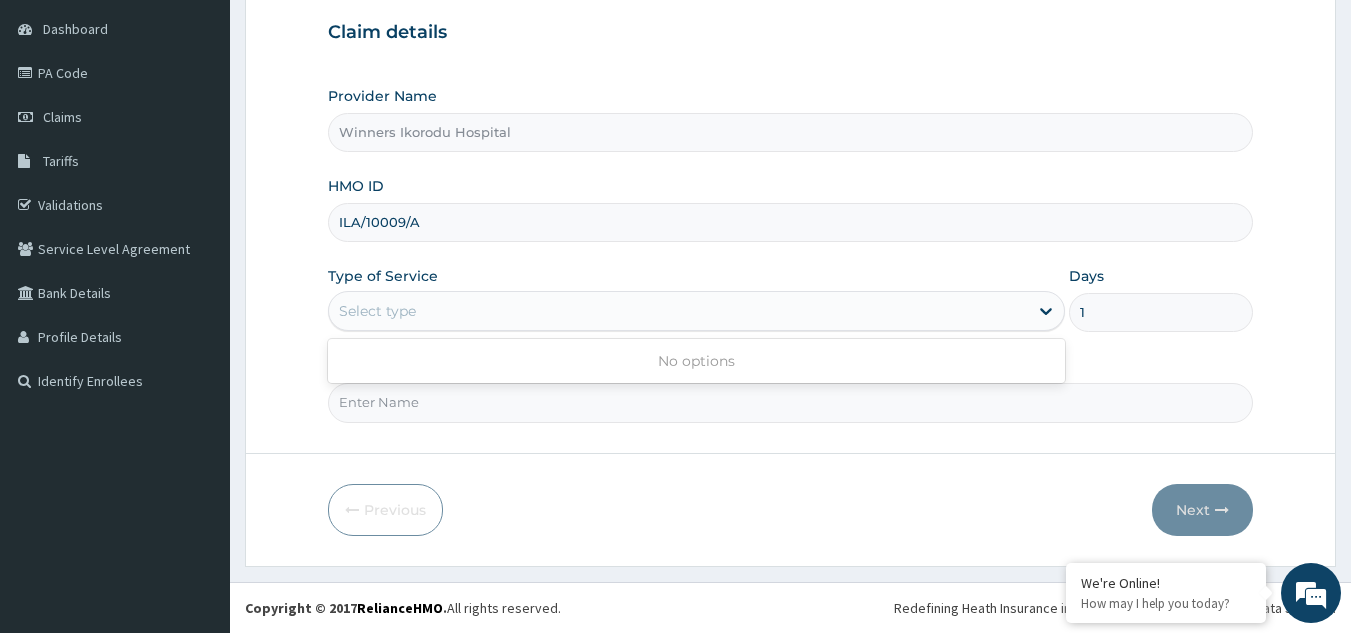 click on "Select type" at bounding box center (678, 311) 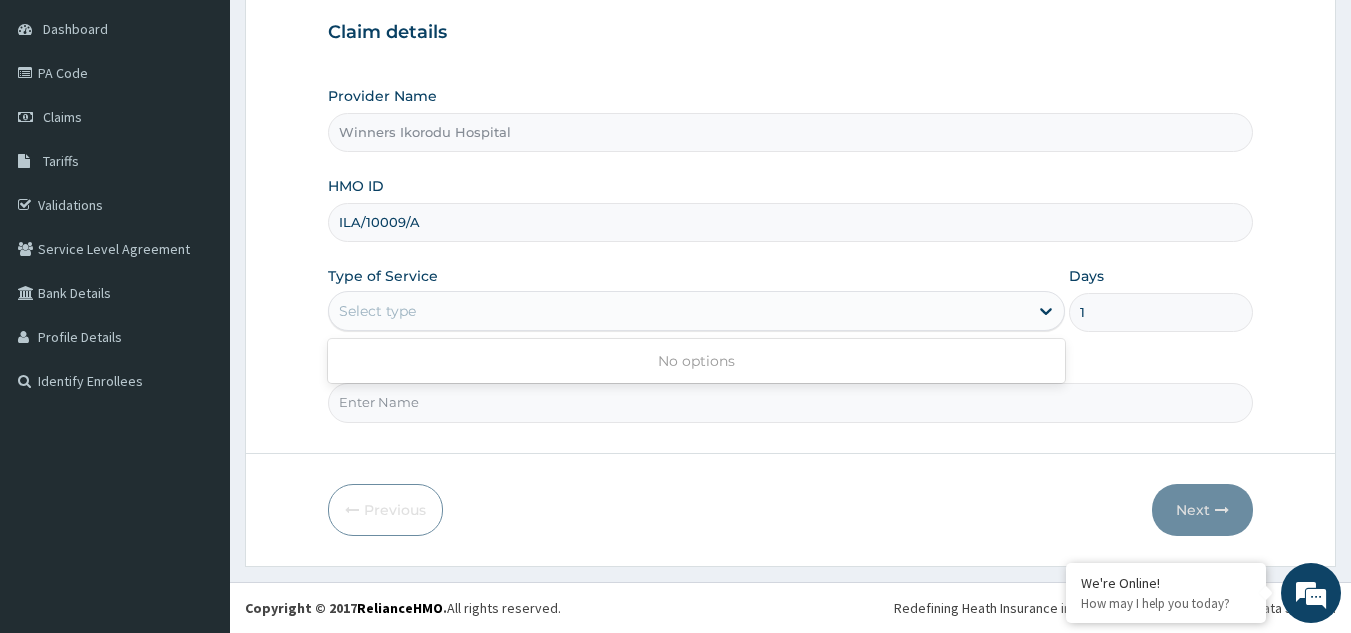 click on "ILA/10009/A" at bounding box center [791, 222] 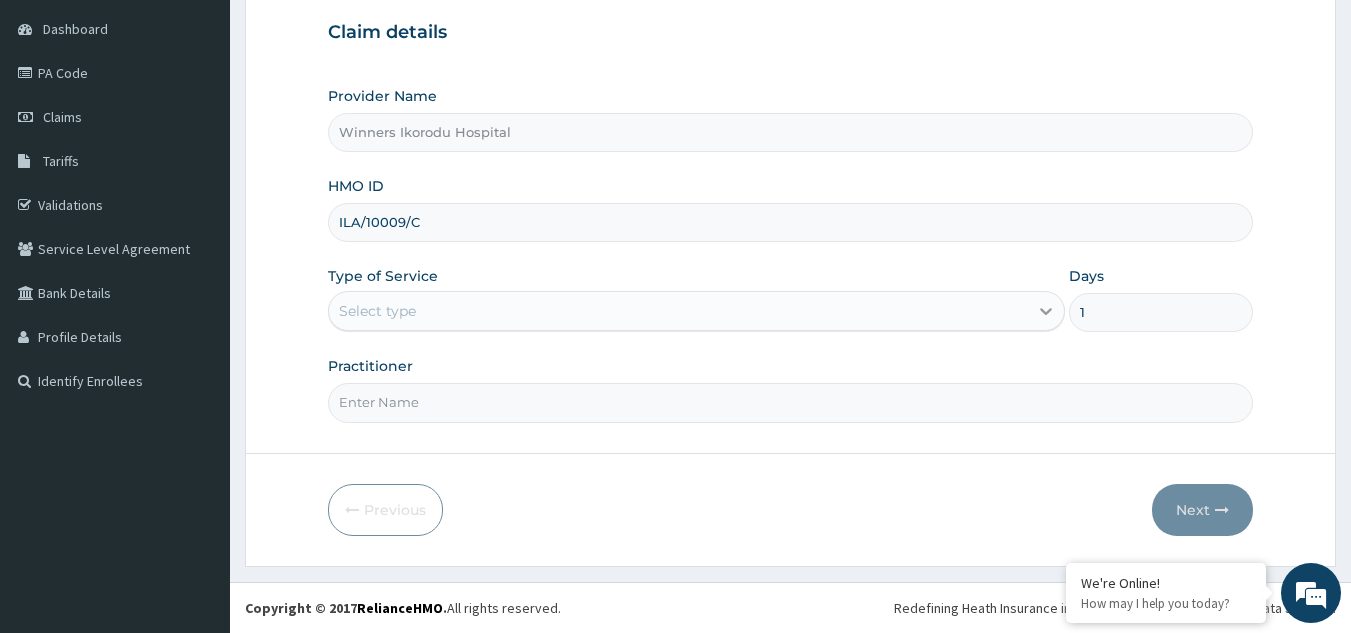 type on "ILA/10009/C" 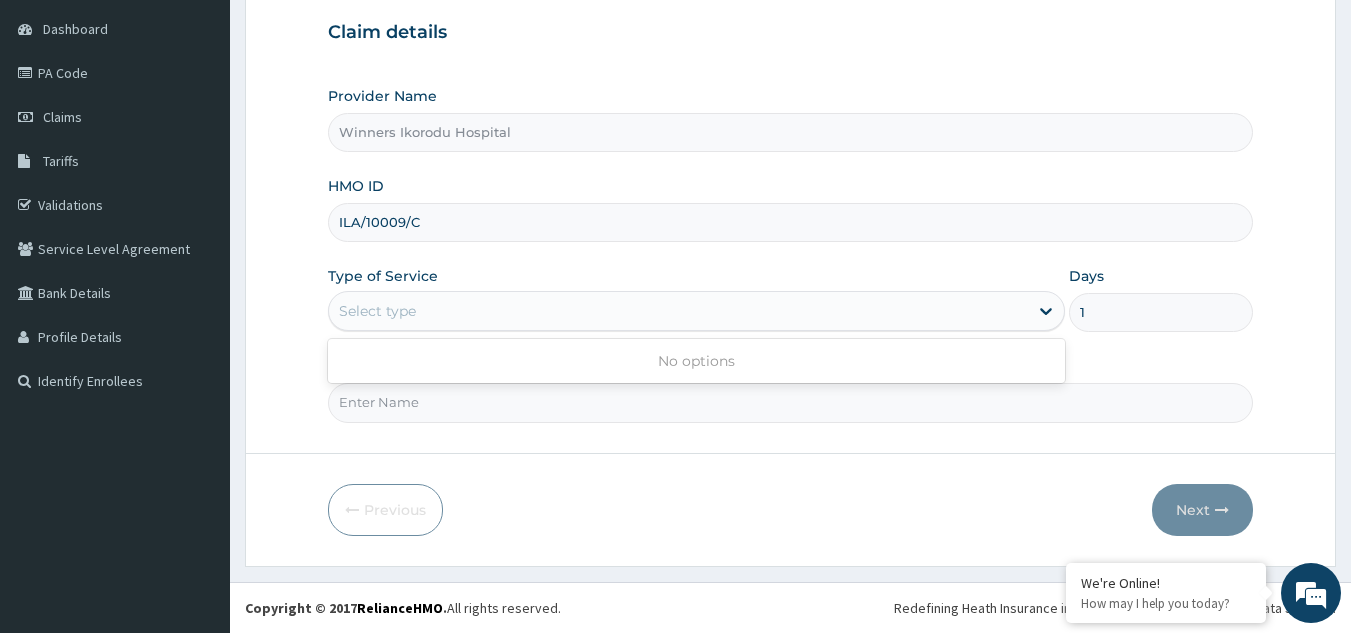 click on "Practitioner" at bounding box center [791, 402] 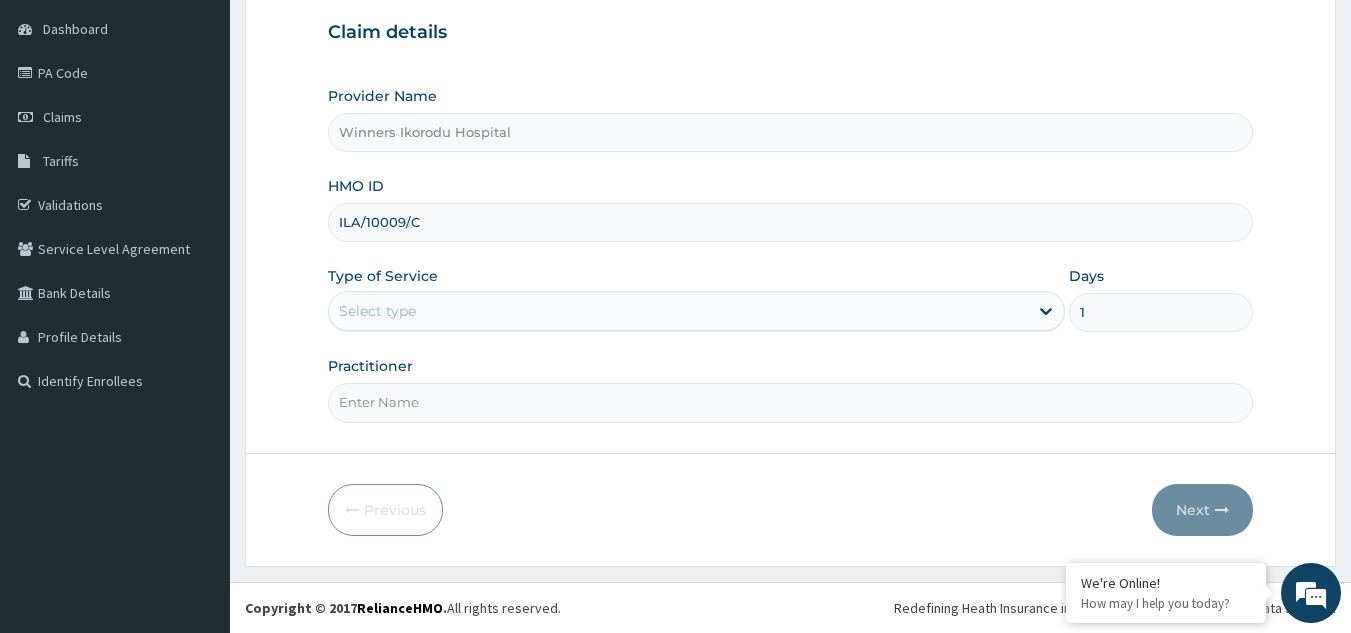 type on "DR FRACK" 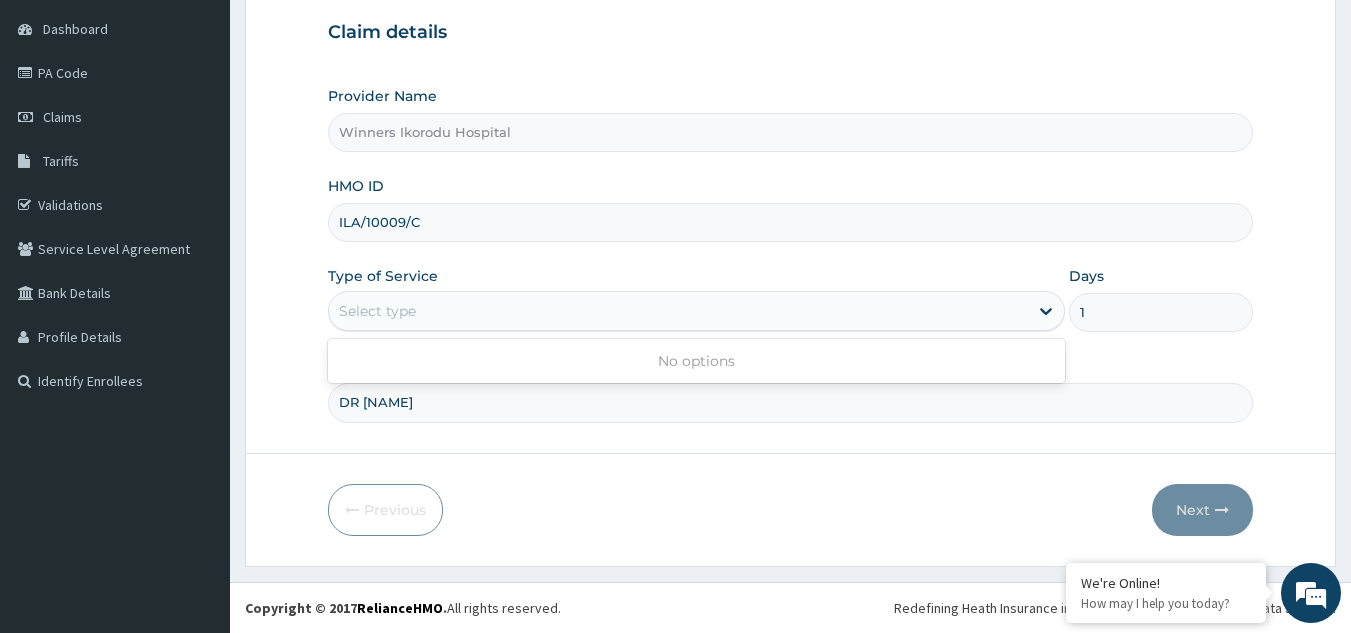 click on "Select type" at bounding box center (678, 311) 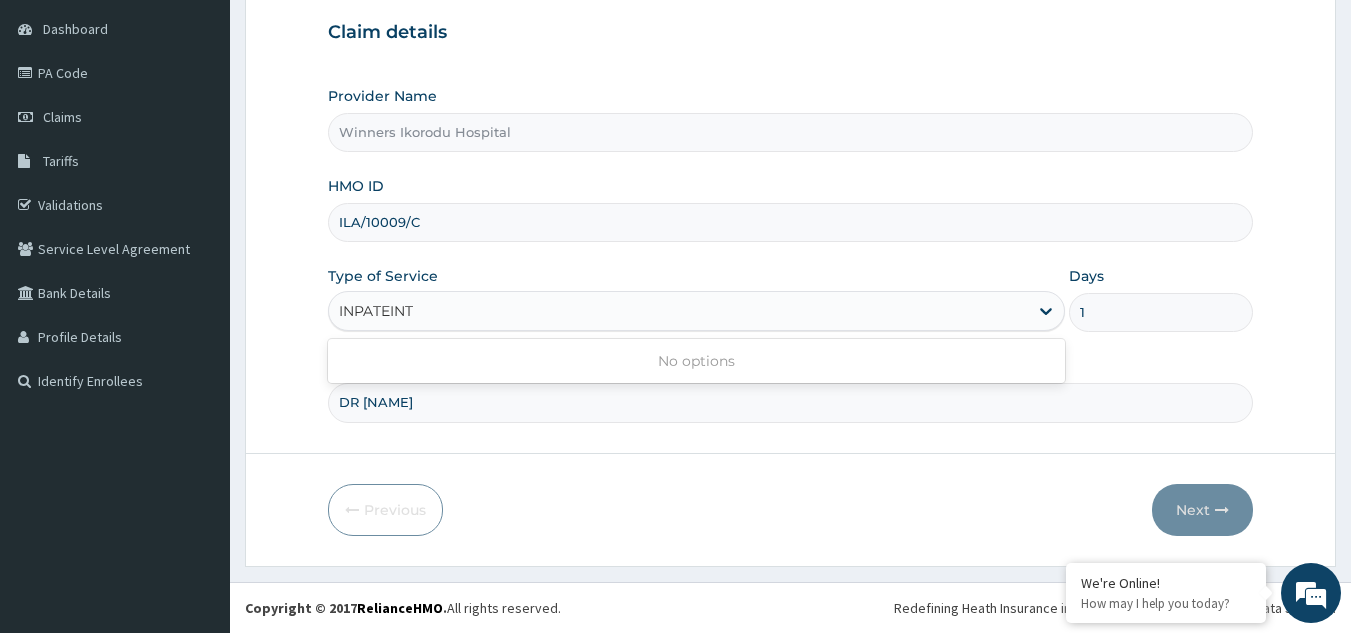 type on "INPATEINT" 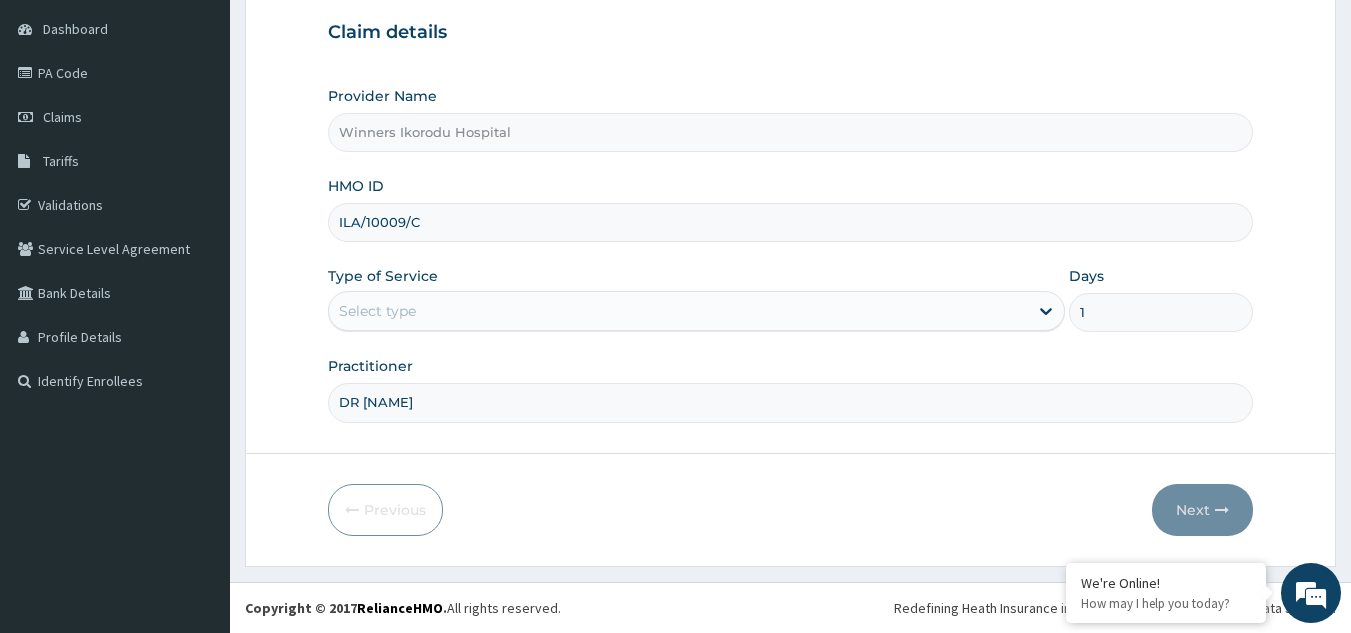 click on "Step  1  of 2 Claim details Provider Name Winners Ikorodu Hospital HMO ID ILA/10009/C Type of Service Select type Days 1 Practitioner DR FRACK     Previous   Next" at bounding box center [790, 242] 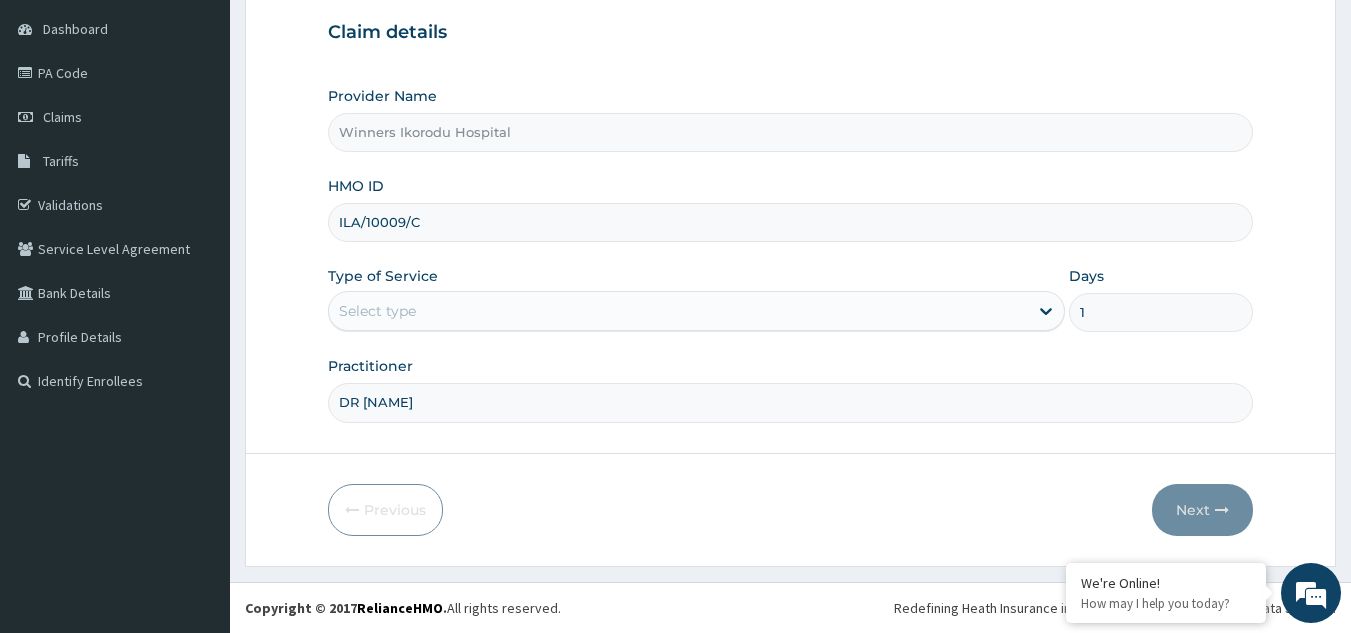 click on "ILA/10009/C" at bounding box center [791, 222] 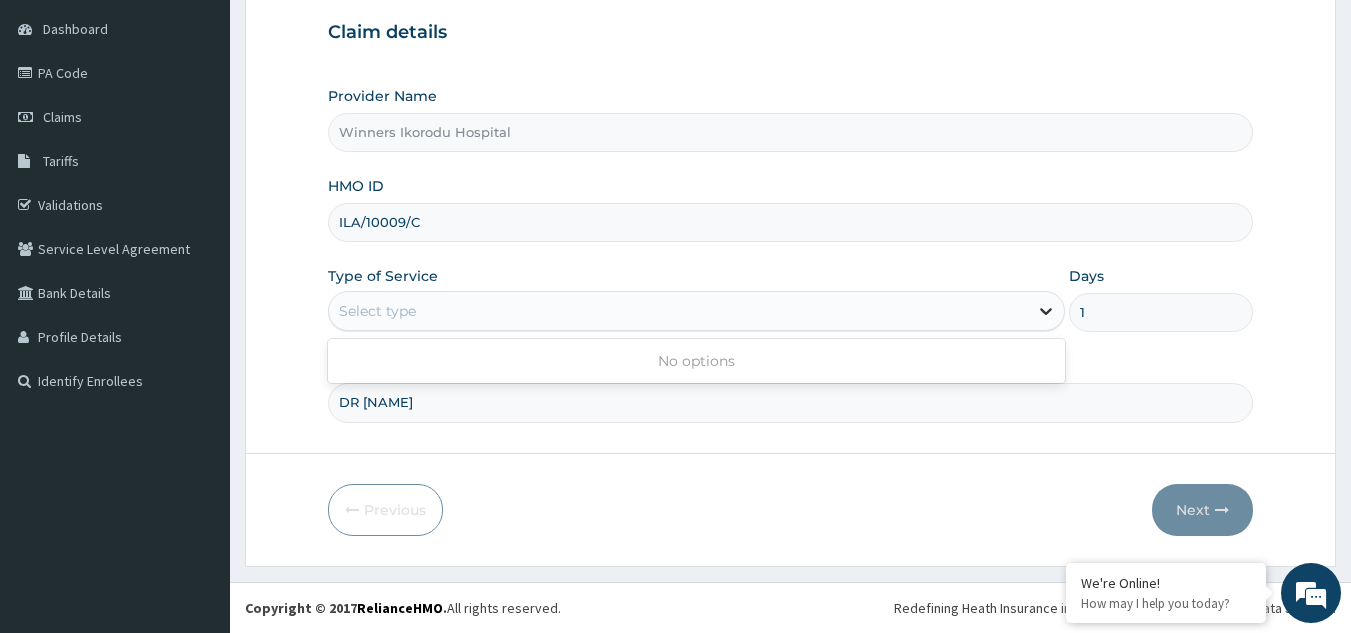 click 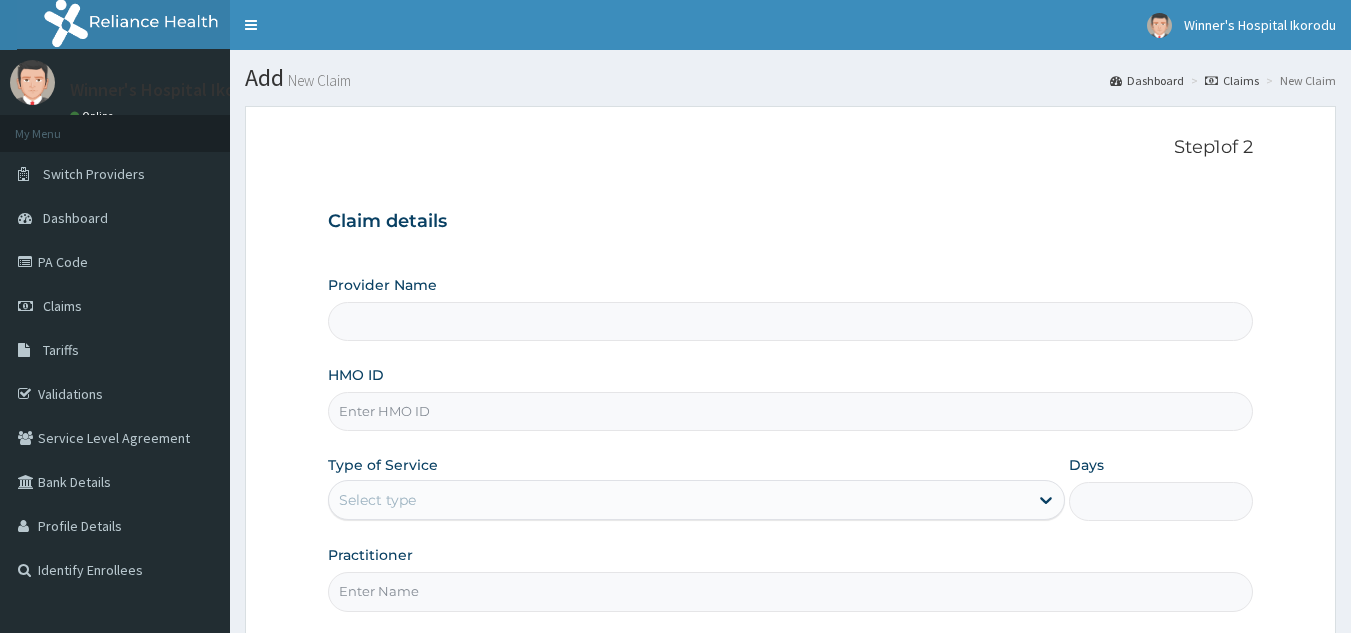 scroll, scrollTop: 189, scrollLeft: 0, axis: vertical 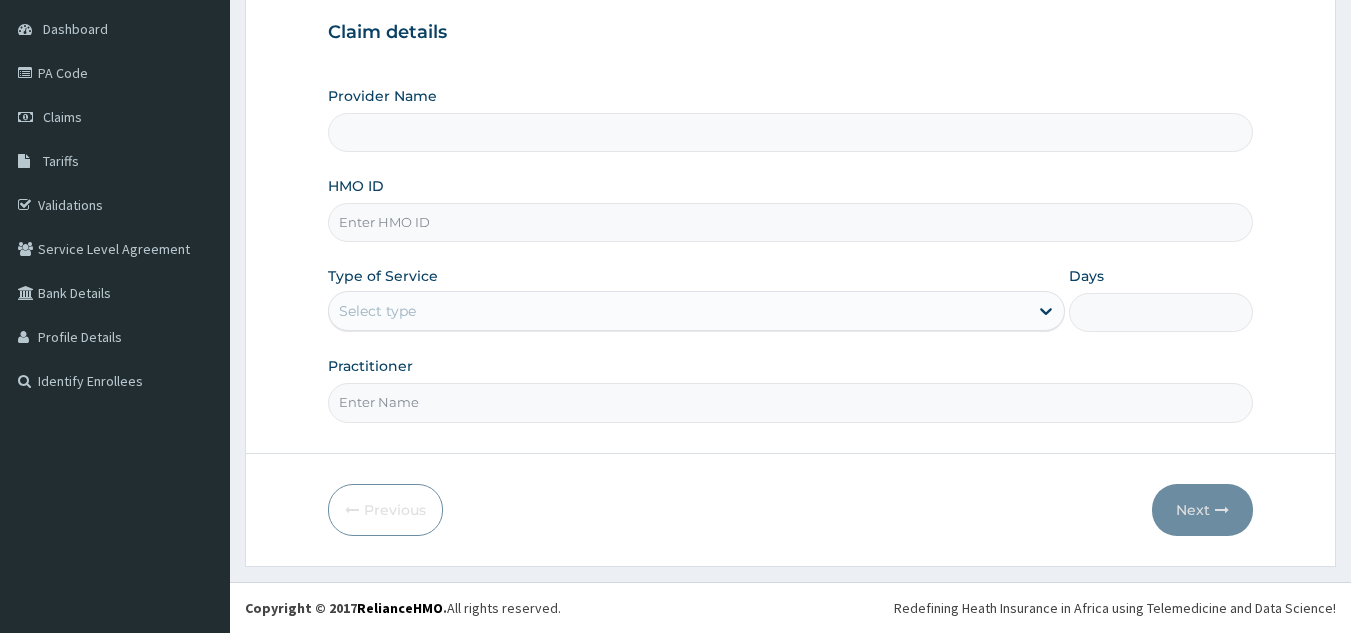 type on "Winners Ikorodu Hospital" 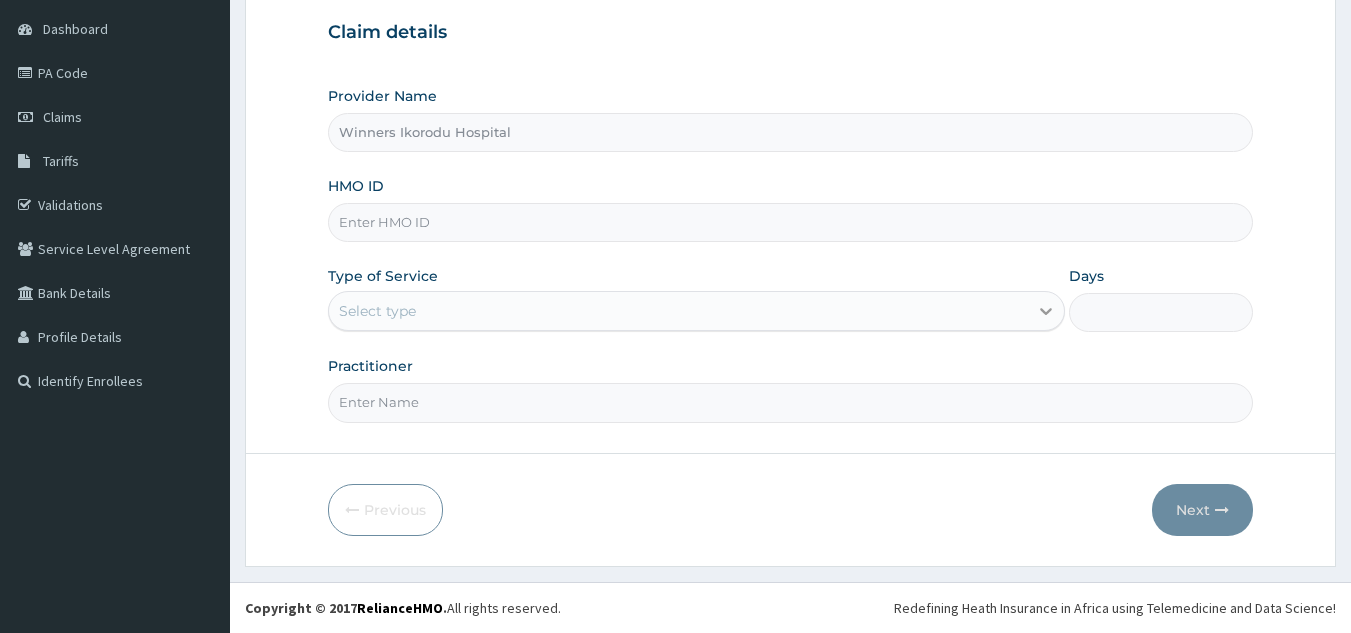 click 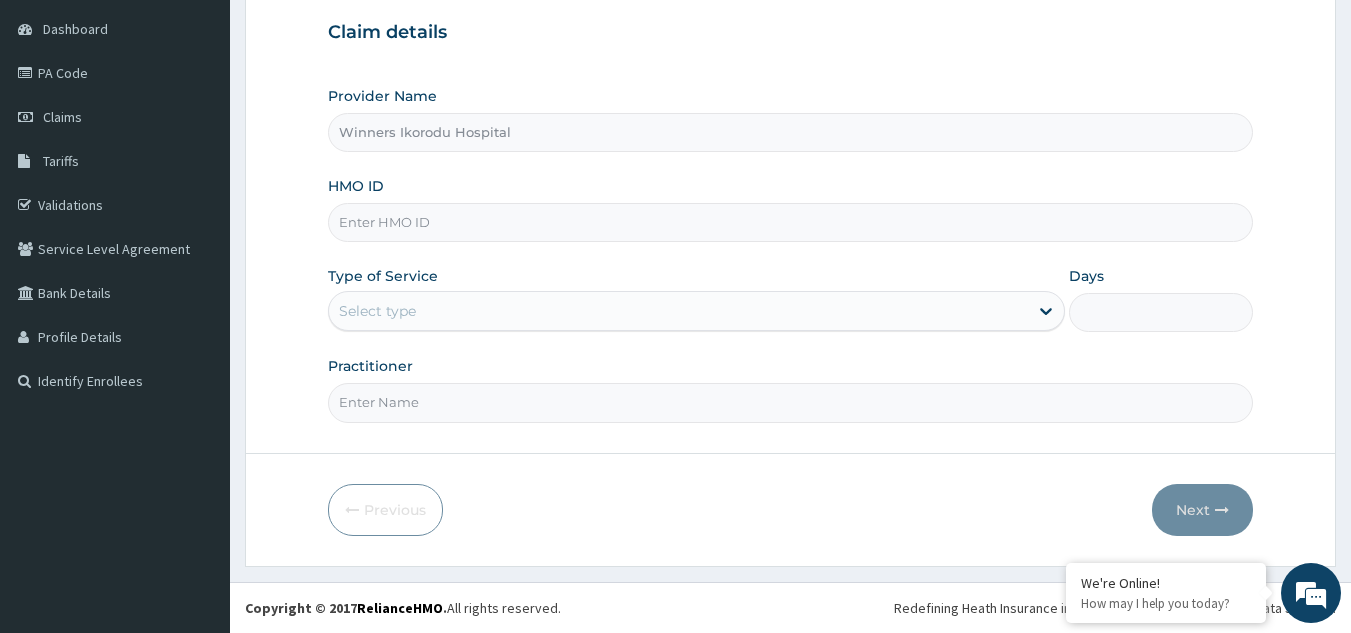 click on "Select type" at bounding box center (678, 311) 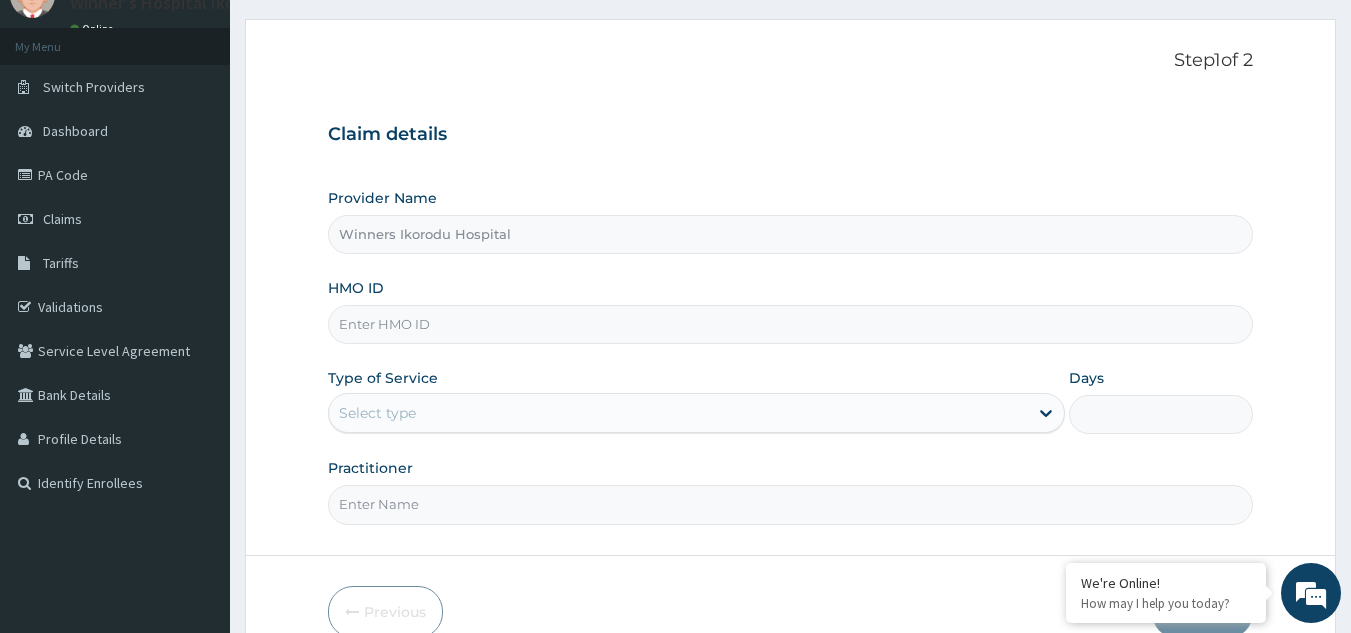 scroll, scrollTop: 0, scrollLeft: 0, axis: both 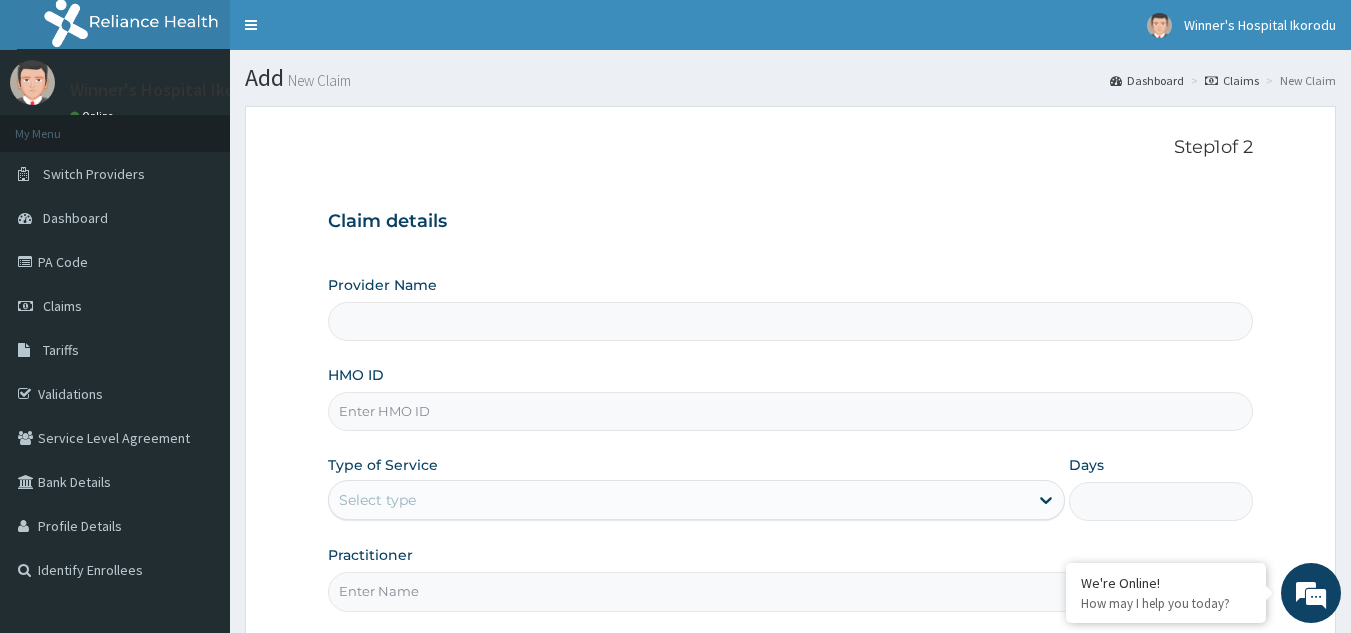 type on "Winners Ikorodu Hospital" 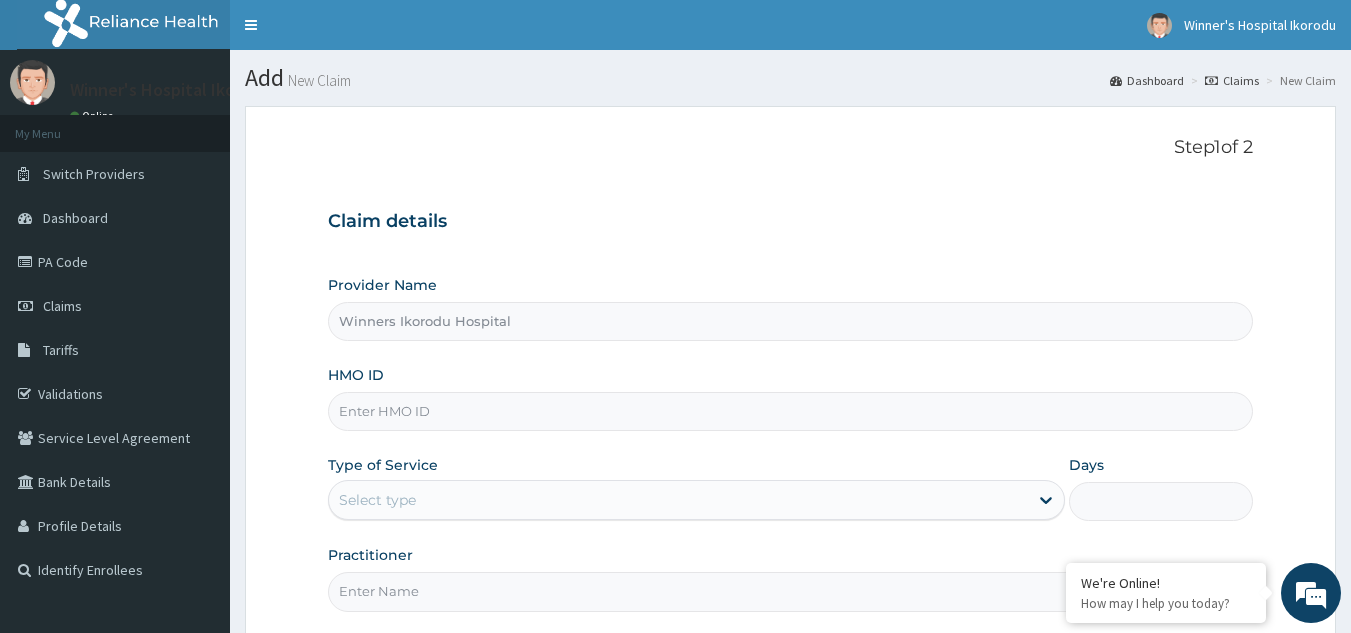 click on "Provider Name Winners Ikorodu Hospital HMO ID Type of Service Select type Days Practitioner" at bounding box center [791, 443] 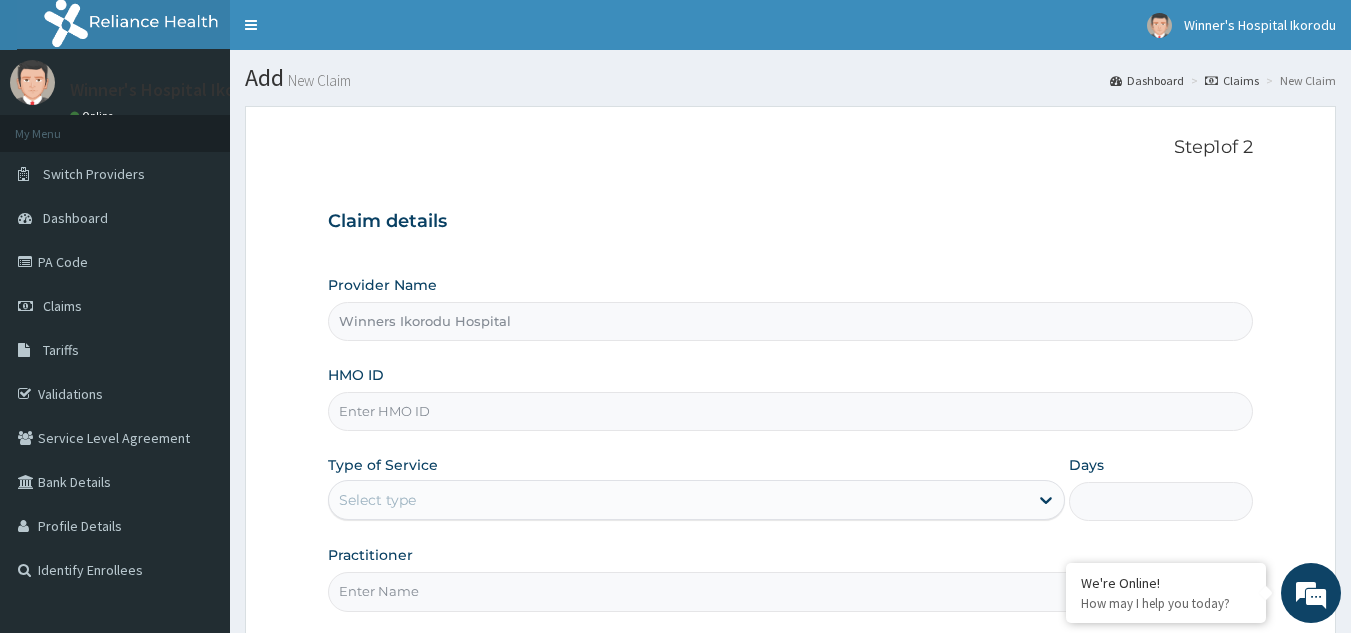 type on "OCL/10010/A" 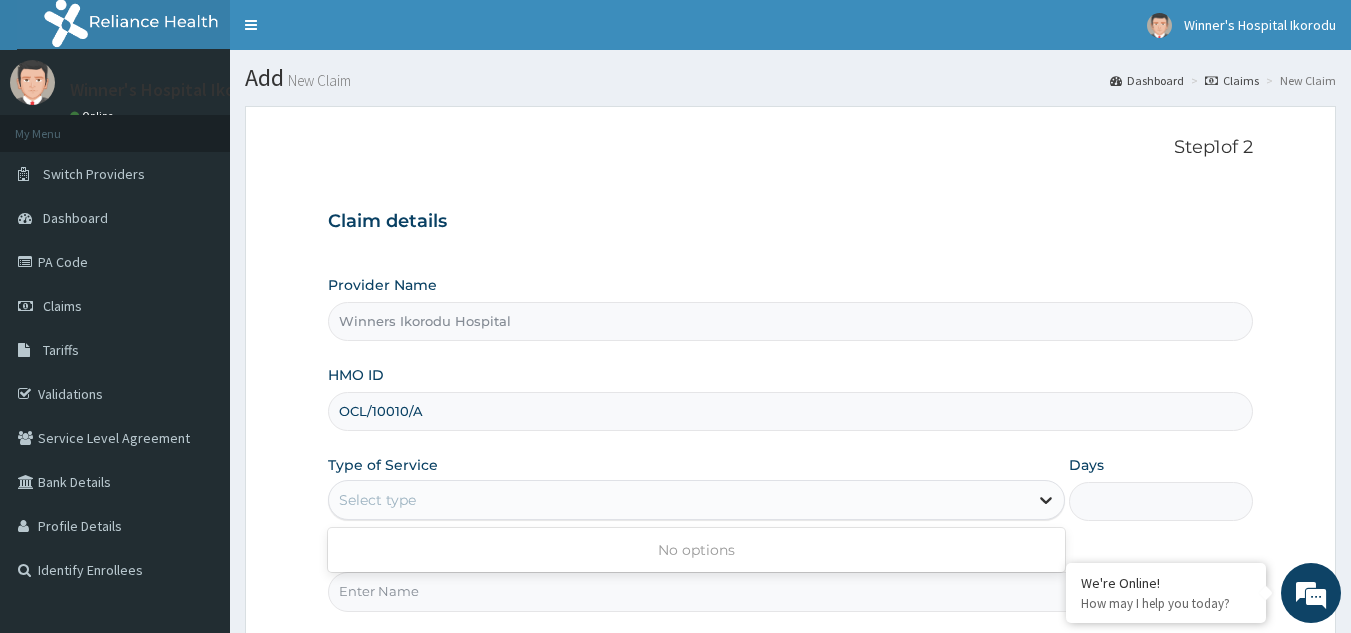 click 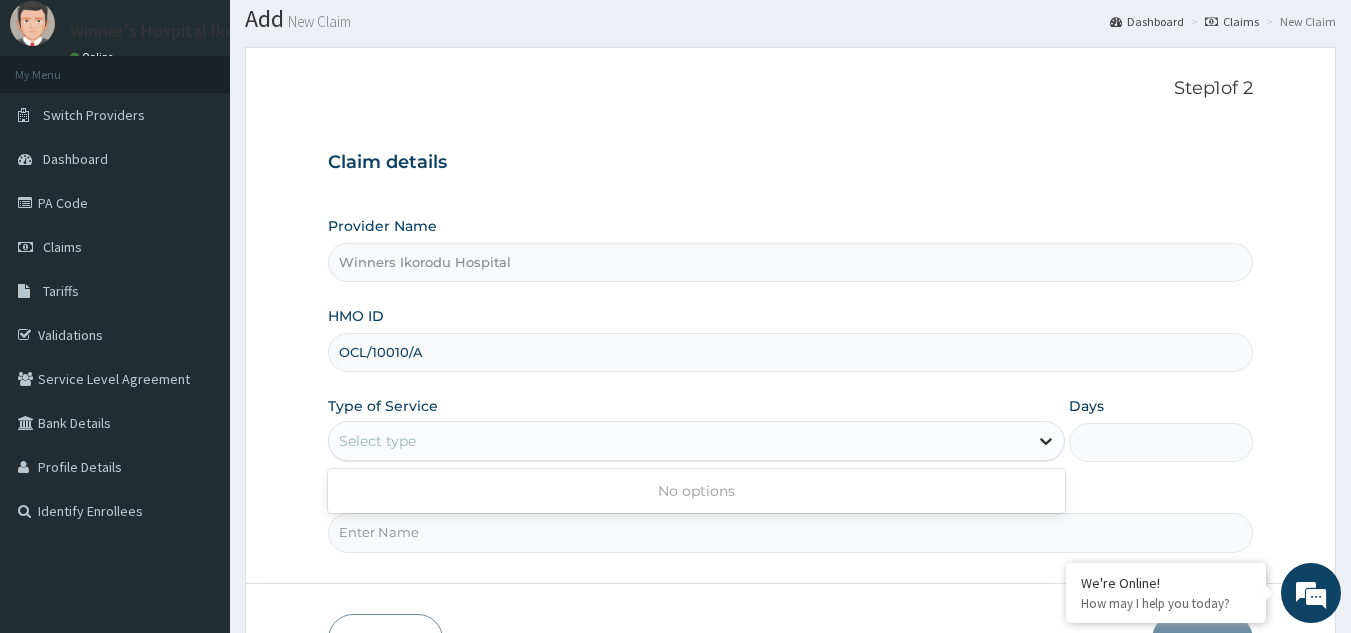 scroll, scrollTop: 0, scrollLeft: 0, axis: both 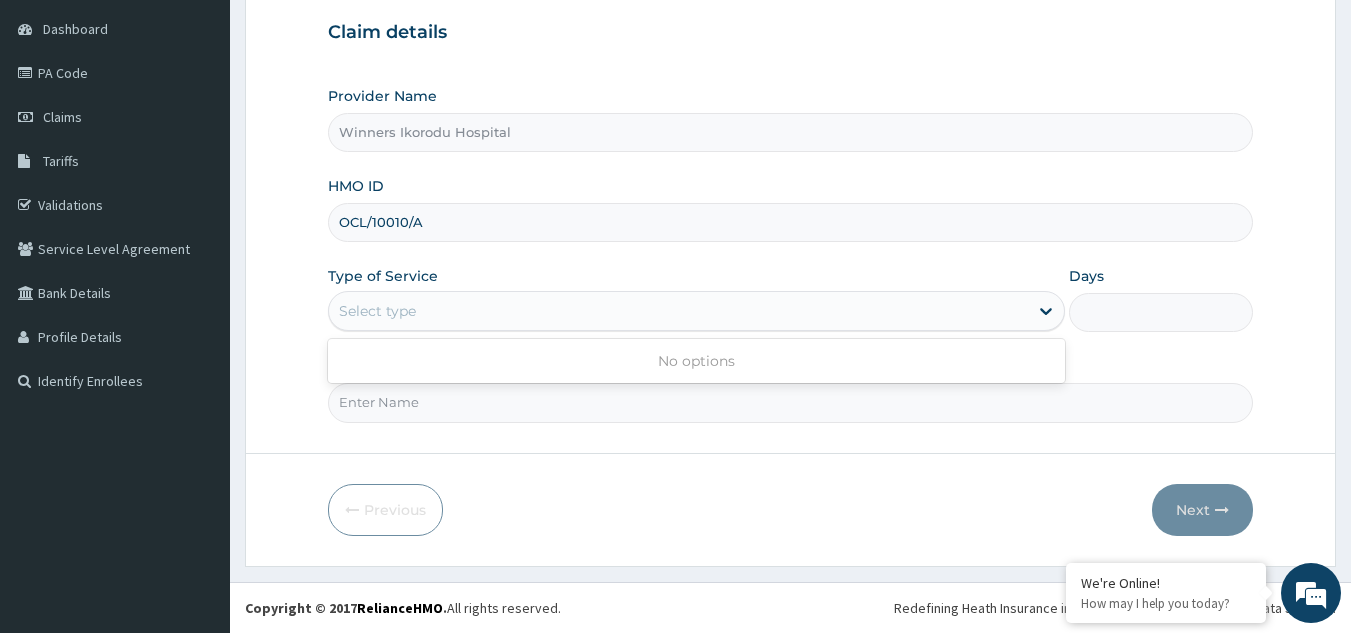 click on "Days" at bounding box center [1161, 312] 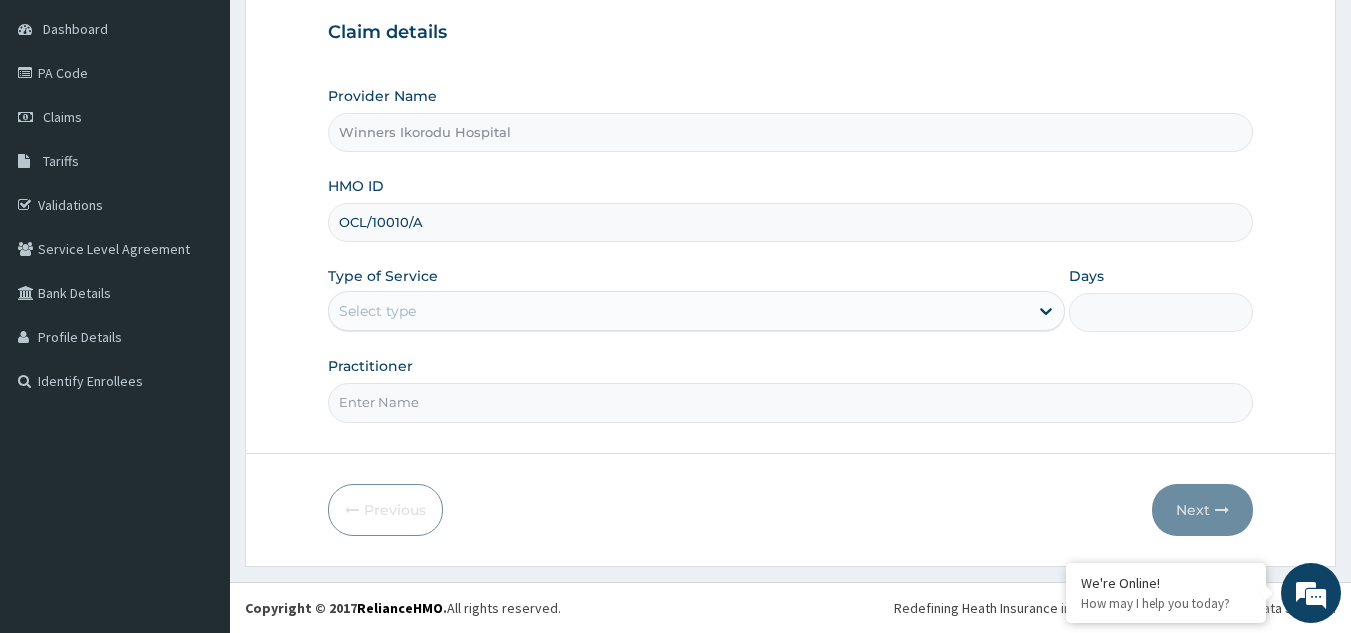 type on "1" 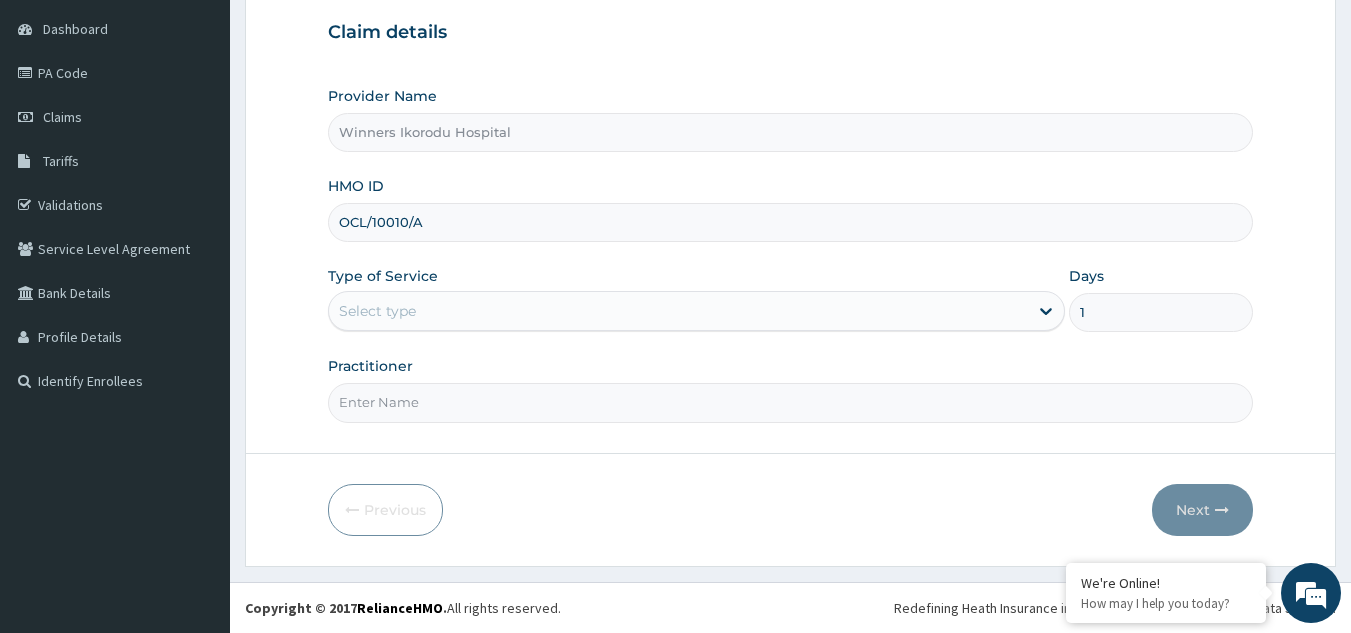 click on "Practitioner" at bounding box center [791, 402] 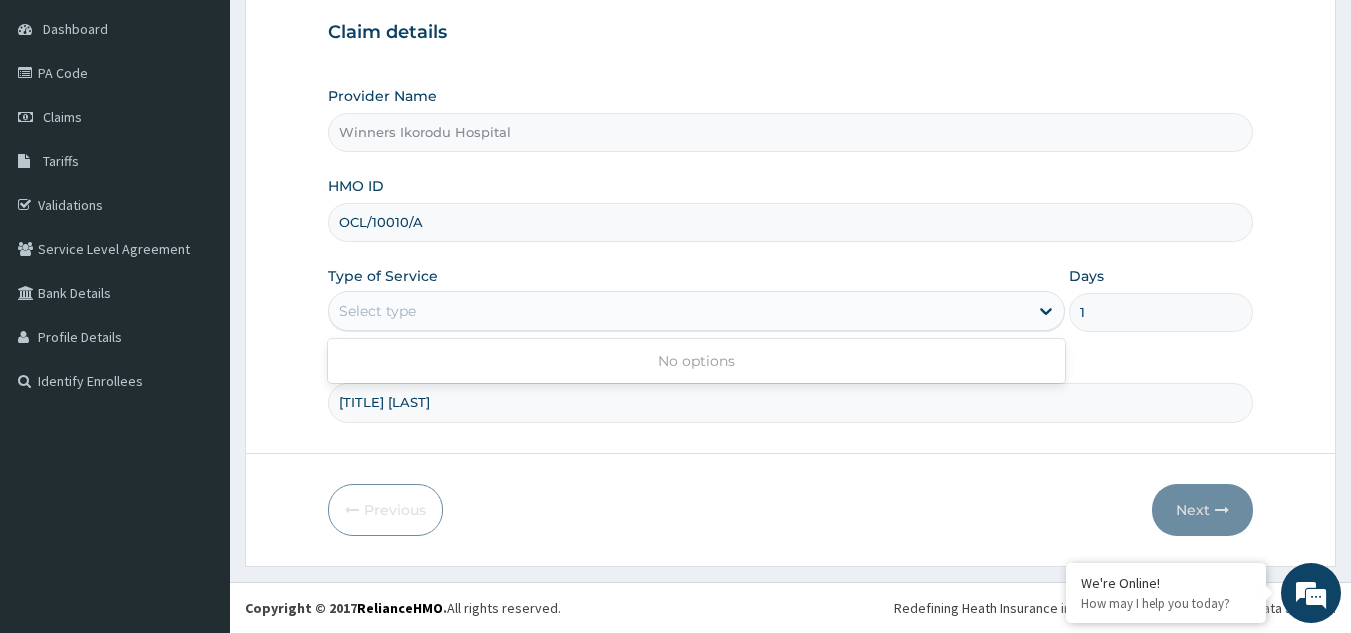 click on "Select type" at bounding box center [678, 311] 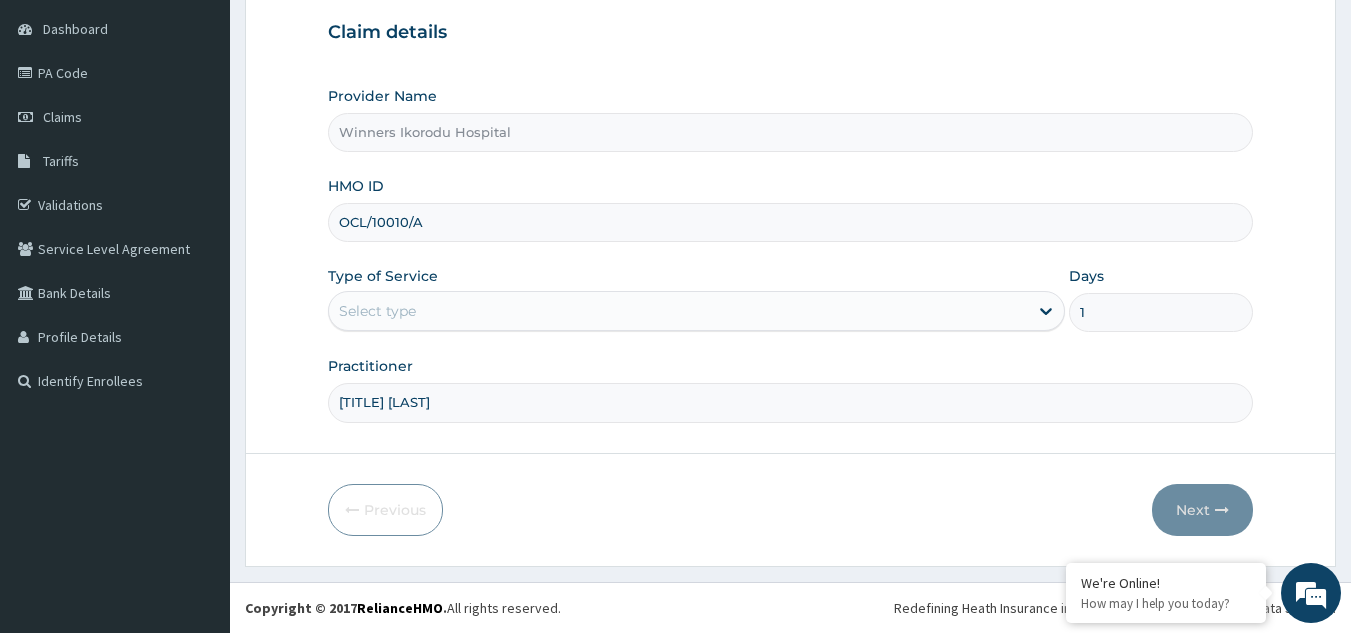 click on "Select type" at bounding box center (377, 311) 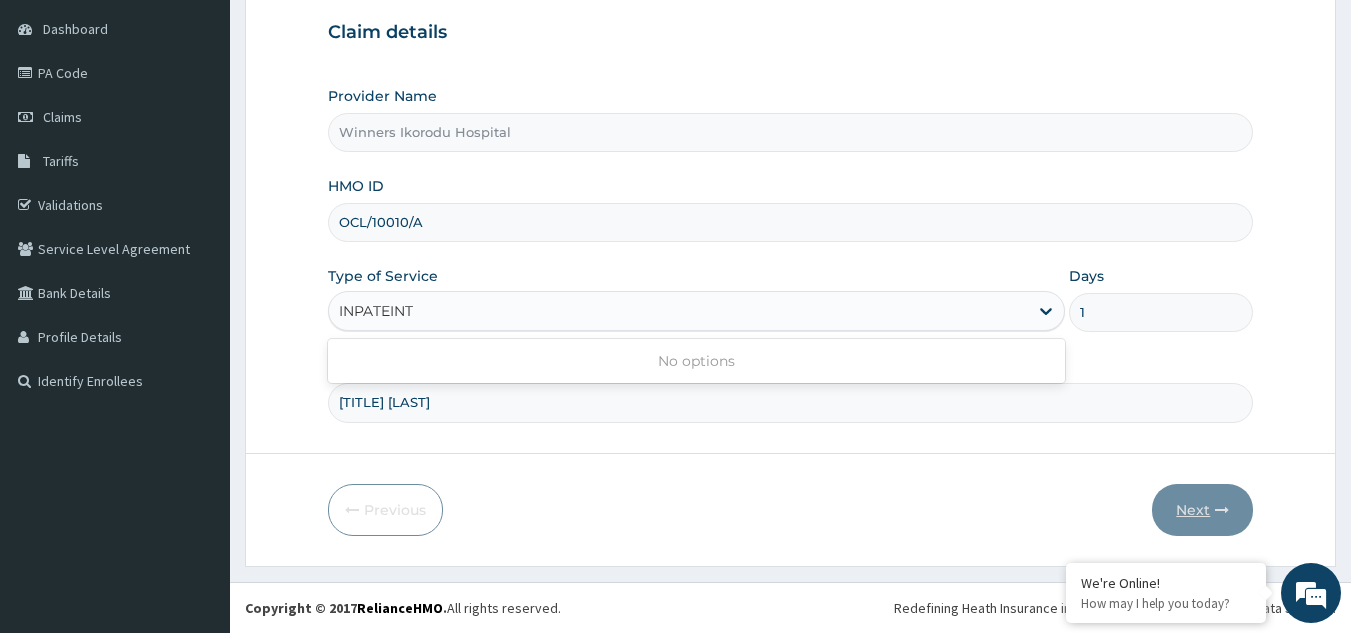 type on "INPATEINT" 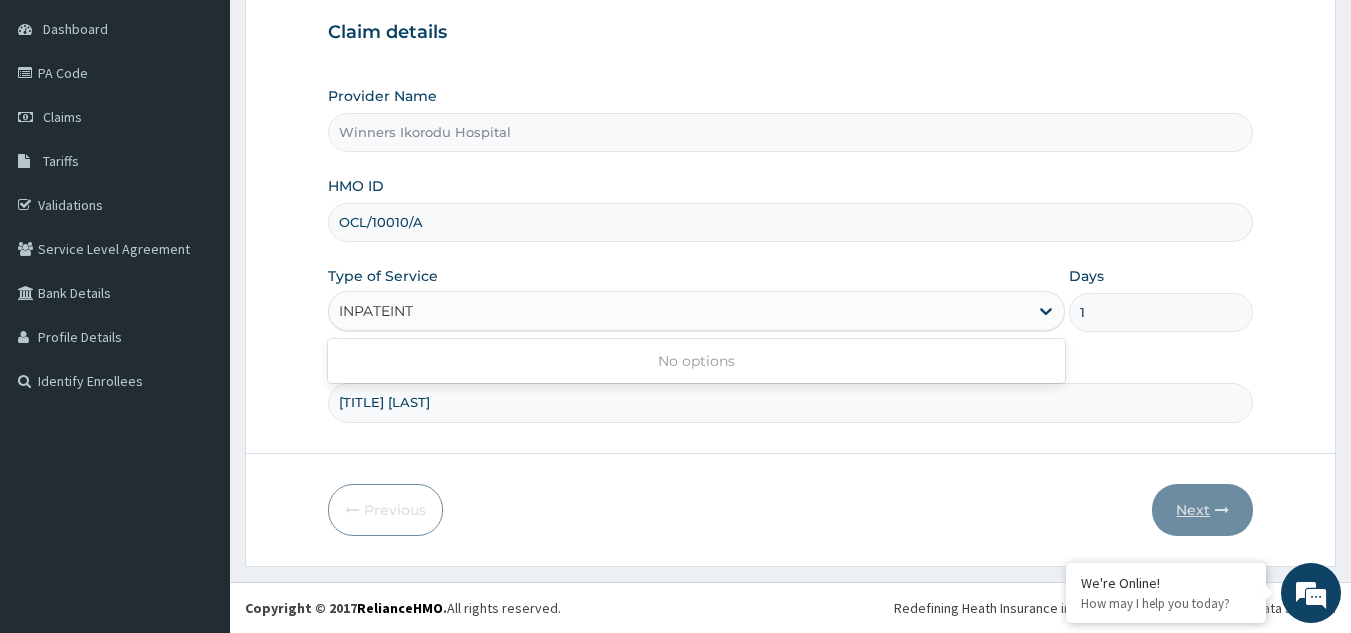 type 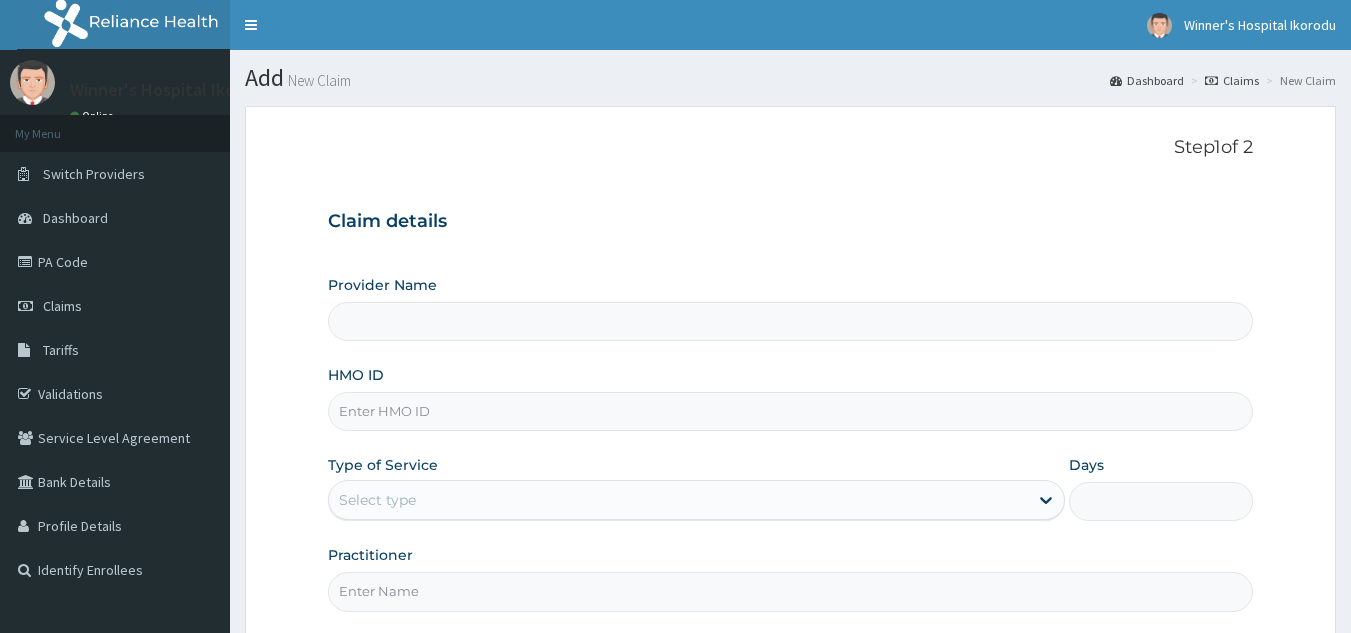 scroll, scrollTop: 189, scrollLeft: 0, axis: vertical 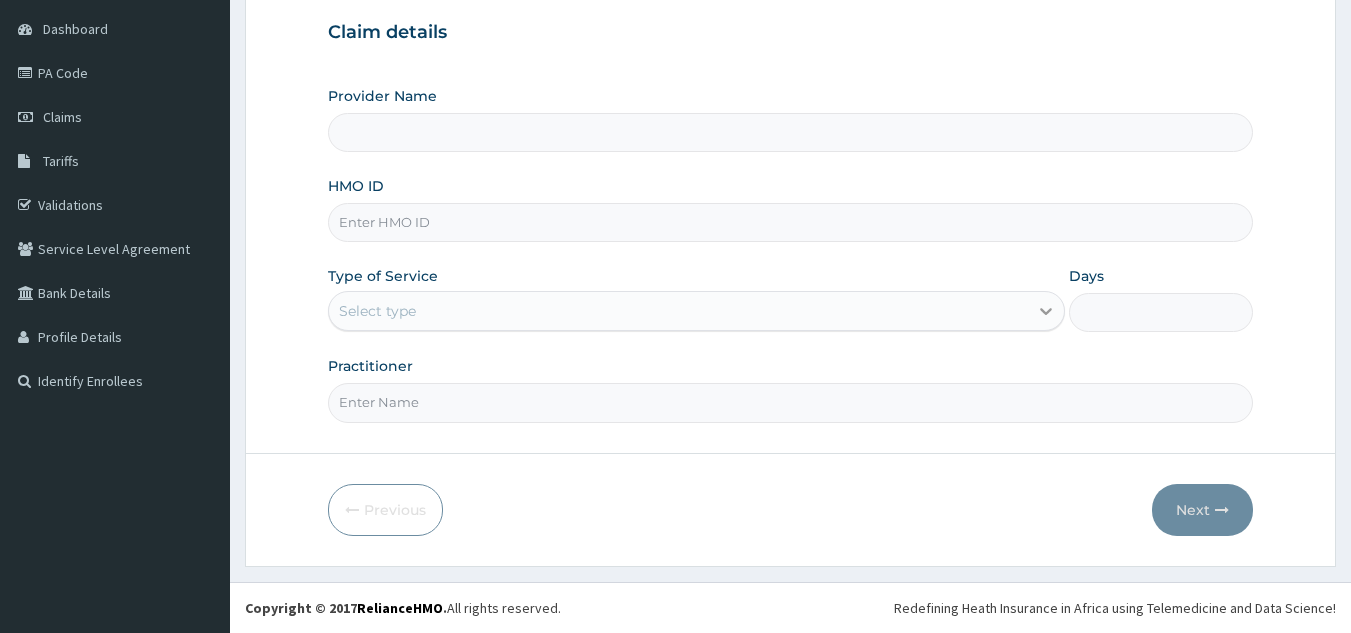 type on "Winners Ikorodu Hospital" 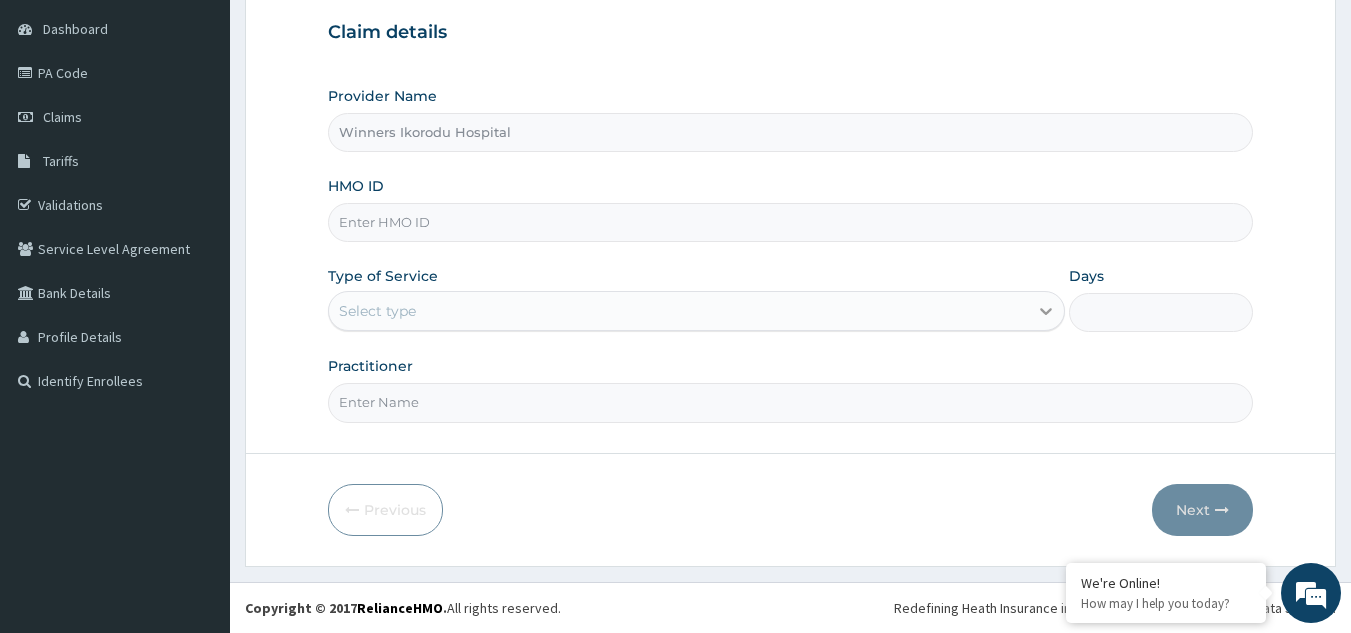 click 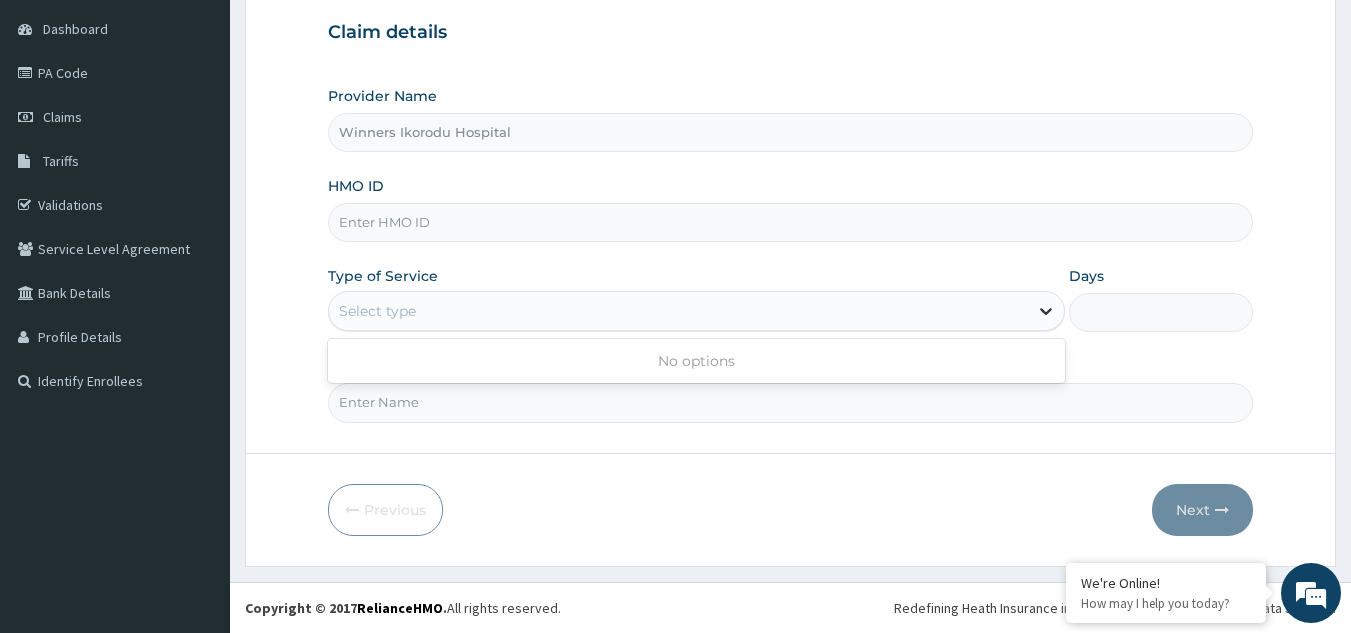 scroll, scrollTop: 0, scrollLeft: 0, axis: both 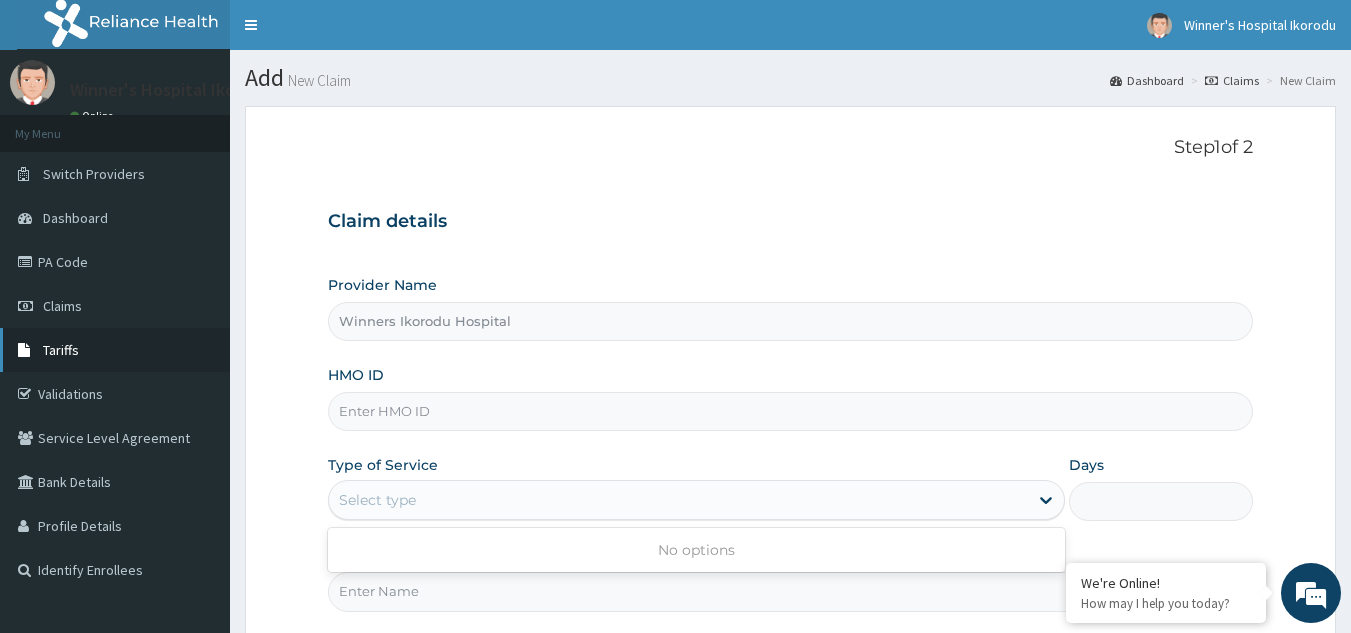 click on "Tariffs" at bounding box center [61, 350] 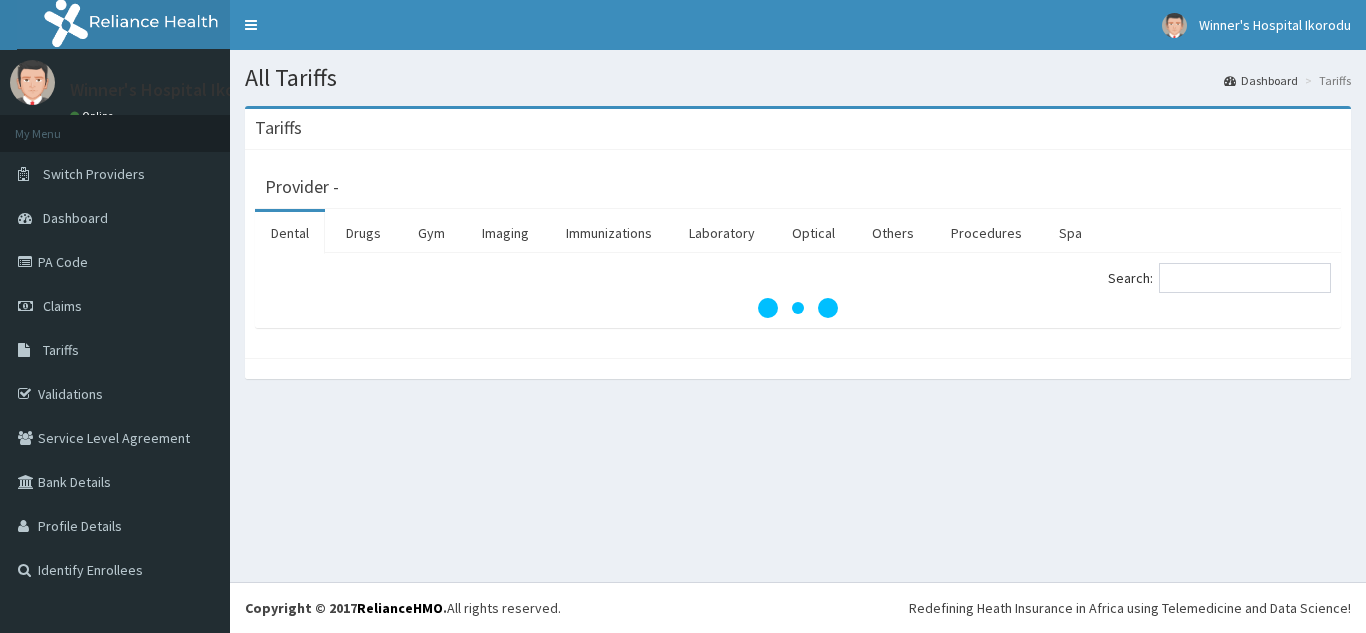 scroll, scrollTop: 0, scrollLeft: 0, axis: both 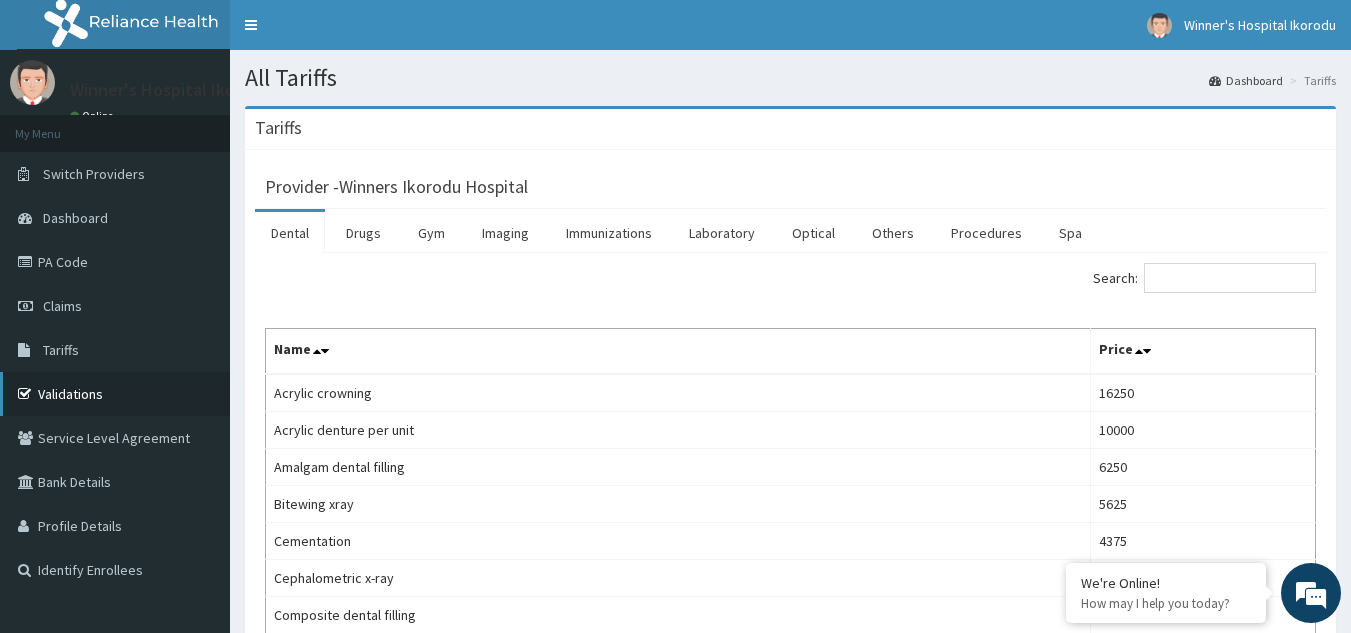 click on "Validations" at bounding box center (115, 394) 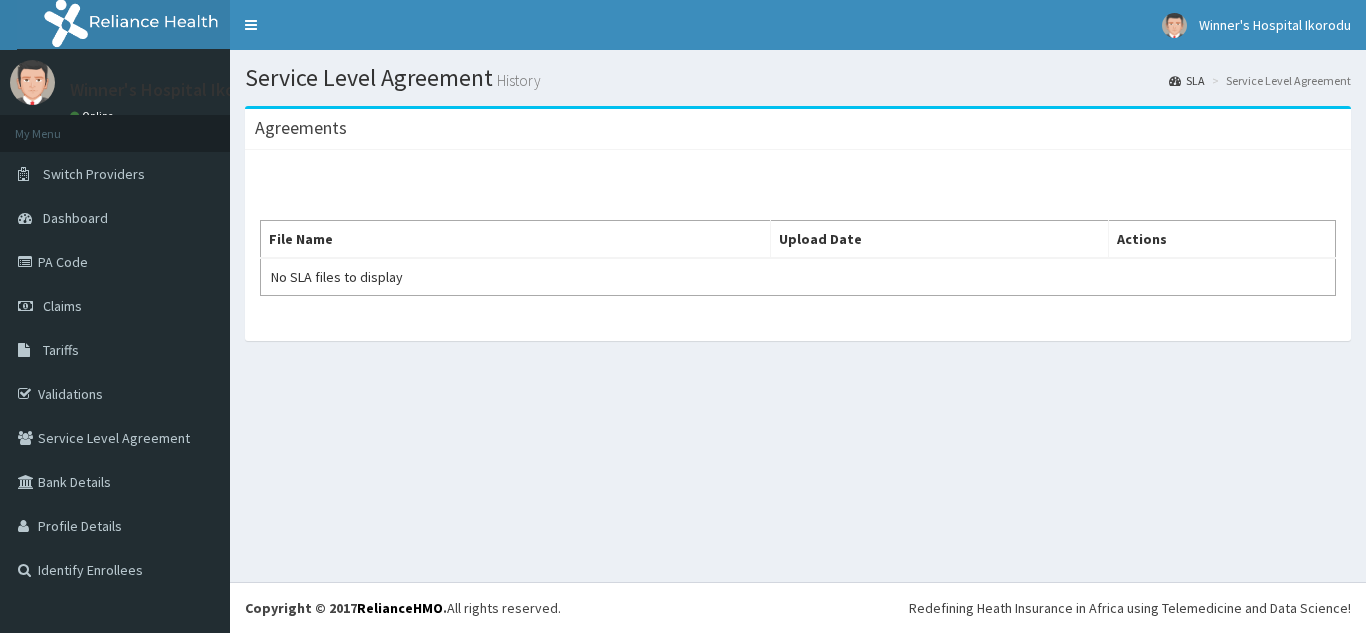 scroll, scrollTop: 0, scrollLeft: 0, axis: both 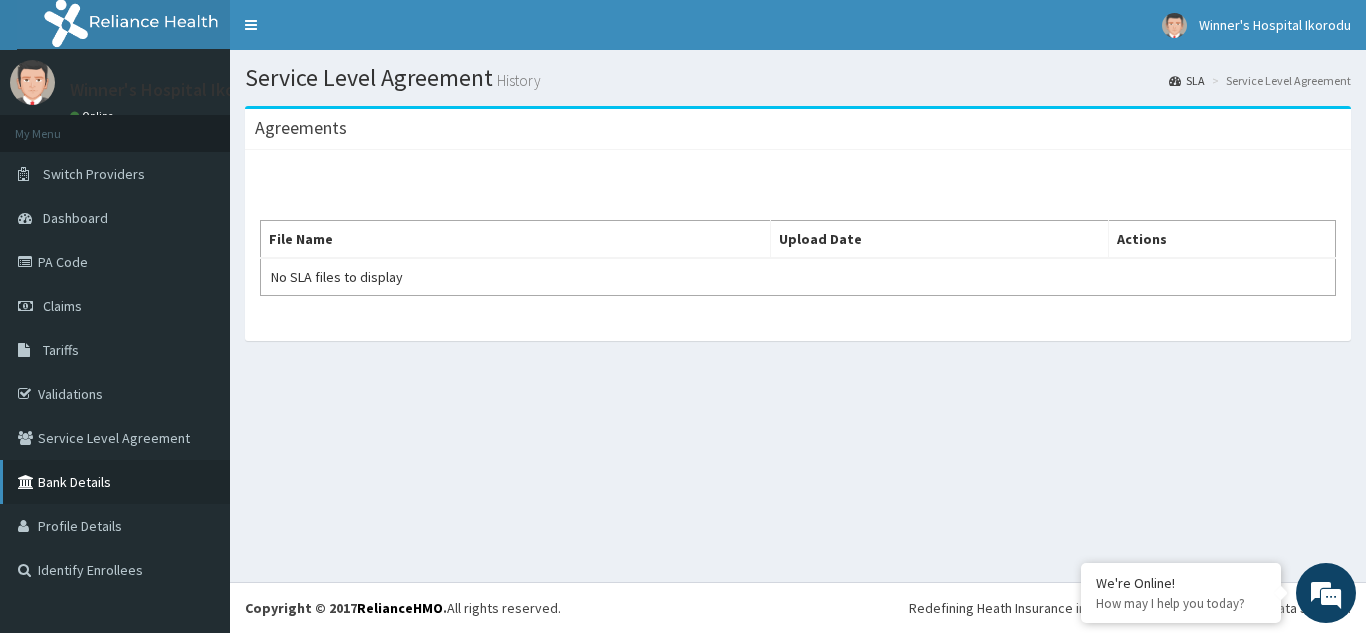 click on "Bank Details" at bounding box center (115, 482) 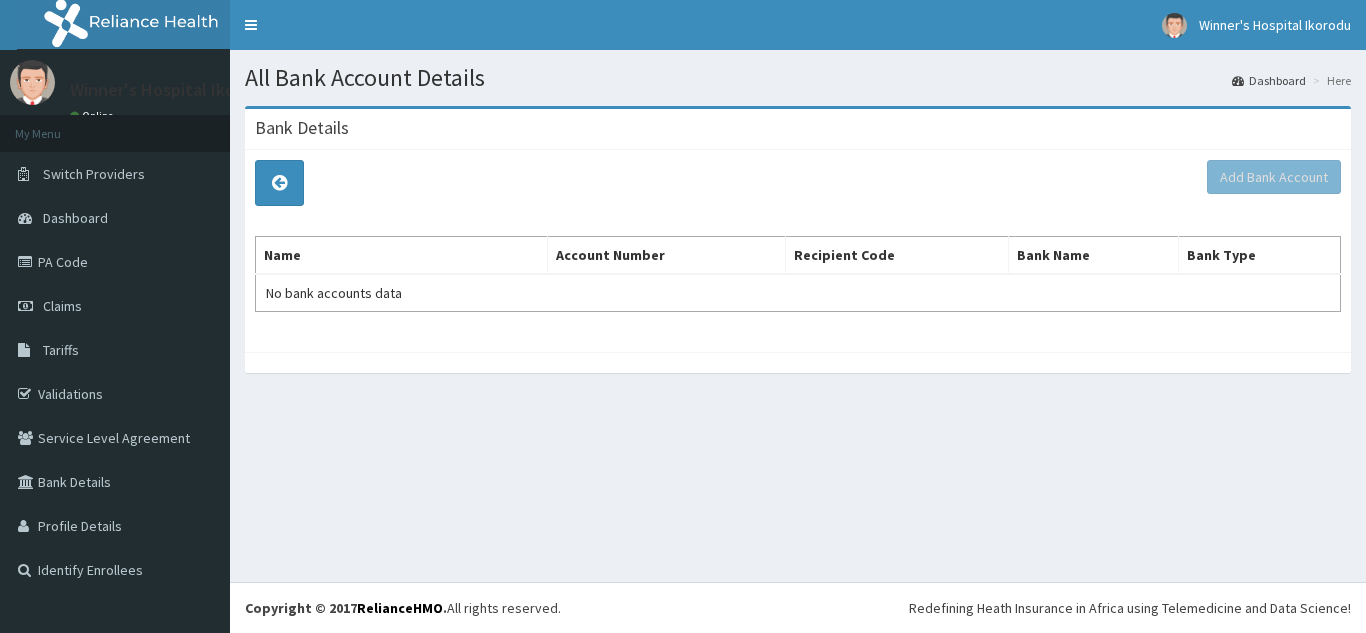 scroll, scrollTop: 0, scrollLeft: 0, axis: both 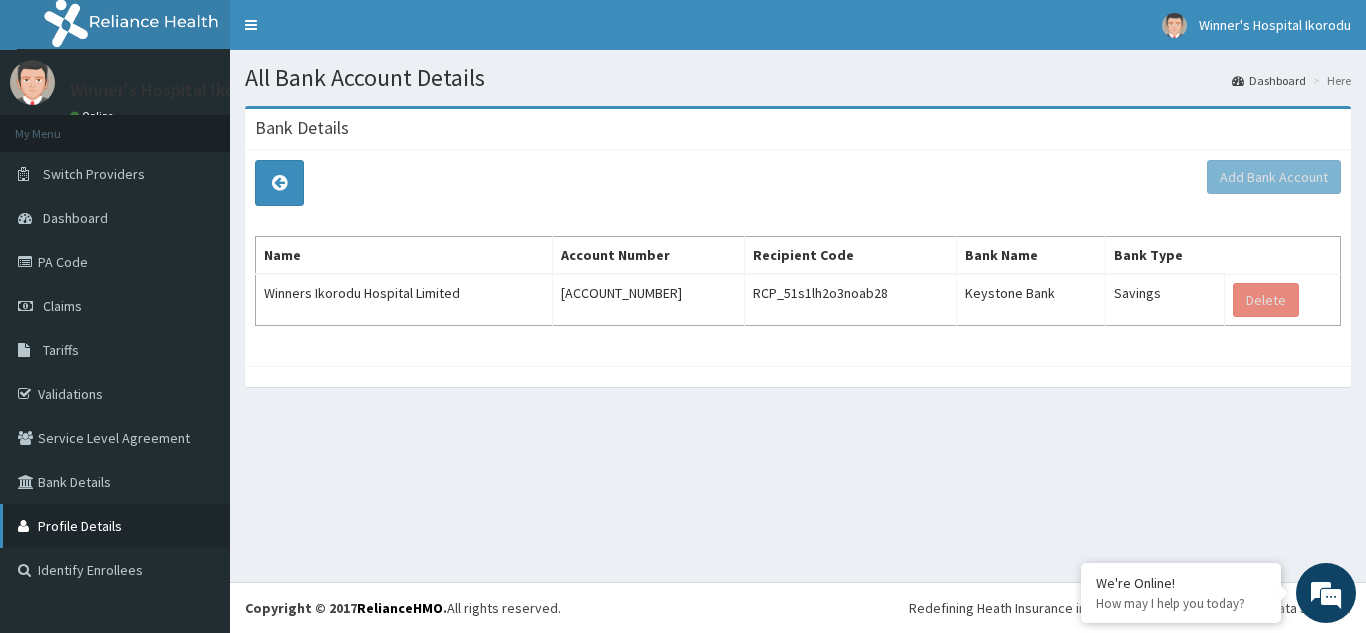 click on "Profile Details" at bounding box center [115, 526] 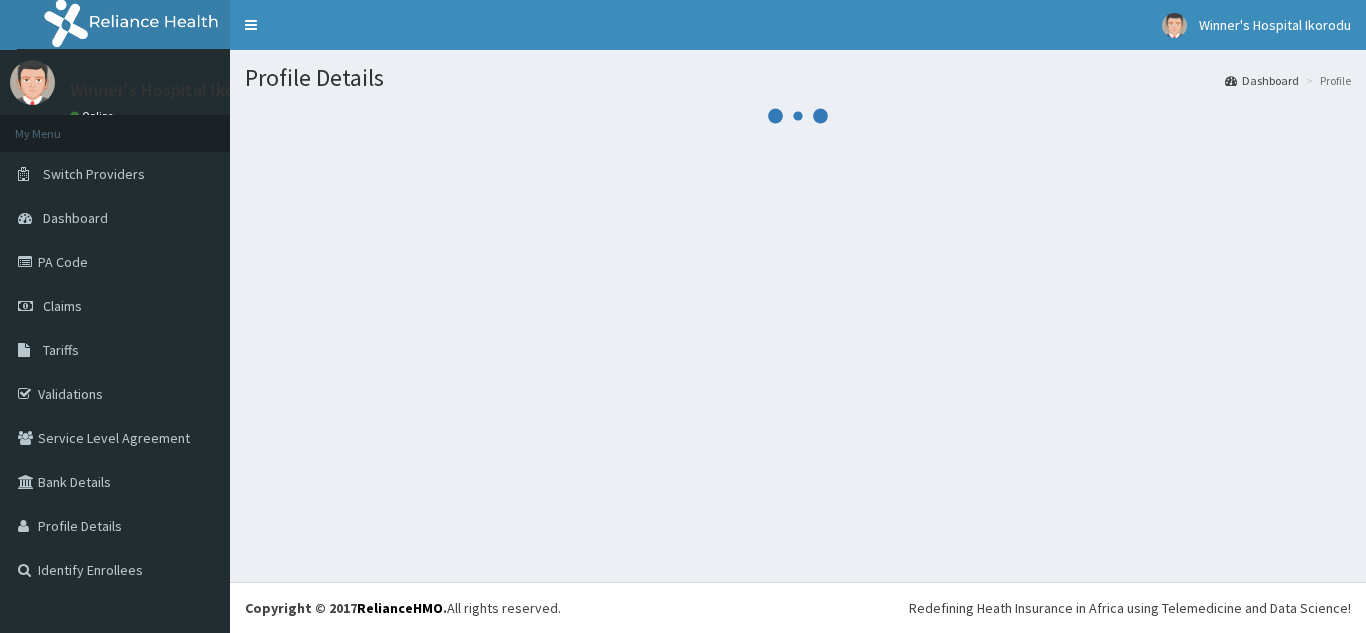 scroll, scrollTop: 0, scrollLeft: 0, axis: both 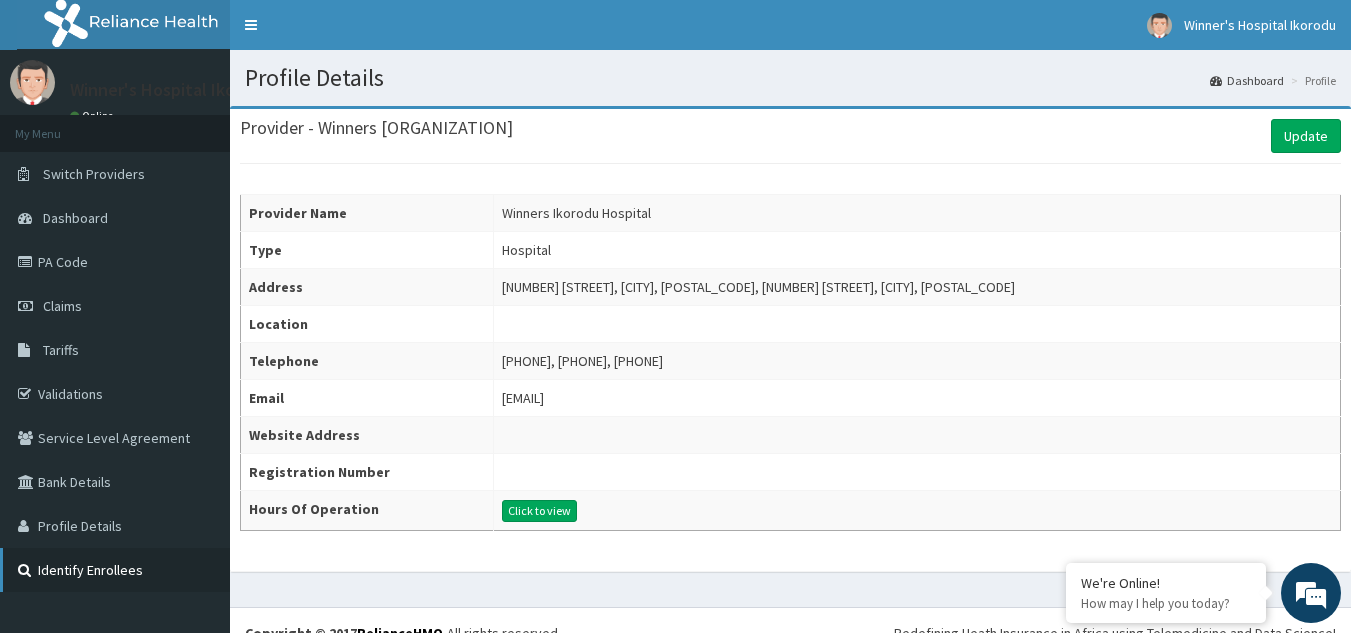 click on "Identify Enrollees" at bounding box center (115, 570) 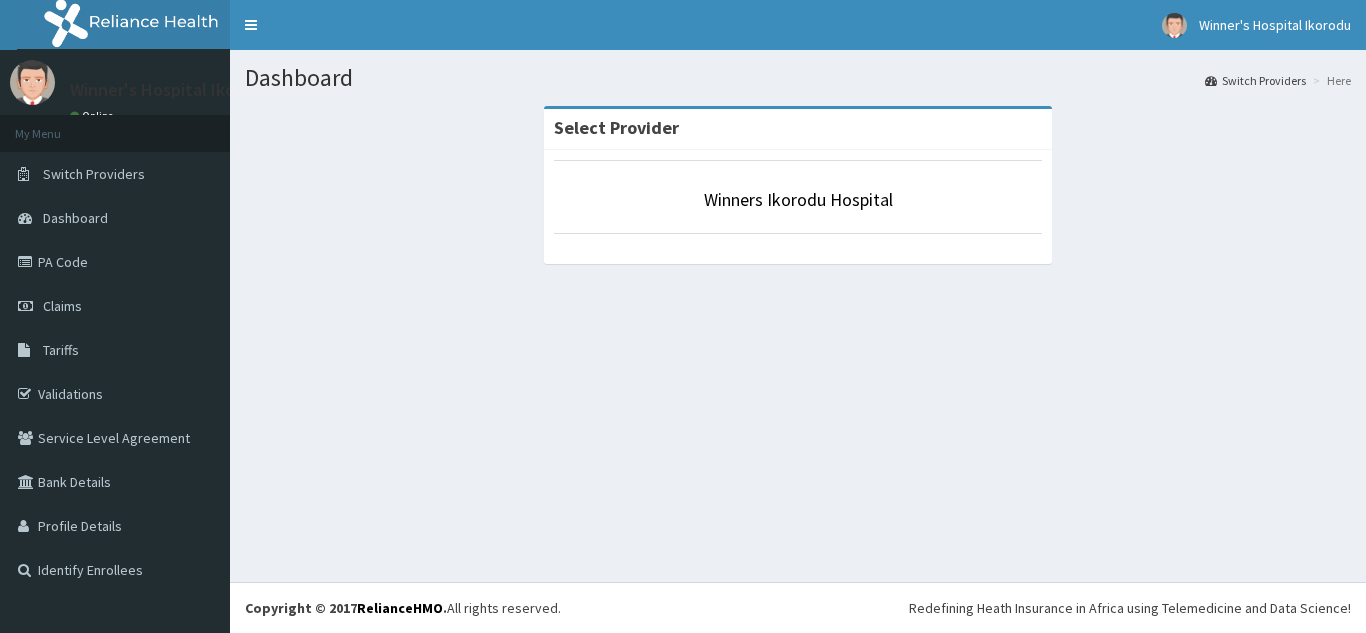 scroll, scrollTop: 0, scrollLeft: 0, axis: both 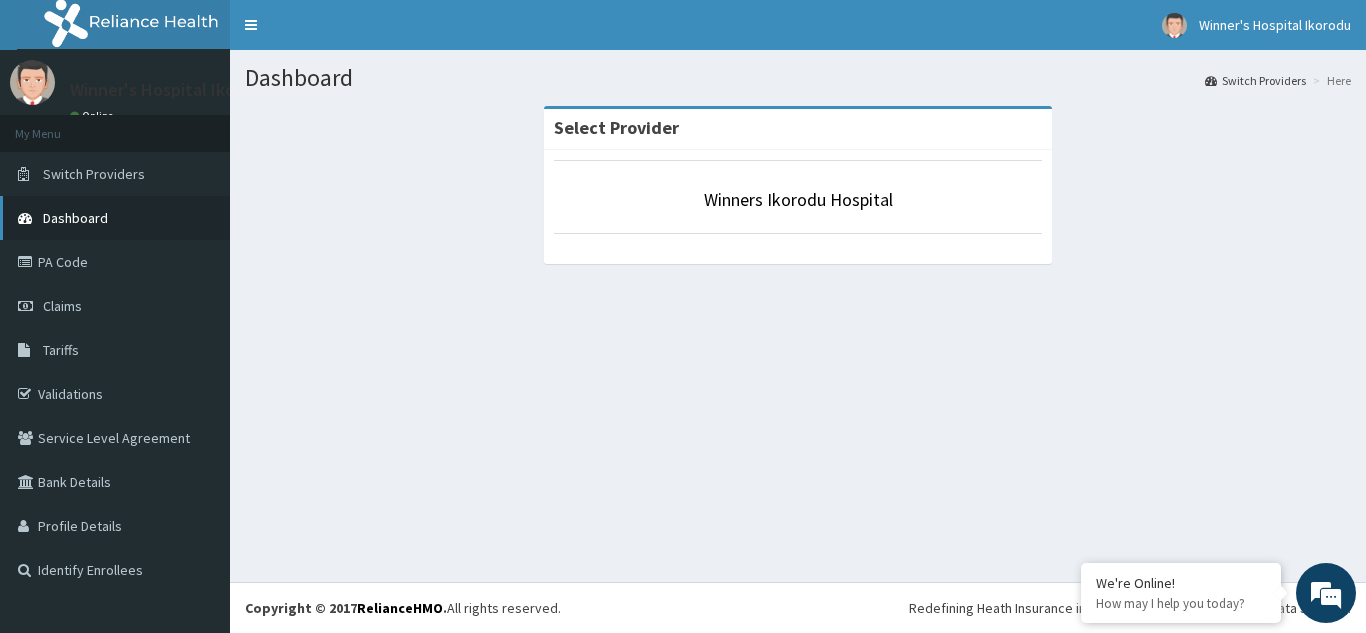 click on "Dashboard" at bounding box center [75, 218] 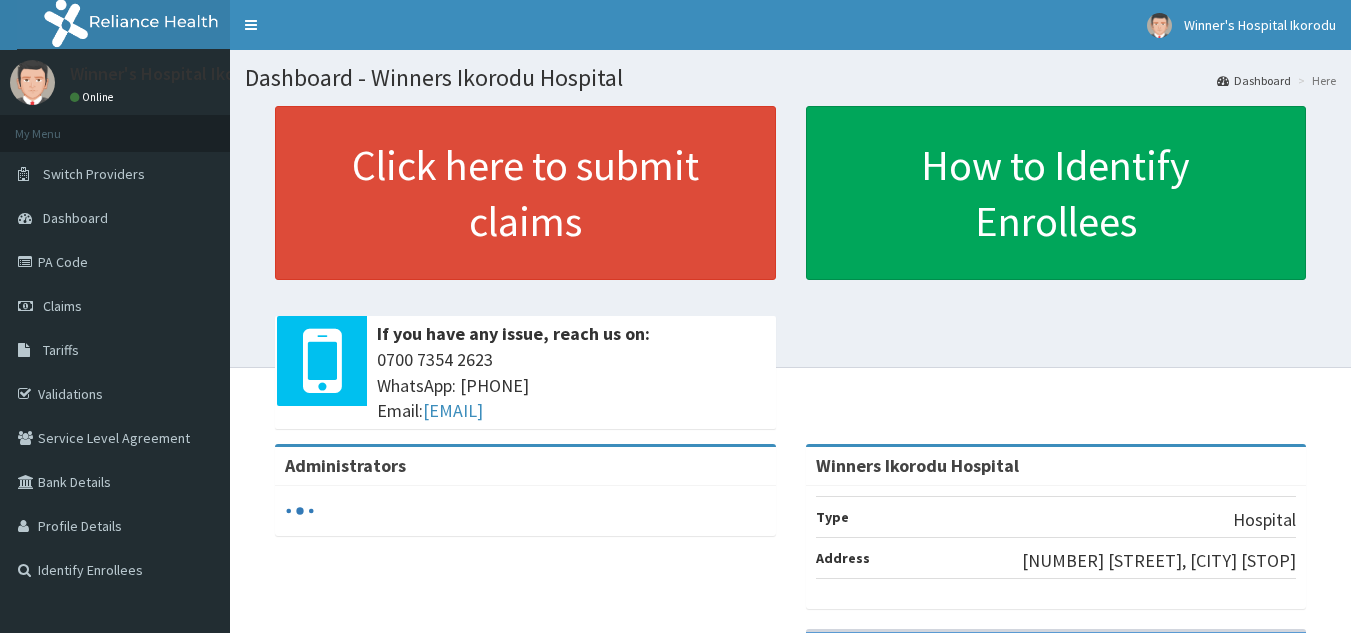 scroll, scrollTop: 0, scrollLeft: 0, axis: both 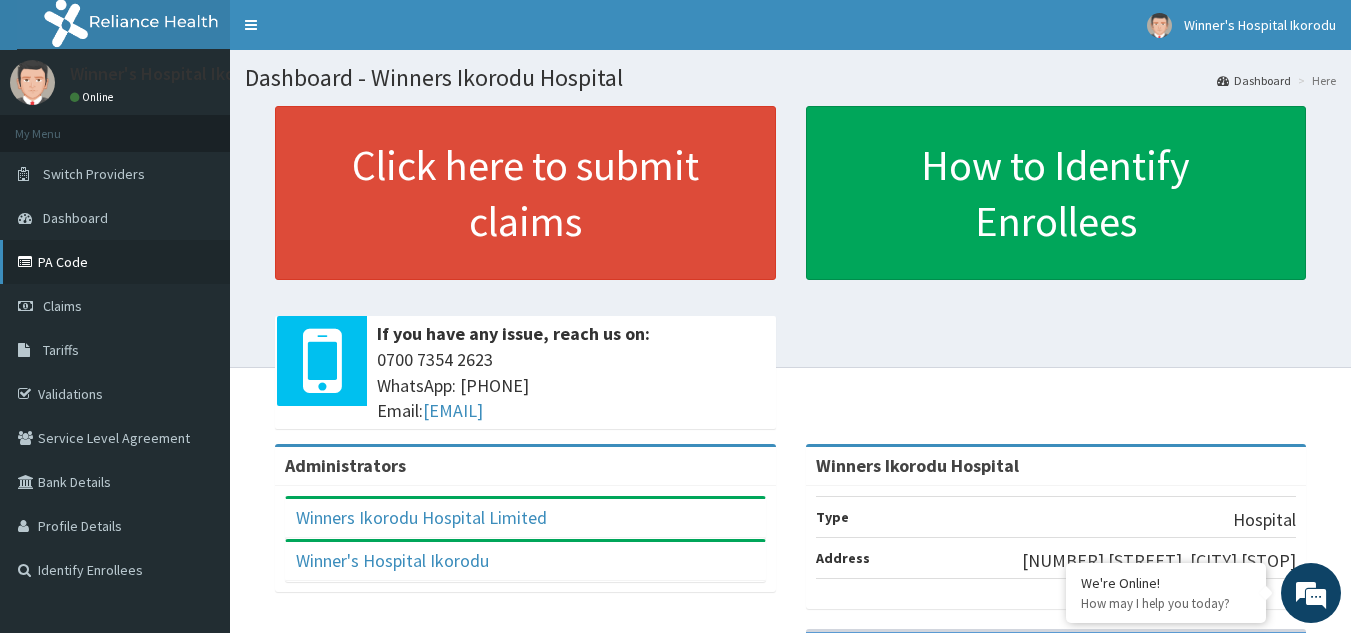 click on "PA Code" at bounding box center (115, 262) 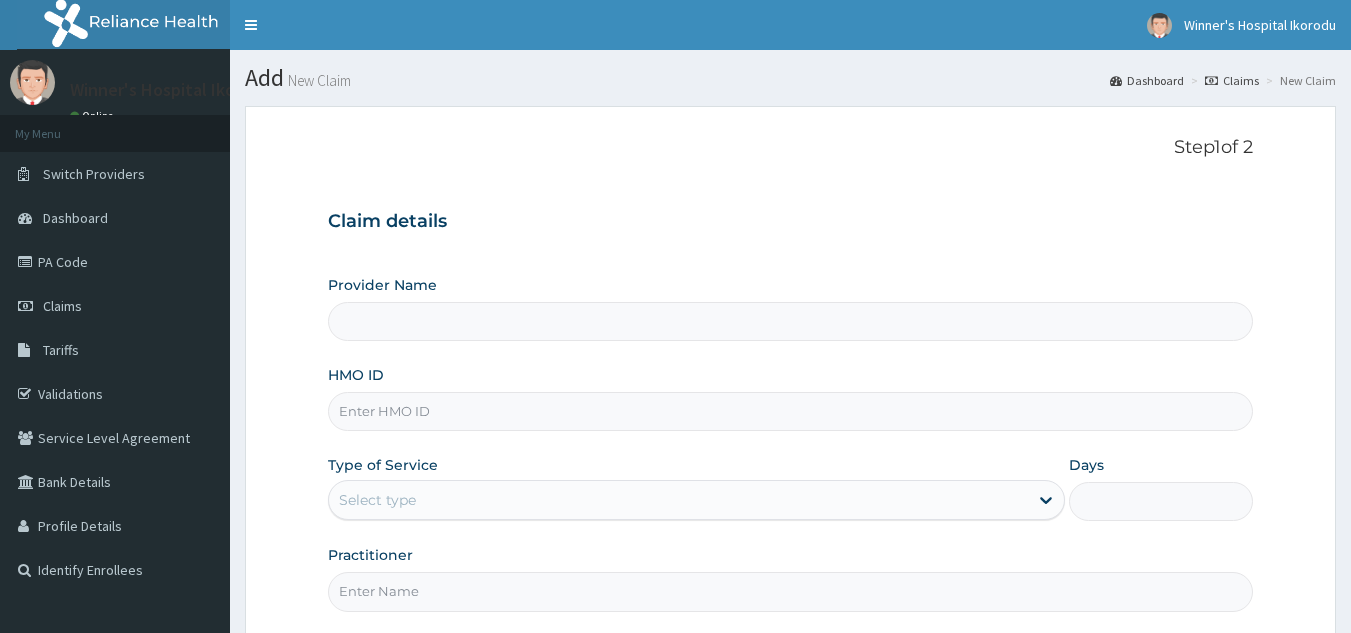 scroll, scrollTop: 0, scrollLeft: 0, axis: both 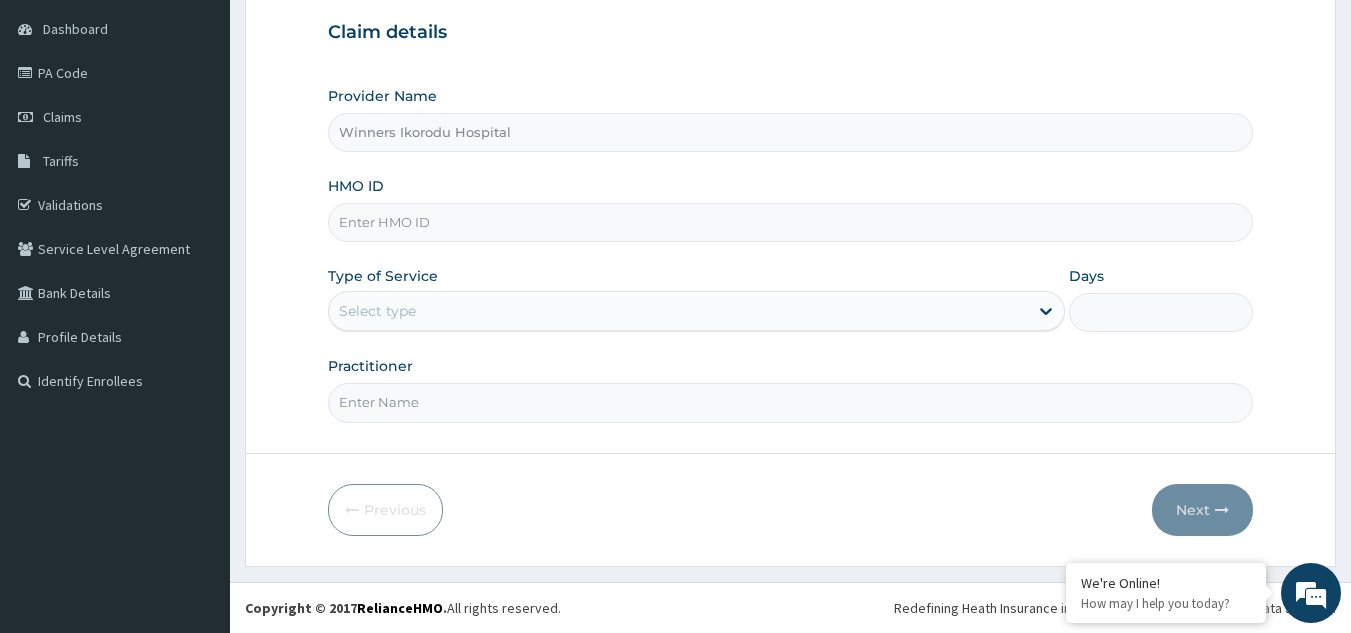 click on "HMO ID" at bounding box center [791, 222] 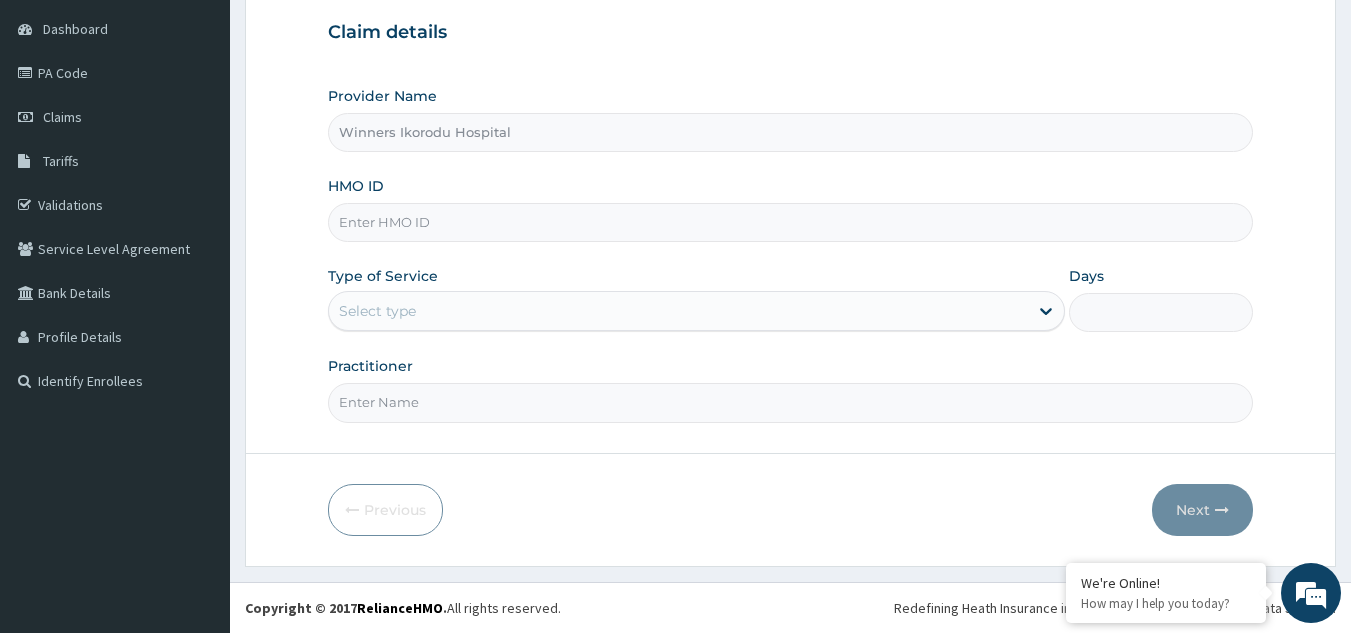 scroll, scrollTop: 0, scrollLeft: 0, axis: both 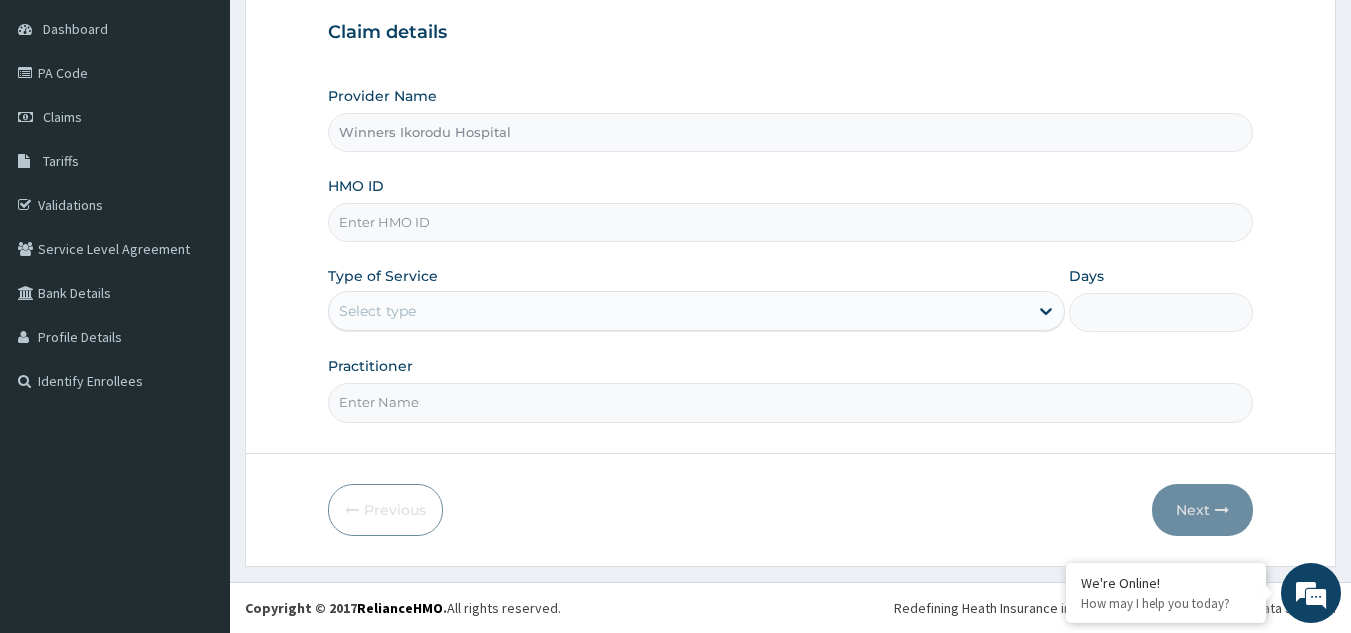 click on "Winners Ikorodu Hospital" at bounding box center (791, 132) 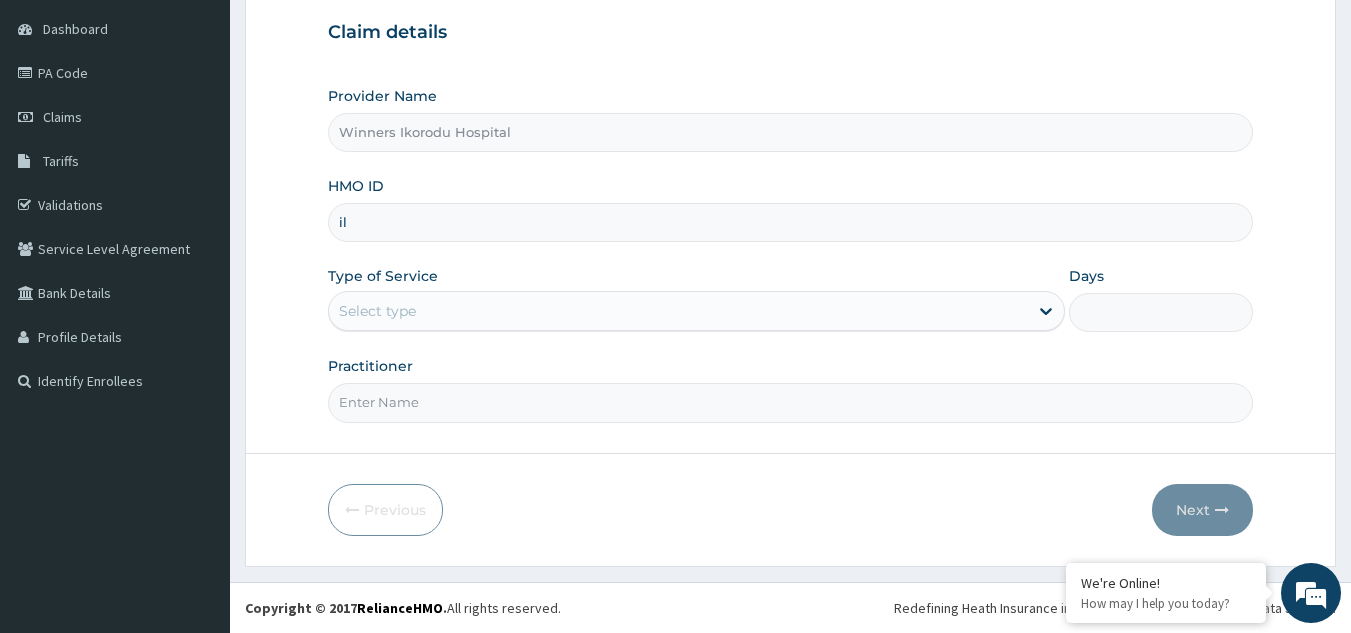 type on "i" 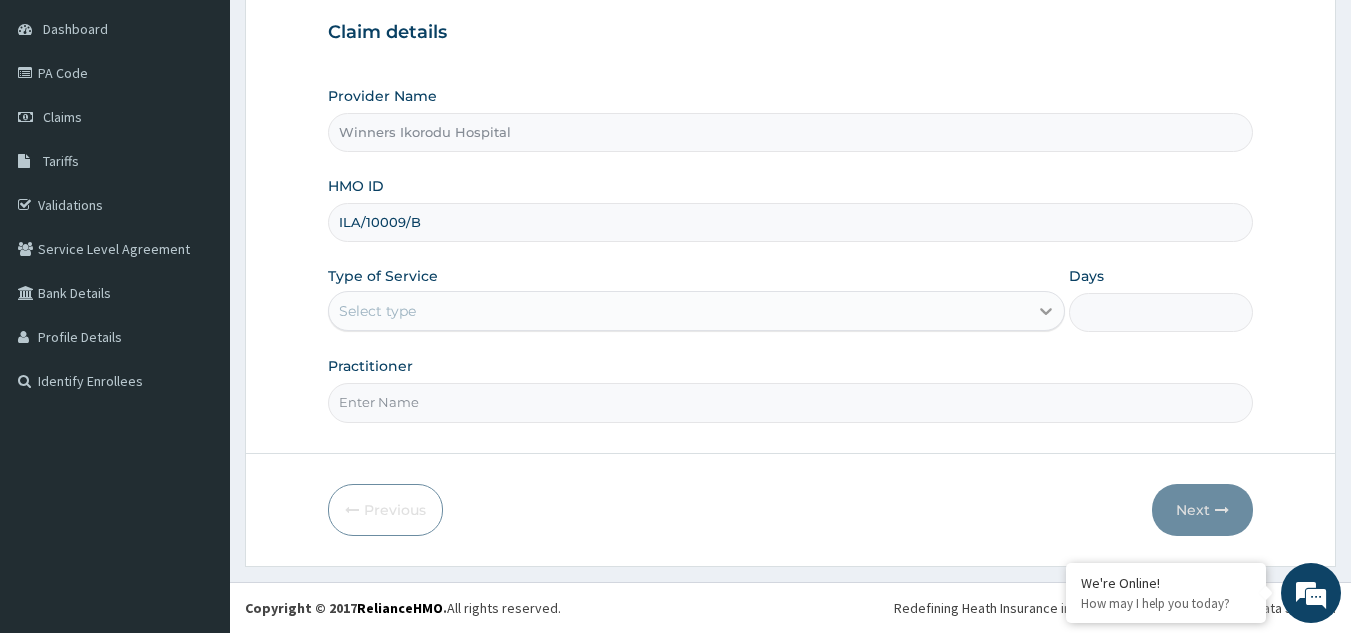 type on "ILA/10009/B" 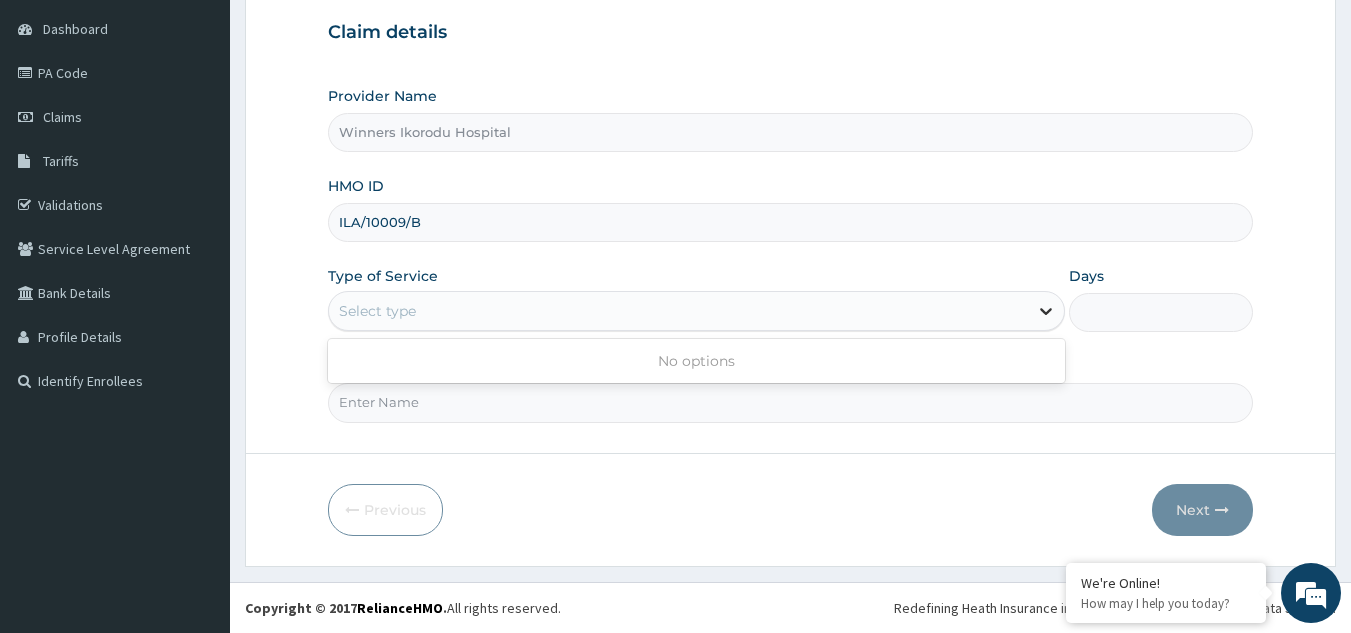 click 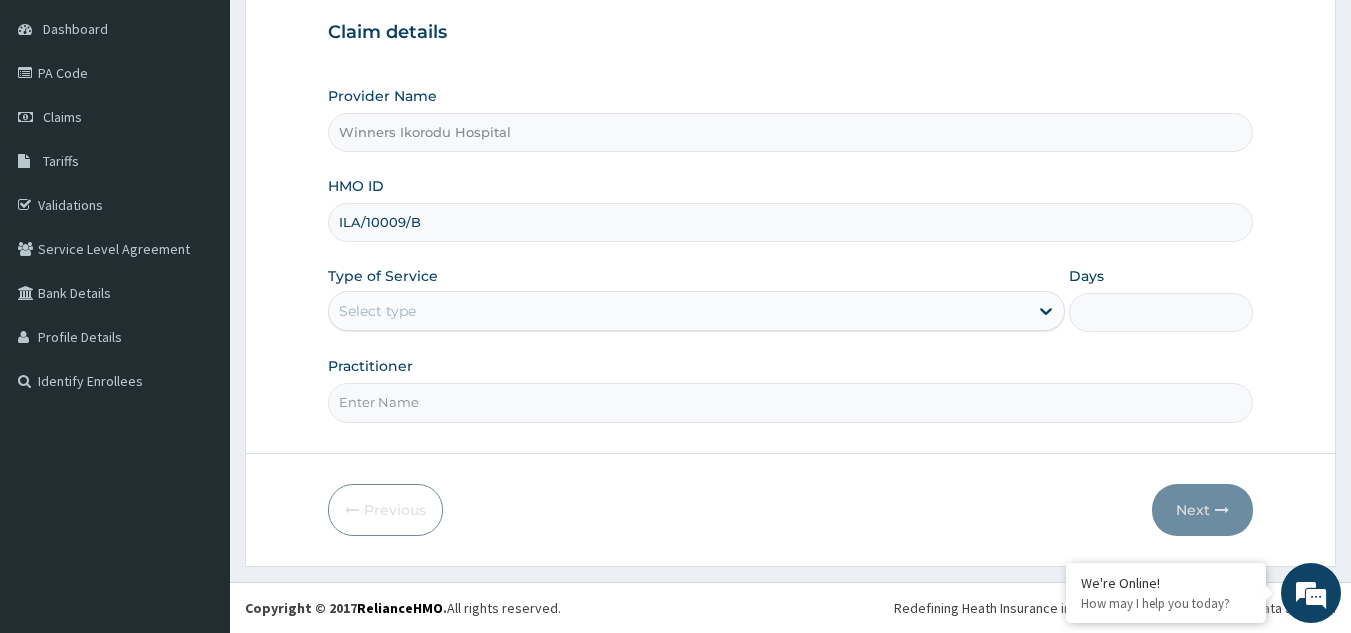 click on "Days" at bounding box center (1161, 312) 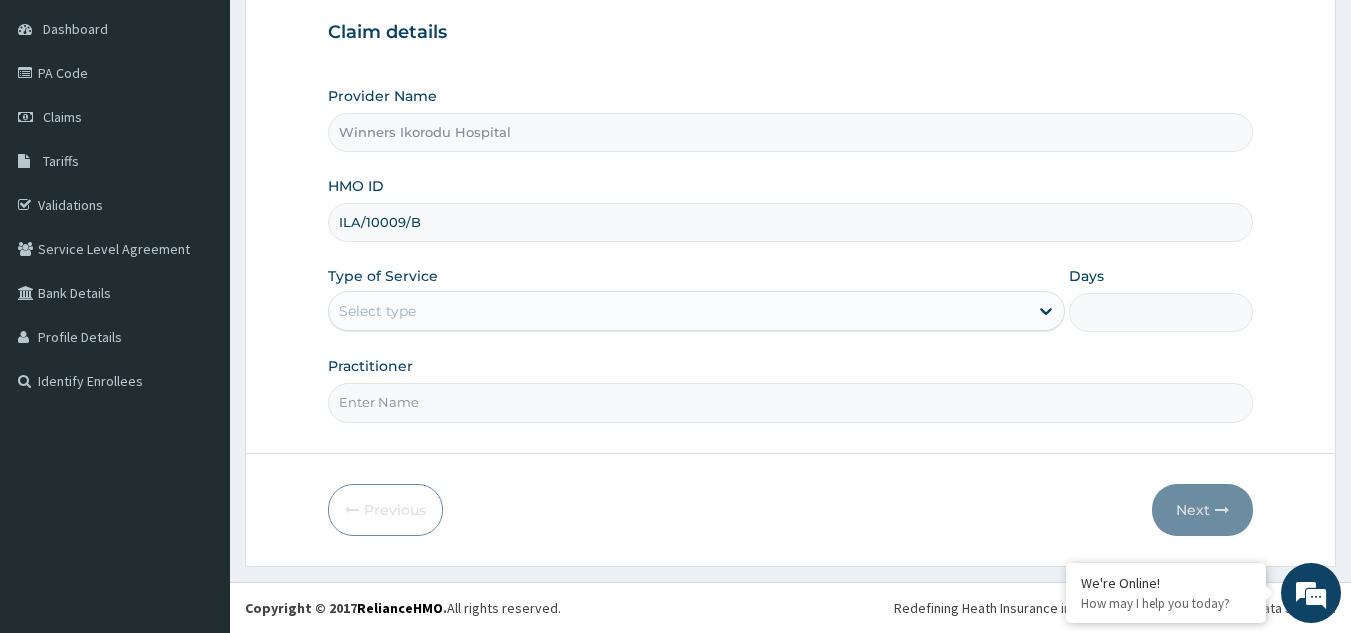 type on "1" 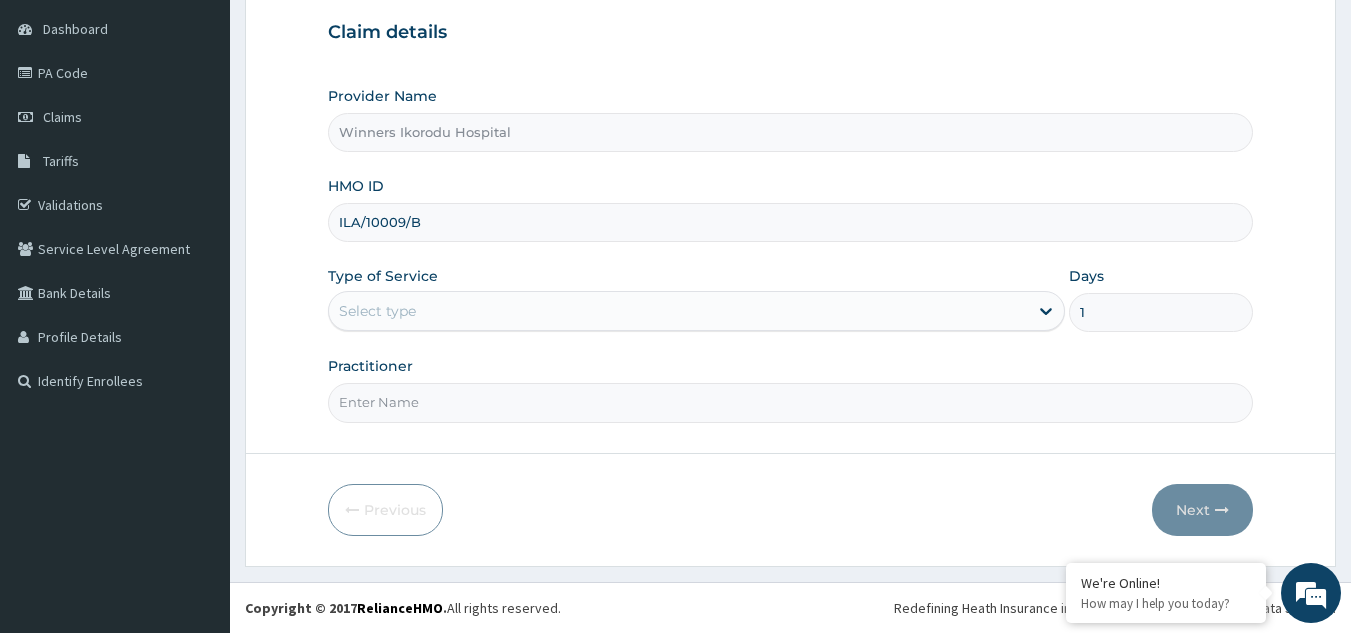 click on "Practitioner" at bounding box center [791, 402] 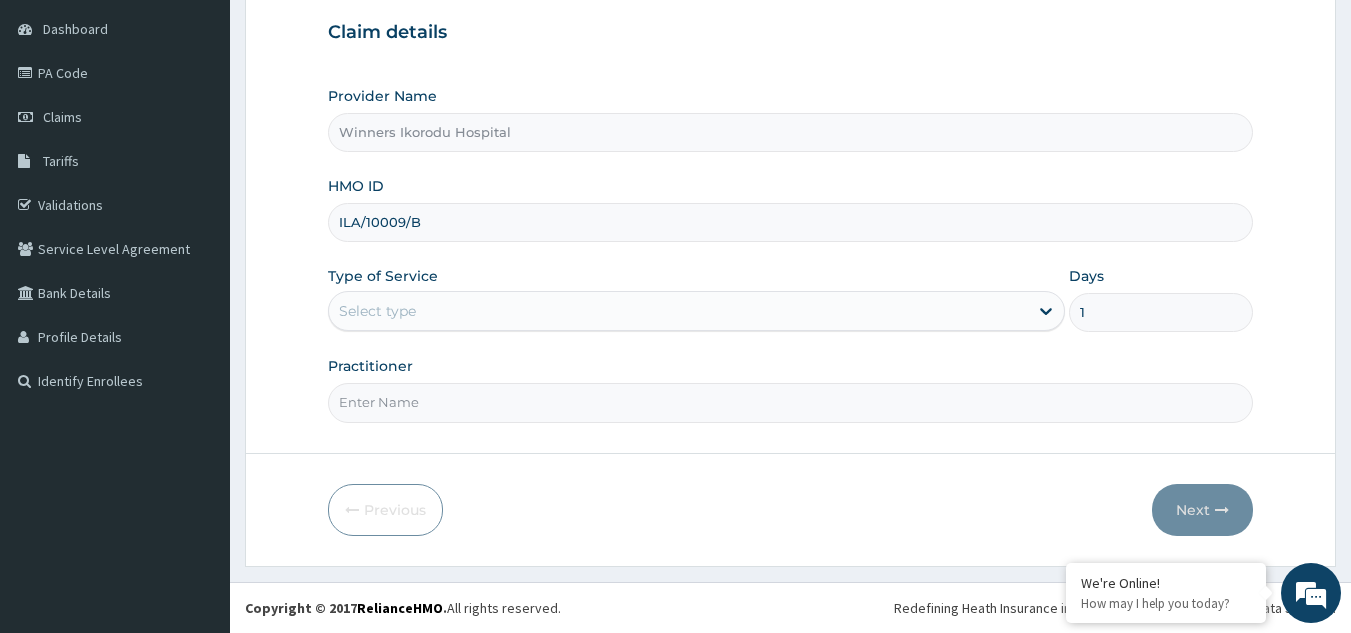 type on "DR FRACK" 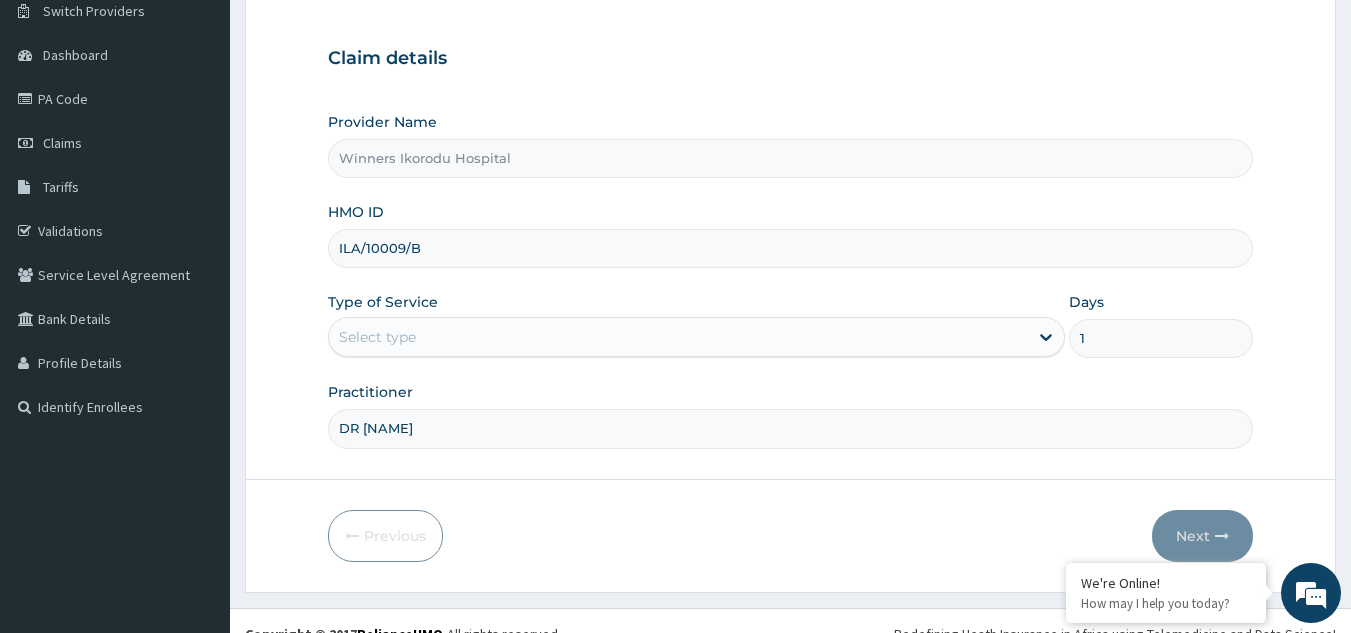 scroll, scrollTop: 189, scrollLeft: 0, axis: vertical 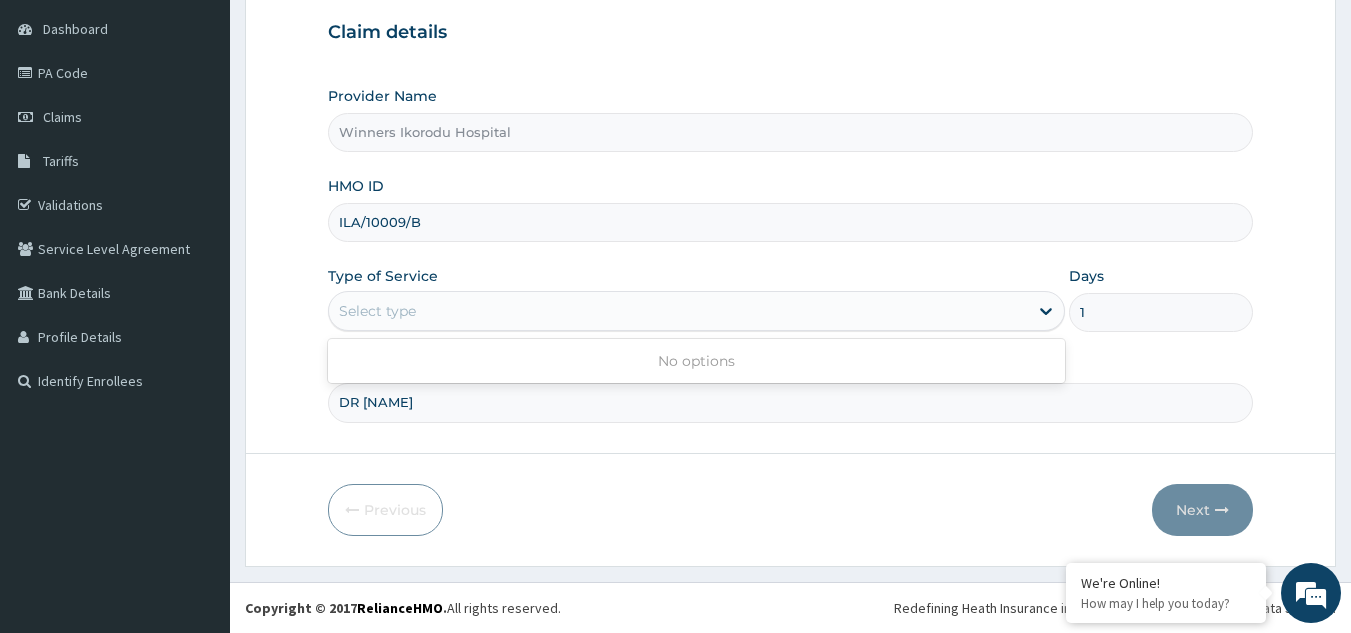 click on "Select type" at bounding box center [678, 311] 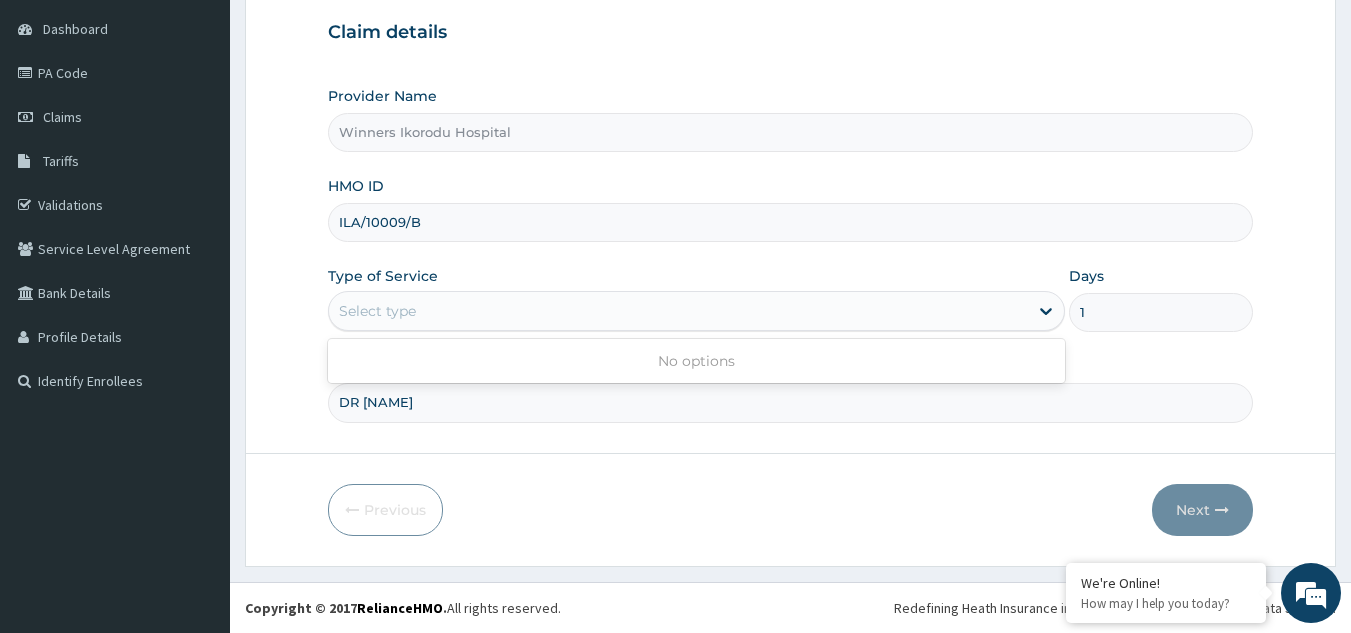 click on "No options" at bounding box center [696, 361] 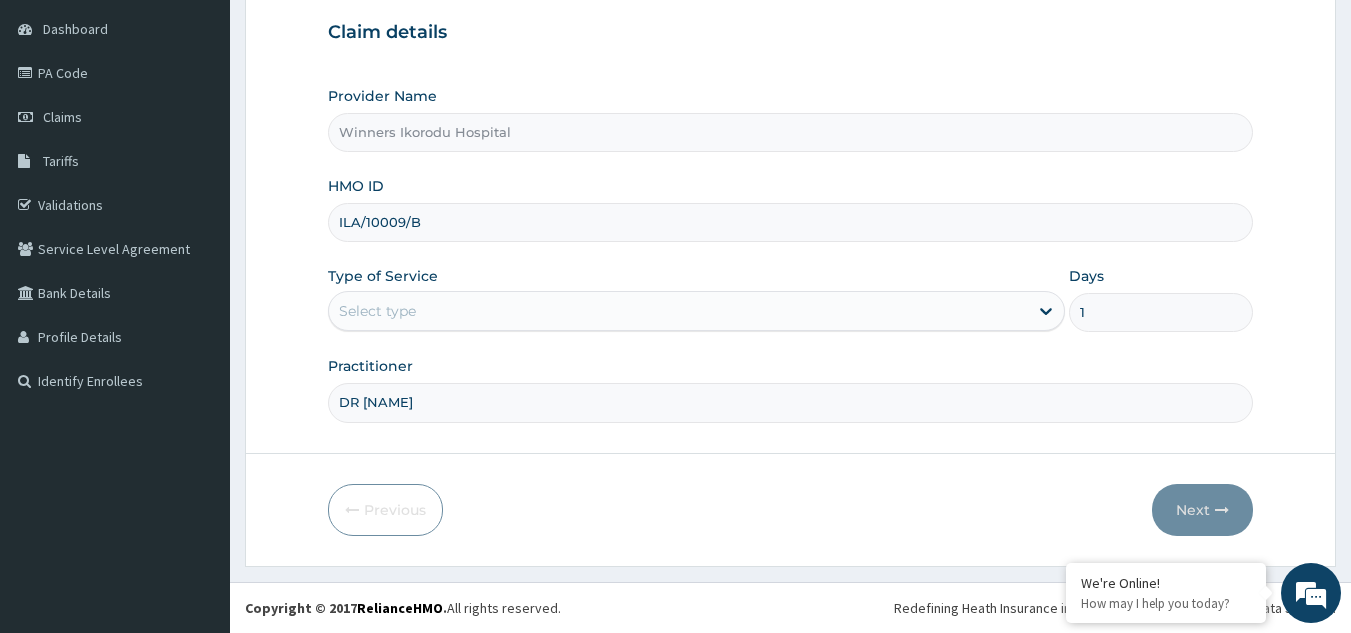 click on "Select type" at bounding box center (678, 311) 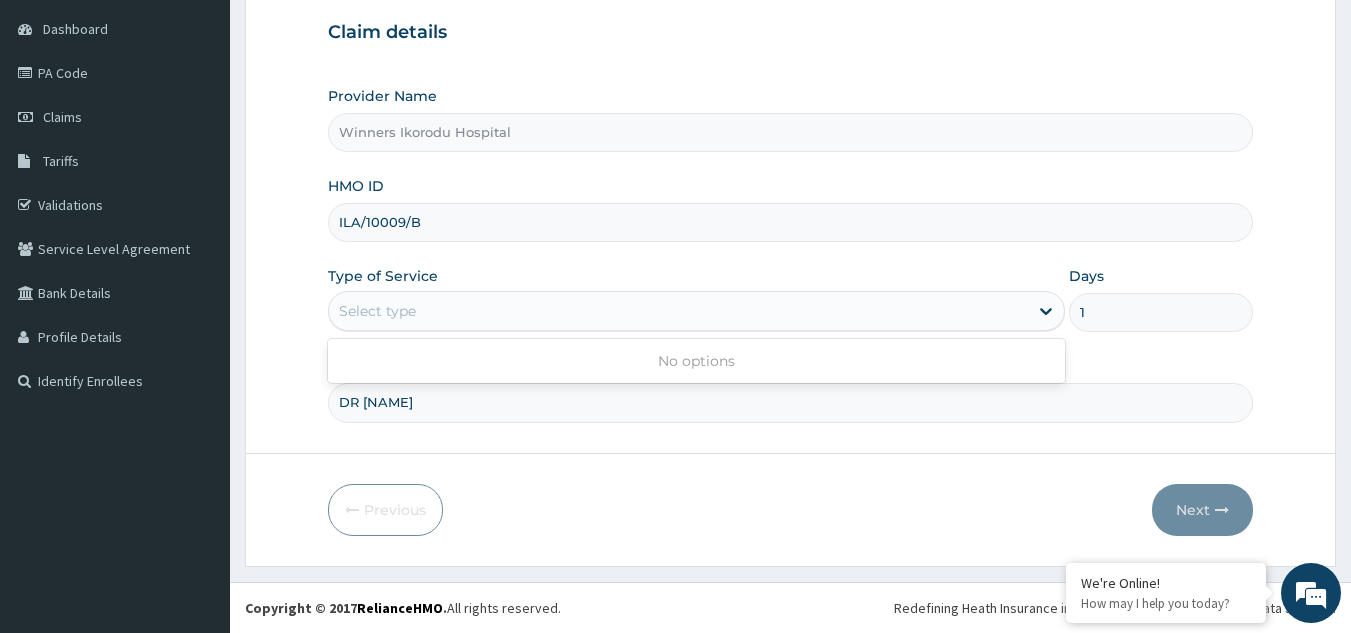 click on "Select type" at bounding box center (678, 311) 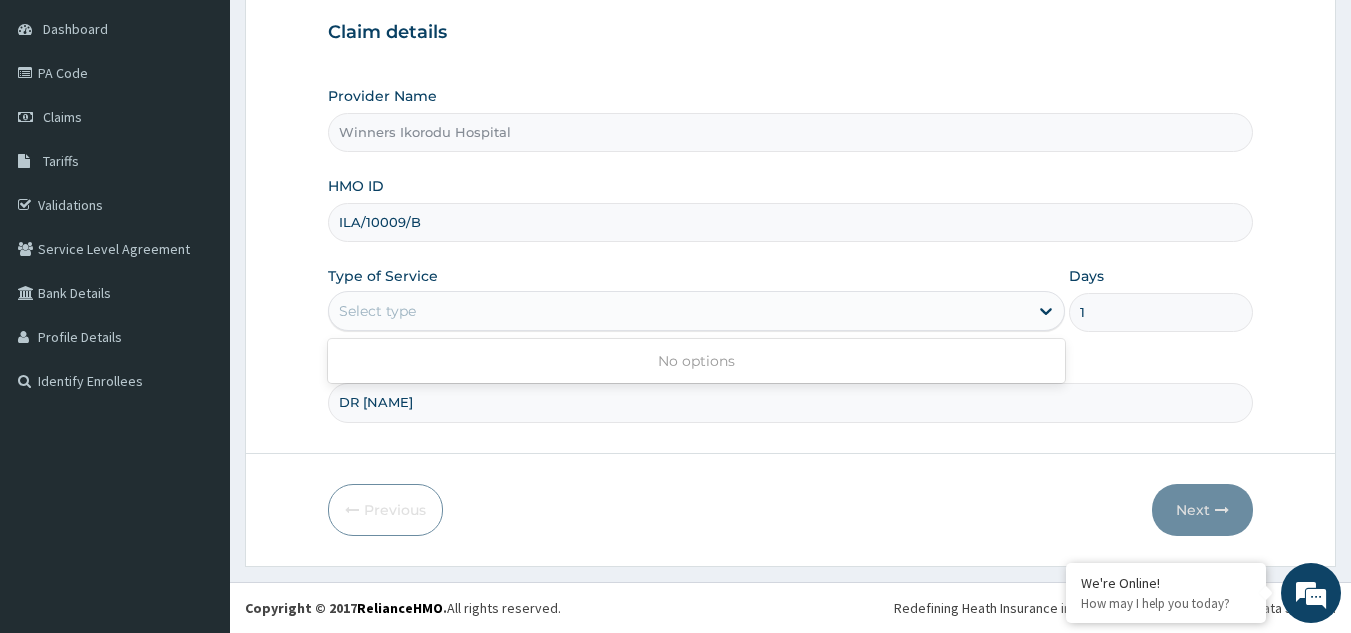 click on "Select type" at bounding box center (678, 311) 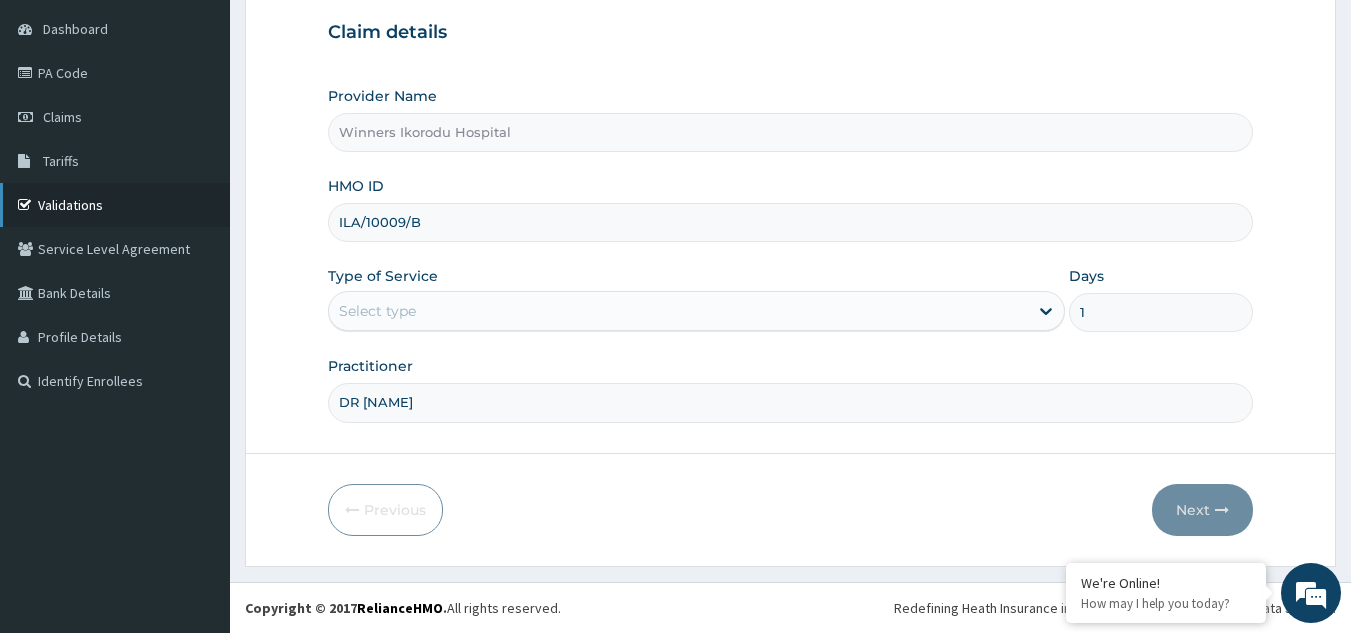 click on "Validations" at bounding box center [115, 205] 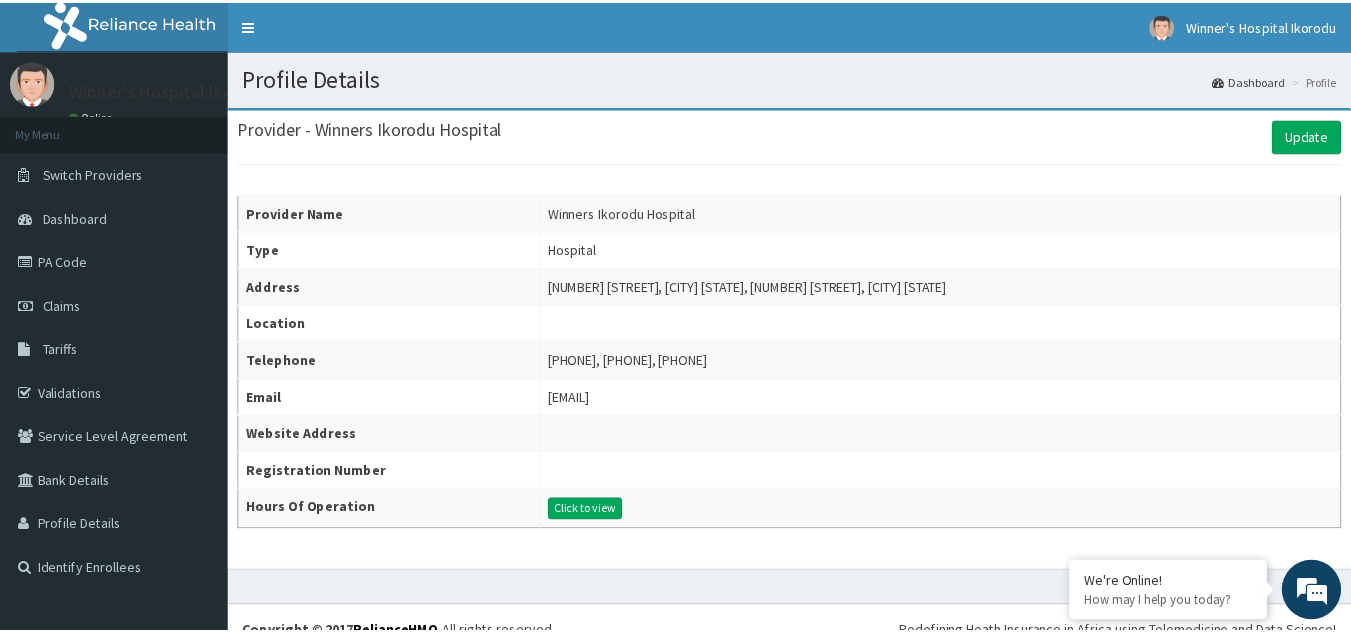 scroll, scrollTop: 0, scrollLeft: 0, axis: both 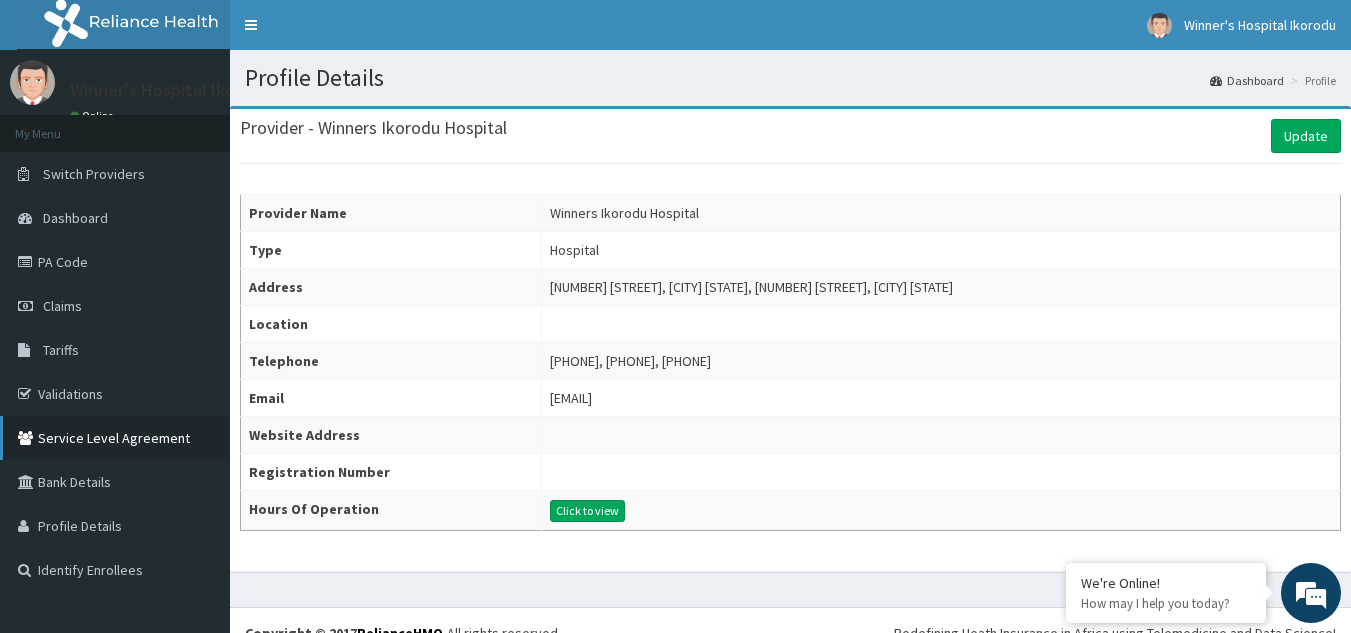 click on "Service Level Agreement" at bounding box center (115, 438) 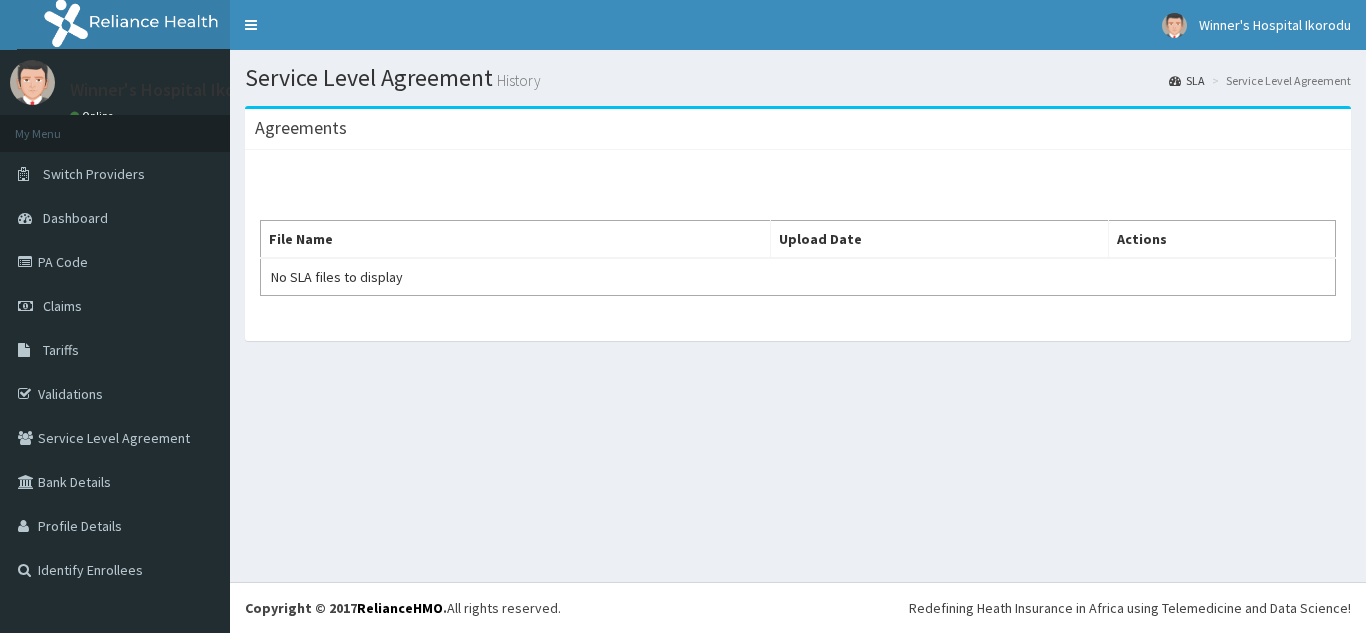 scroll, scrollTop: 0, scrollLeft: 0, axis: both 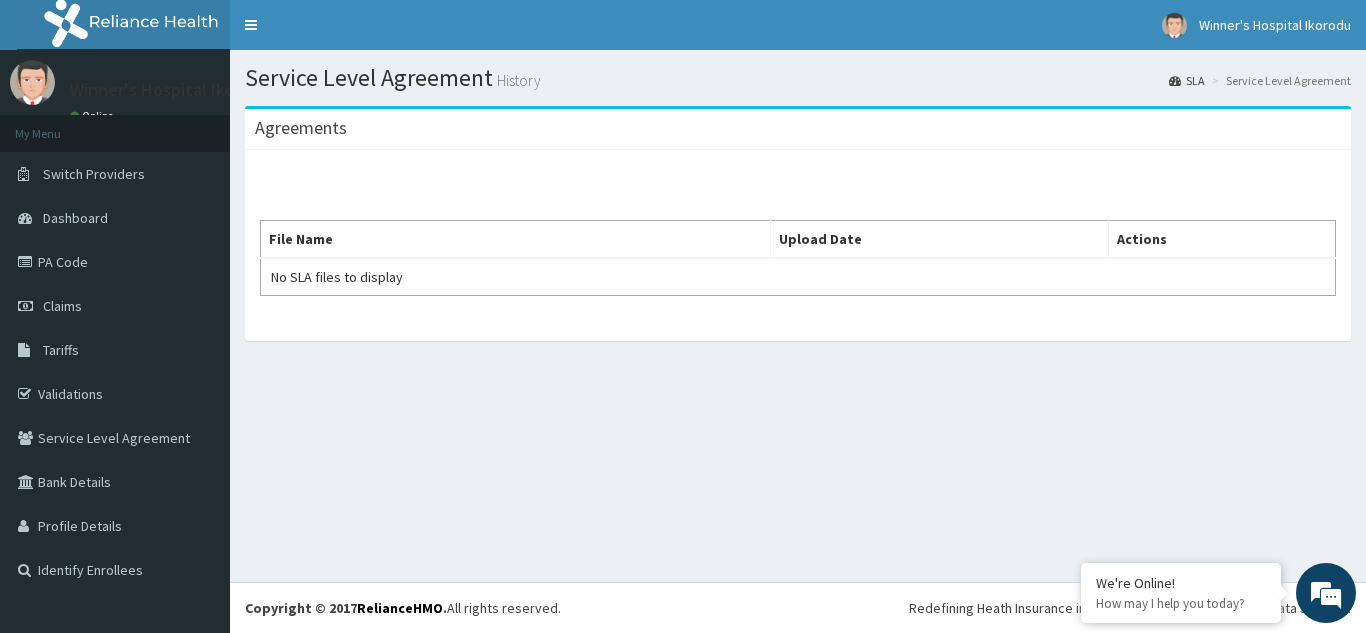 click on "Validations" at bounding box center [115, 394] 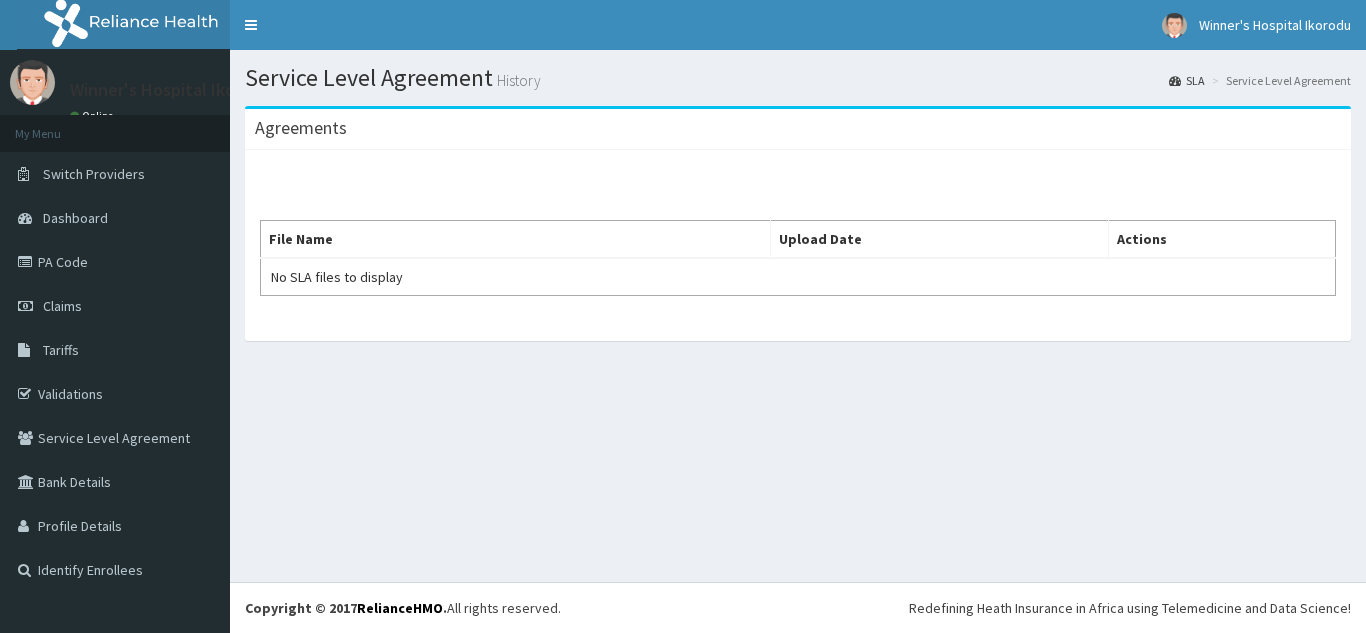 scroll, scrollTop: 0, scrollLeft: 0, axis: both 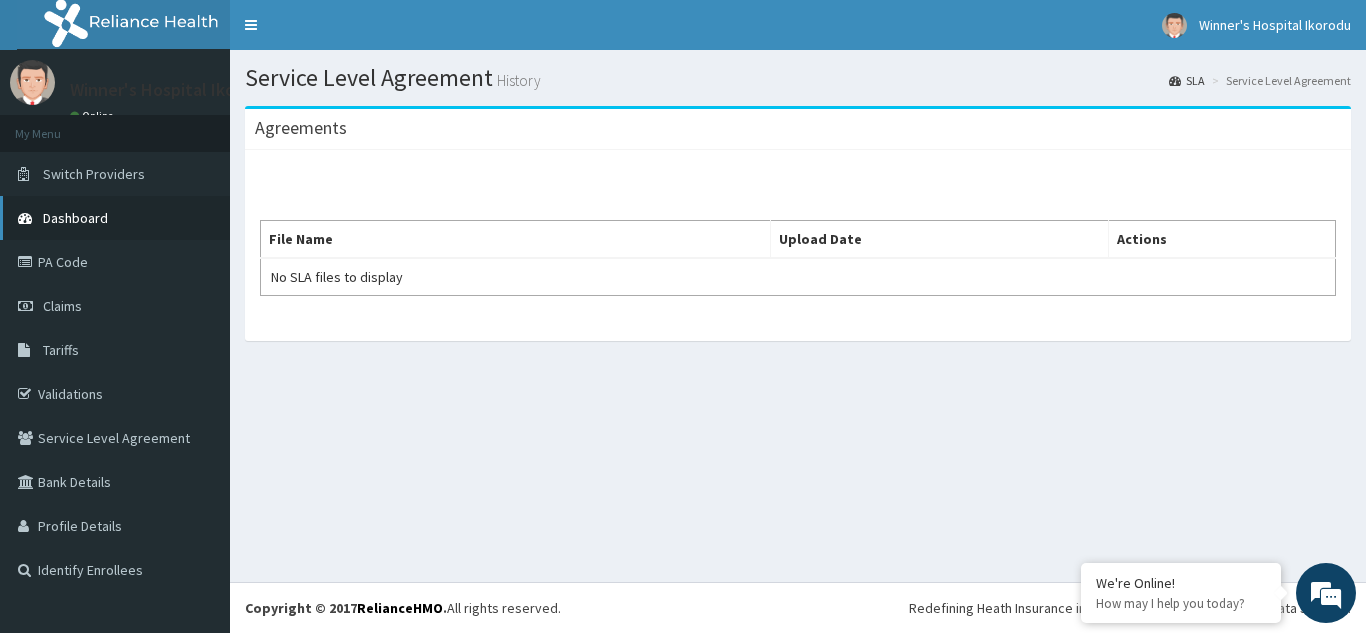 click on "Dashboard" at bounding box center (75, 218) 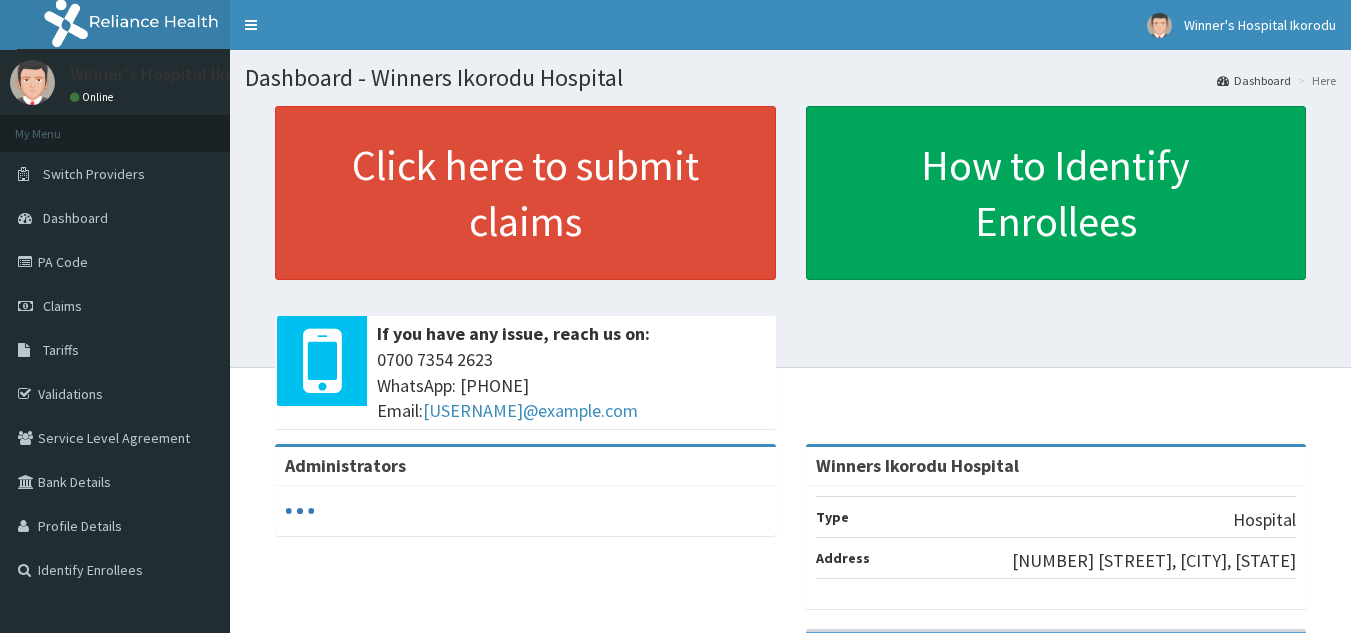 scroll, scrollTop: 0, scrollLeft: 0, axis: both 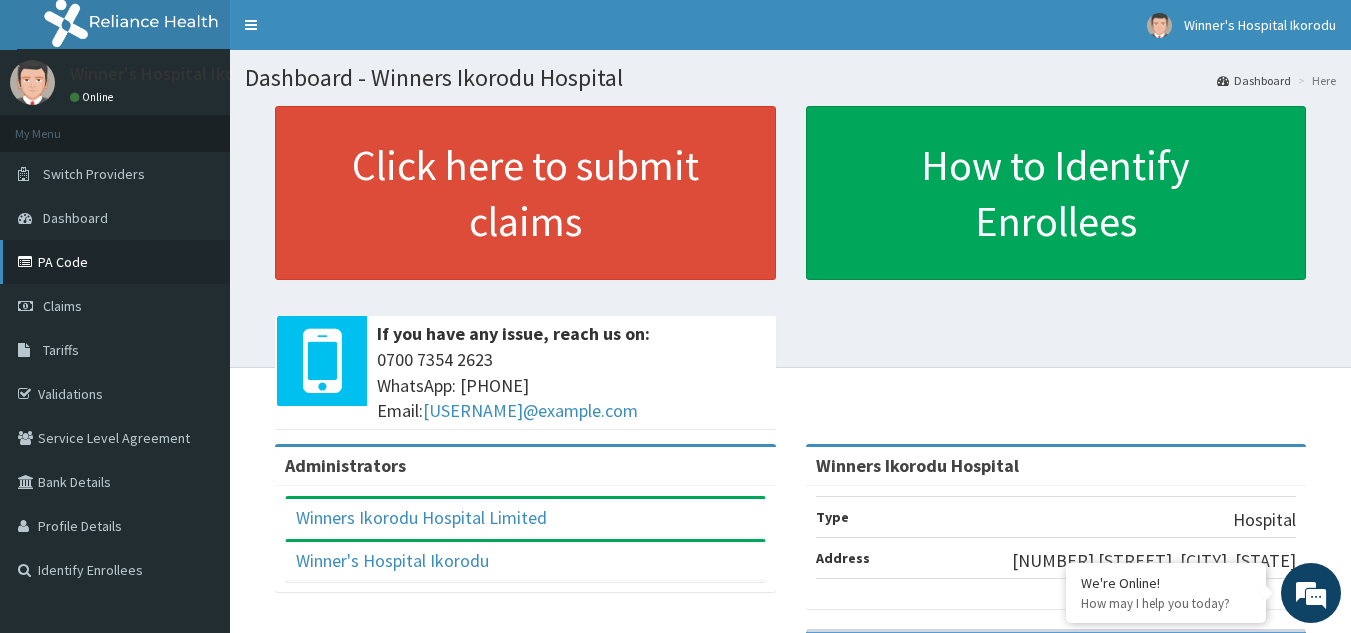 click on "PA Code" at bounding box center [115, 262] 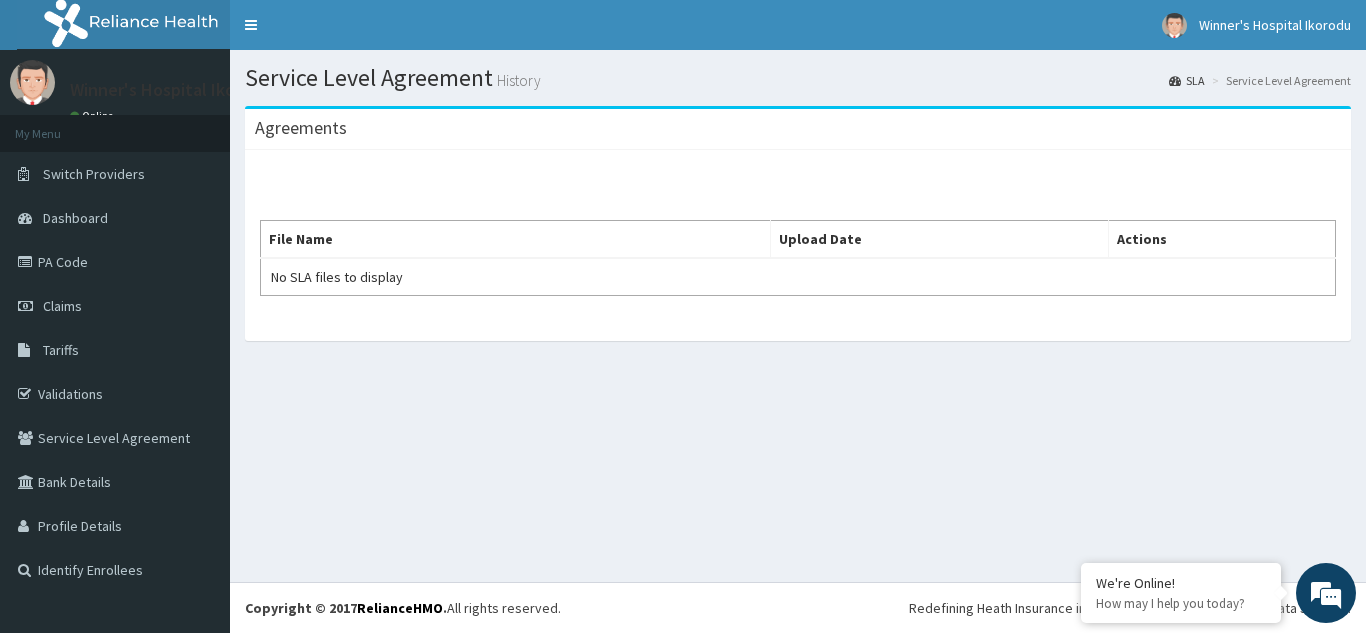 scroll, scrollTop: 0, scrollLeft: 0, axis: both 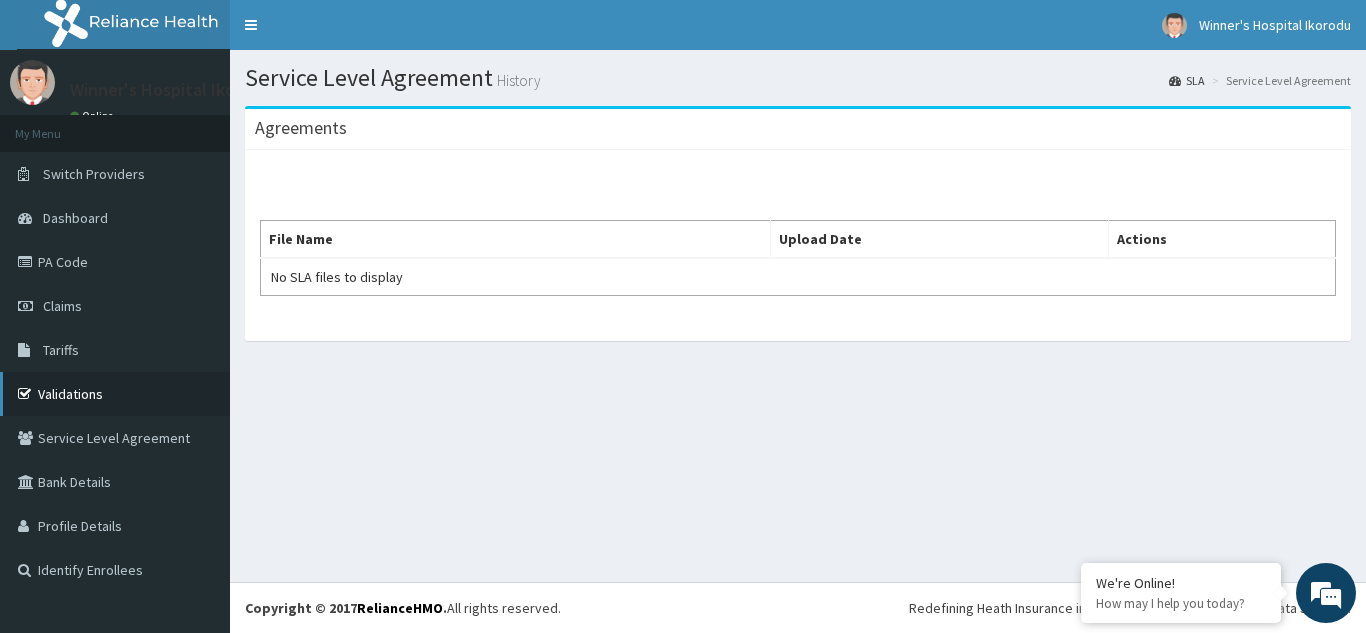 click on "Validations" at bounding box center (115, 394) 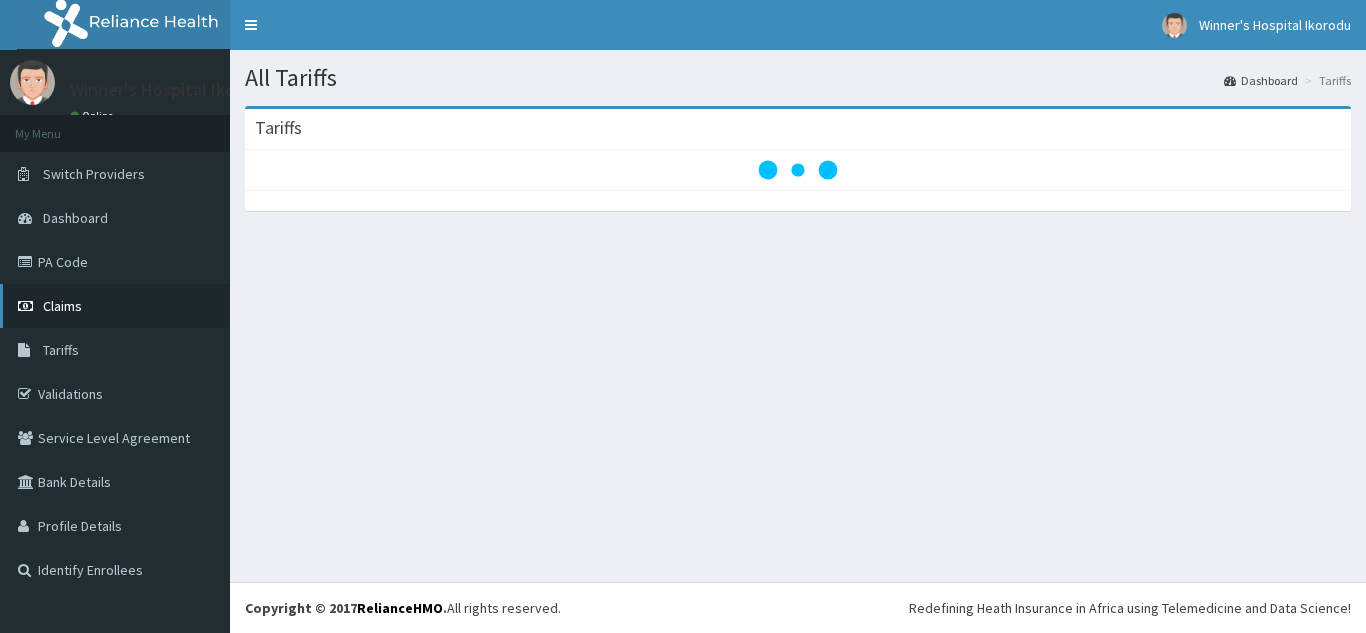 scroll, scrollTop: 0, scrollLeft: 0, axis: both 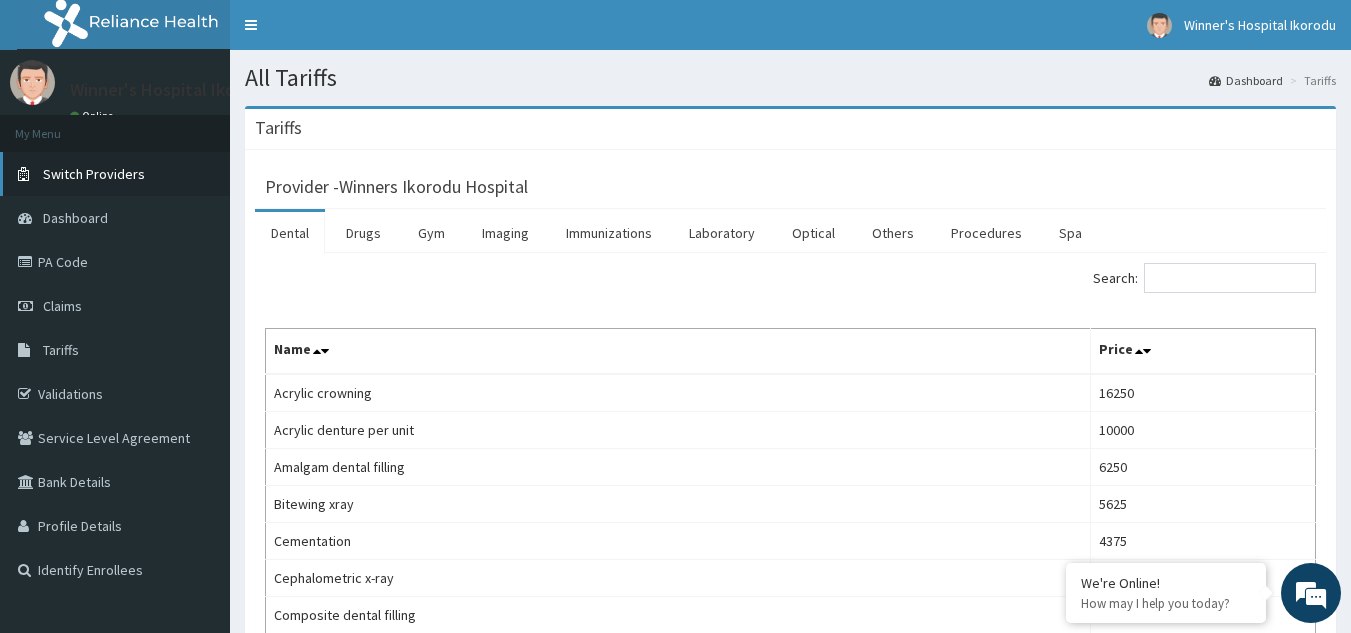 click on "Switch Providers" at bounding box center (94, 174) 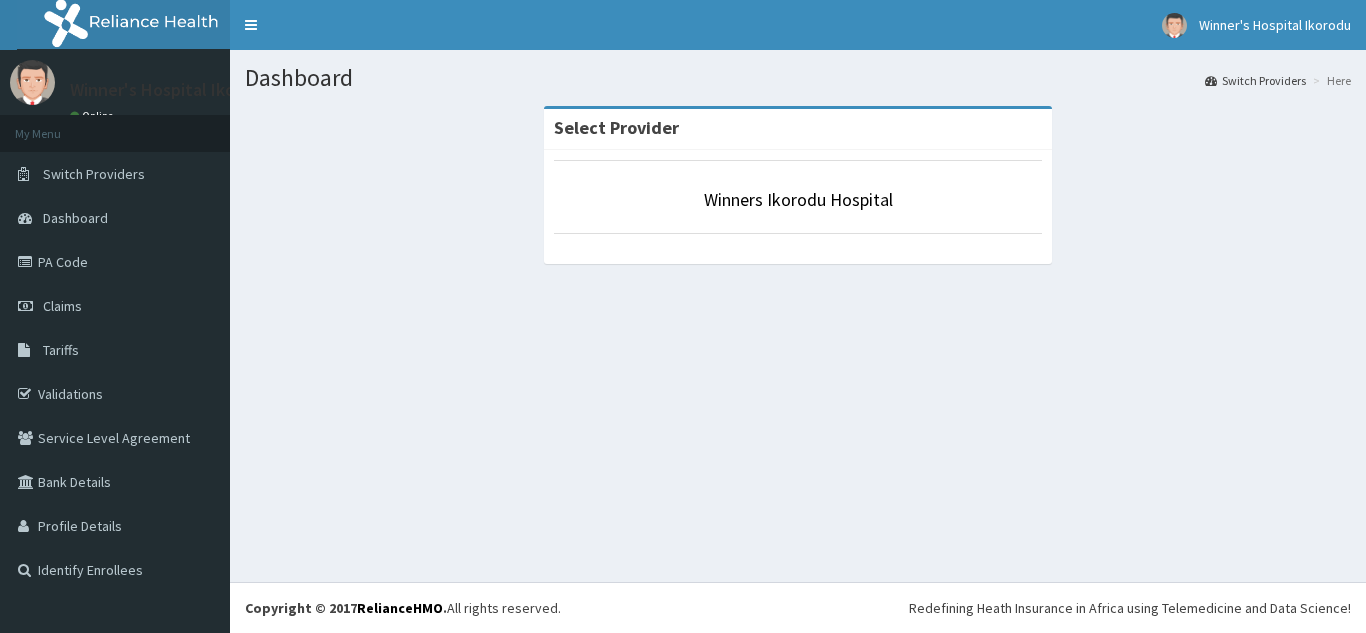 scroll, scrollTop: 0, scrollLeft: 0, axis: both 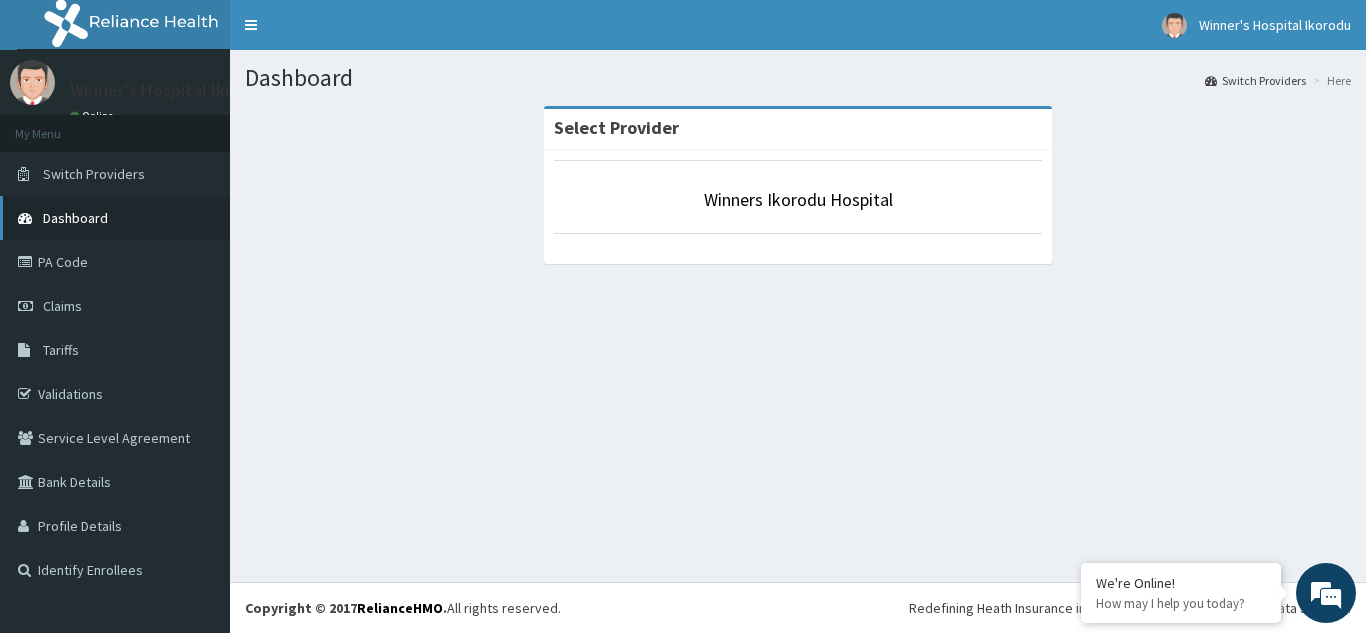 click on "Dashboard" at bounding box center (75, 218) 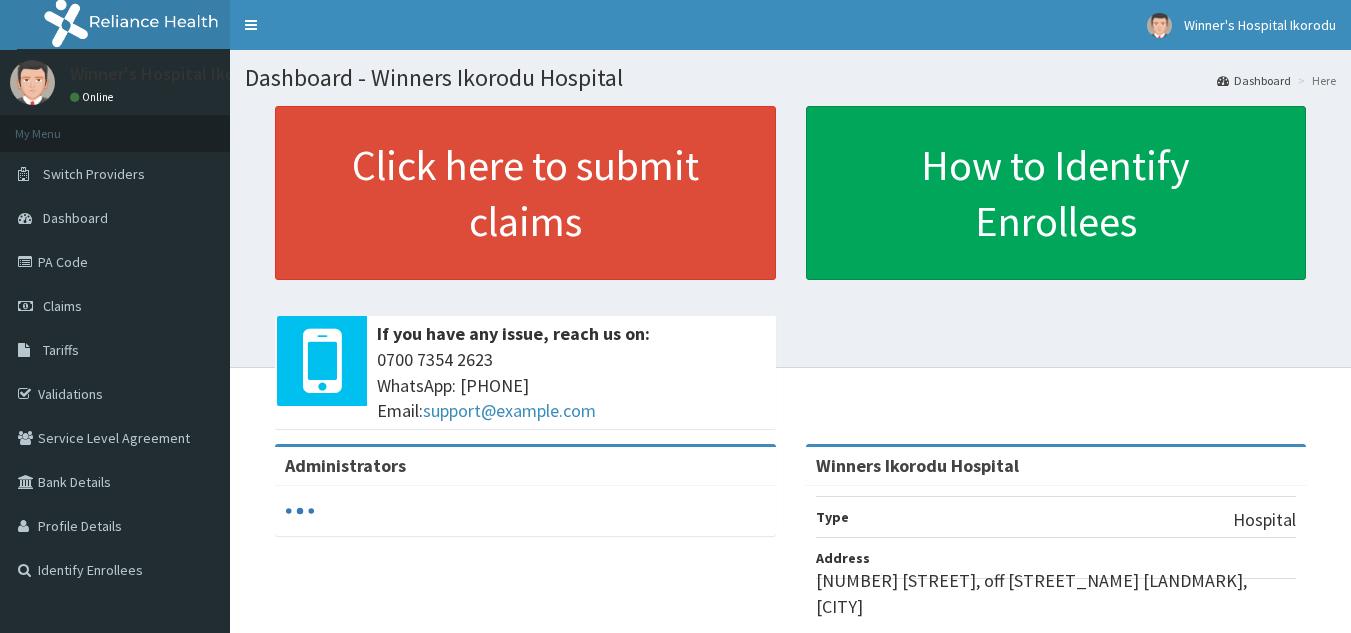 scroll, scrollTop: 0, scrollLeft: 0, axis: both 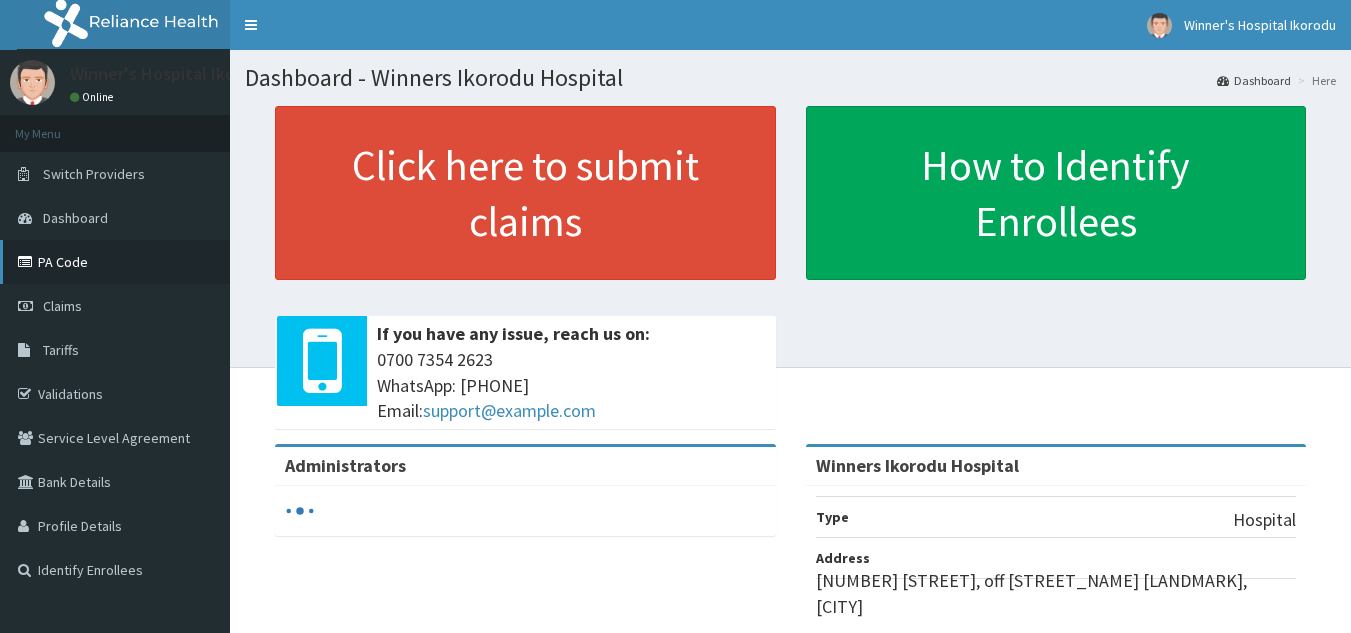 click on "PA Code" at bounding box center [115, 262] 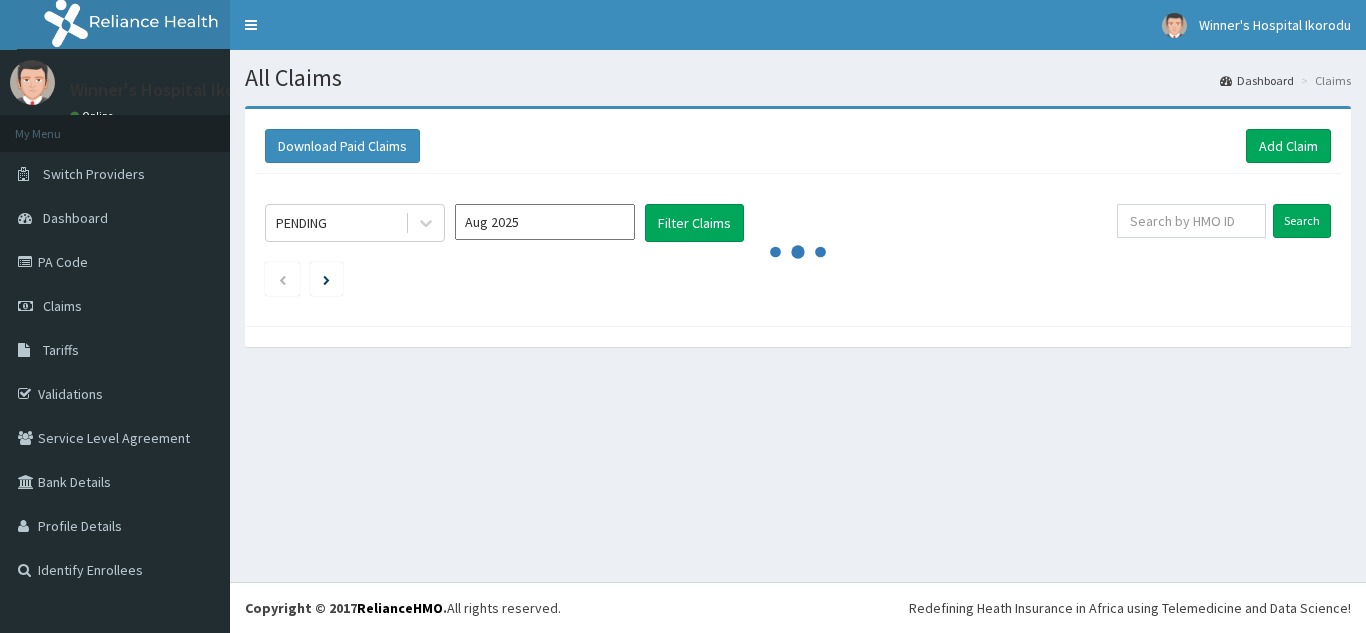 scroll, scrollTop: 0, scrollLeft: 0, axis: both 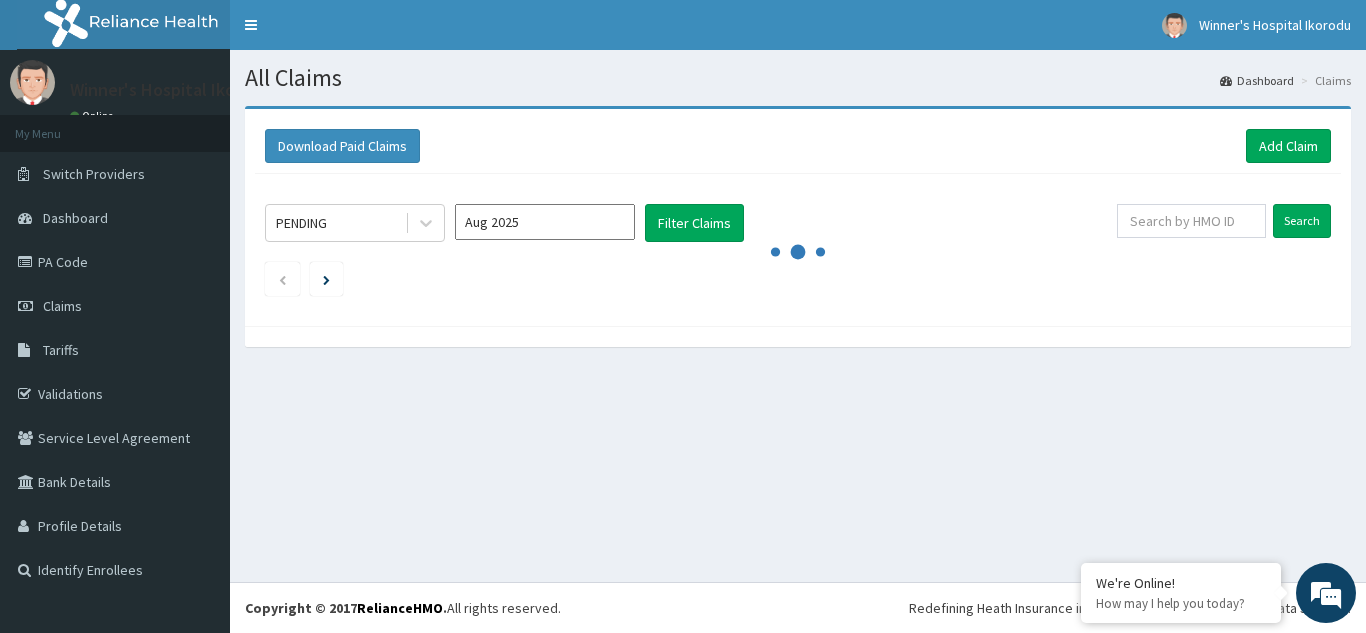click on "Claims" at bounding box center (62, 306) 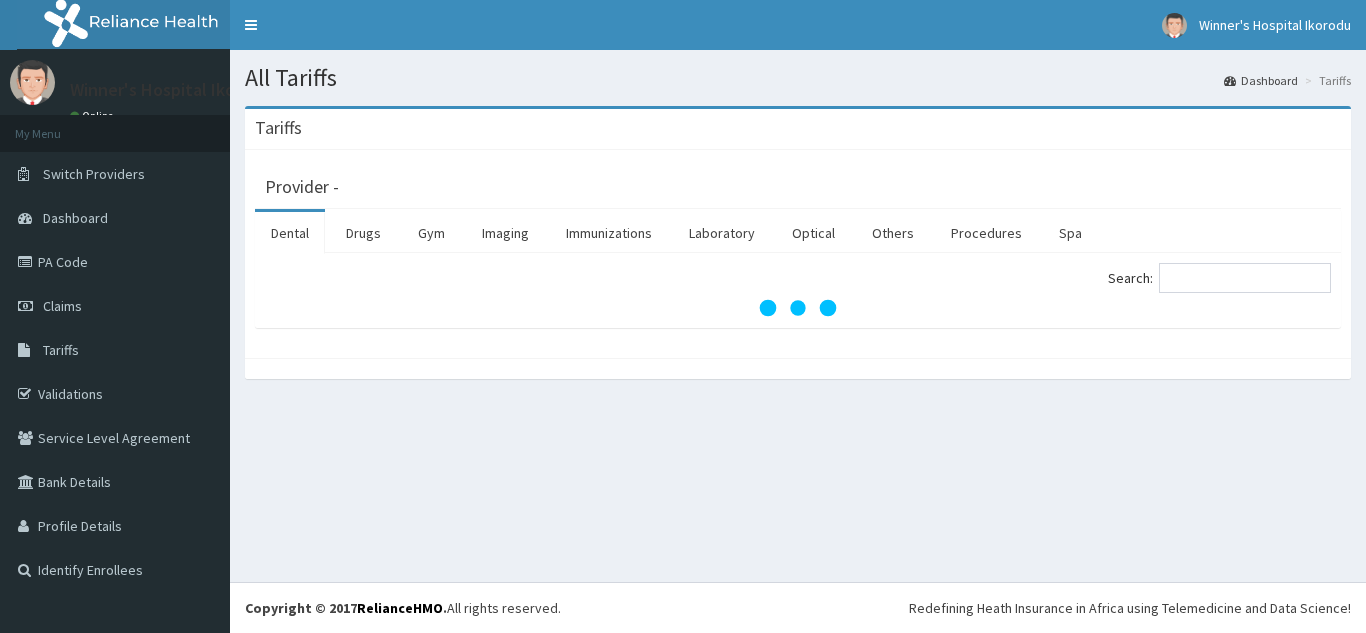 scroll, scrollTop: 0, scrollLeft: 0, axis: both 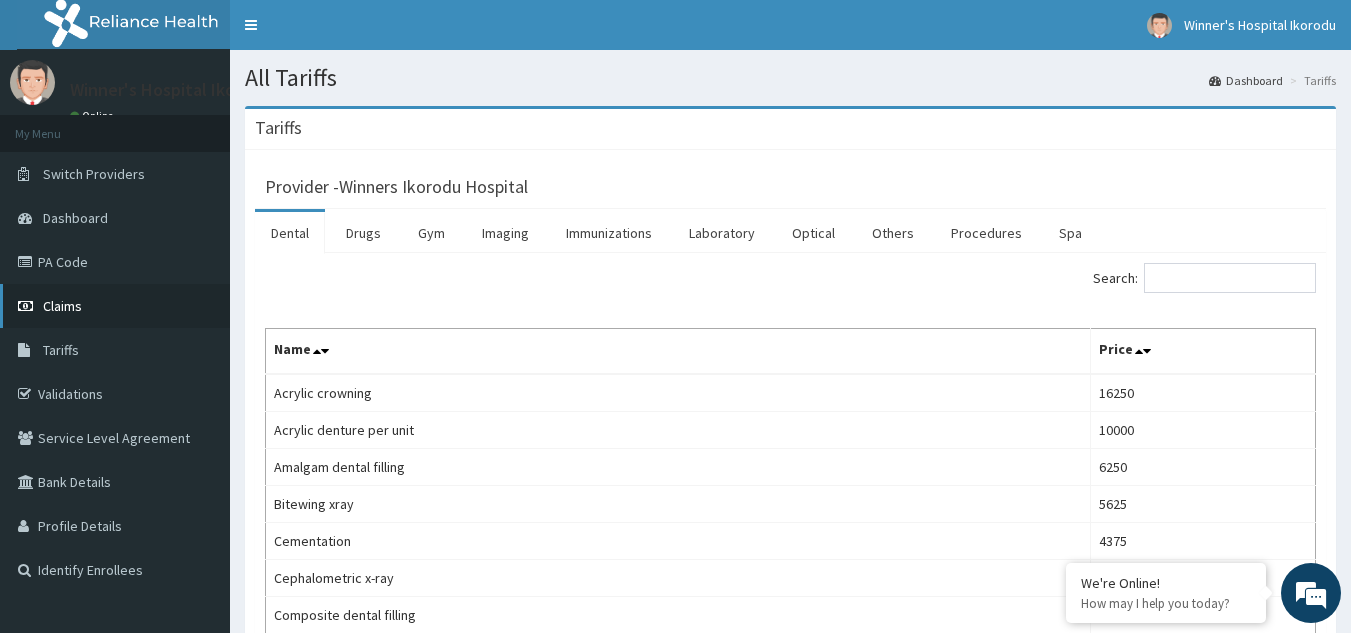click on "Claims" at bounding box center (62, 306) 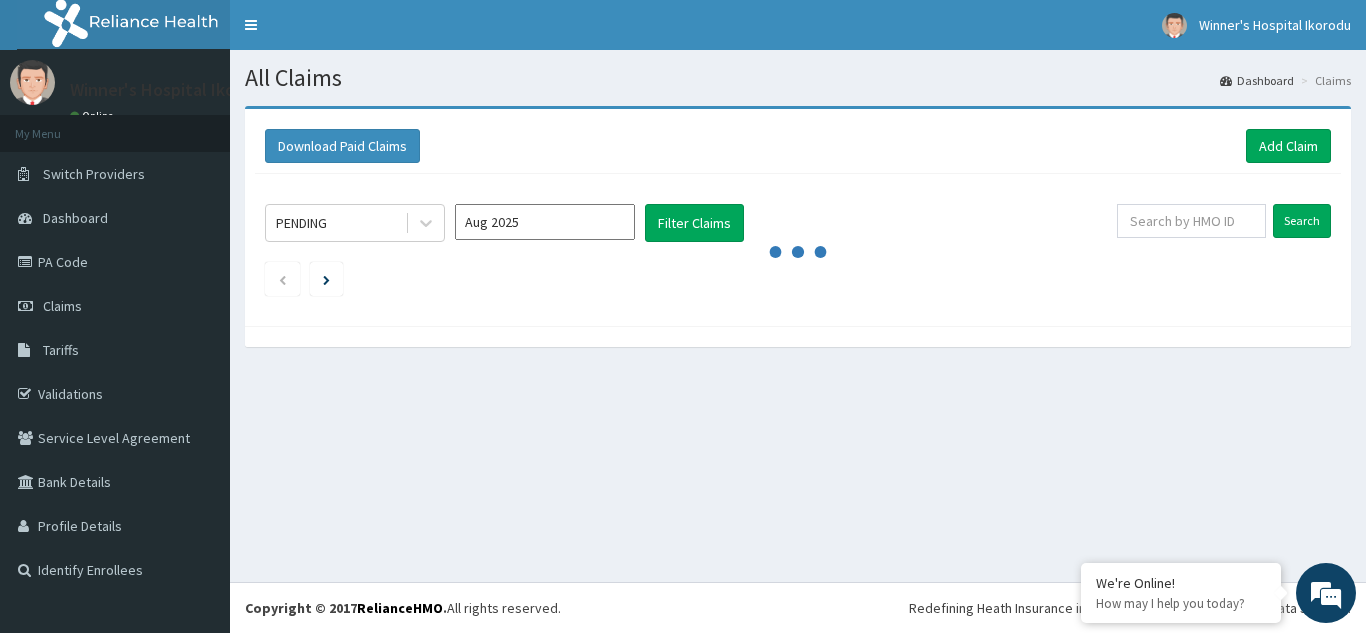 scroll, scrollTop: 0, scrollLeft: 0, axis: both 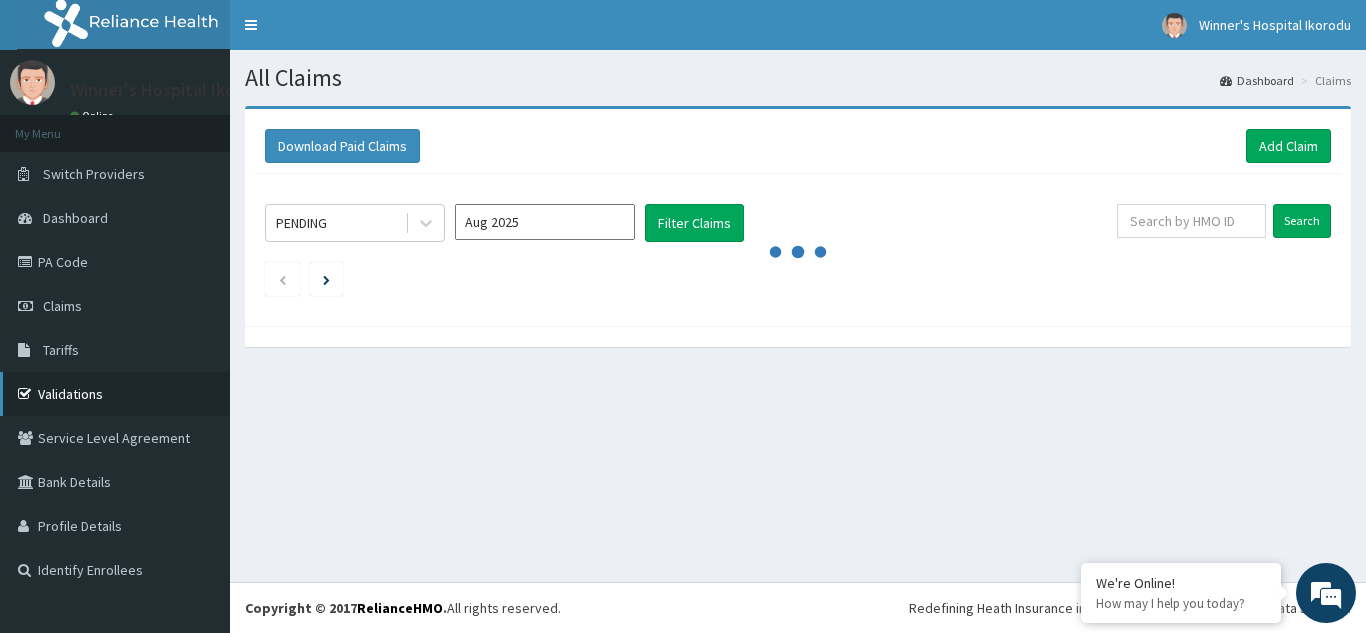 click on "Validations" at bounding box center (115, 394) 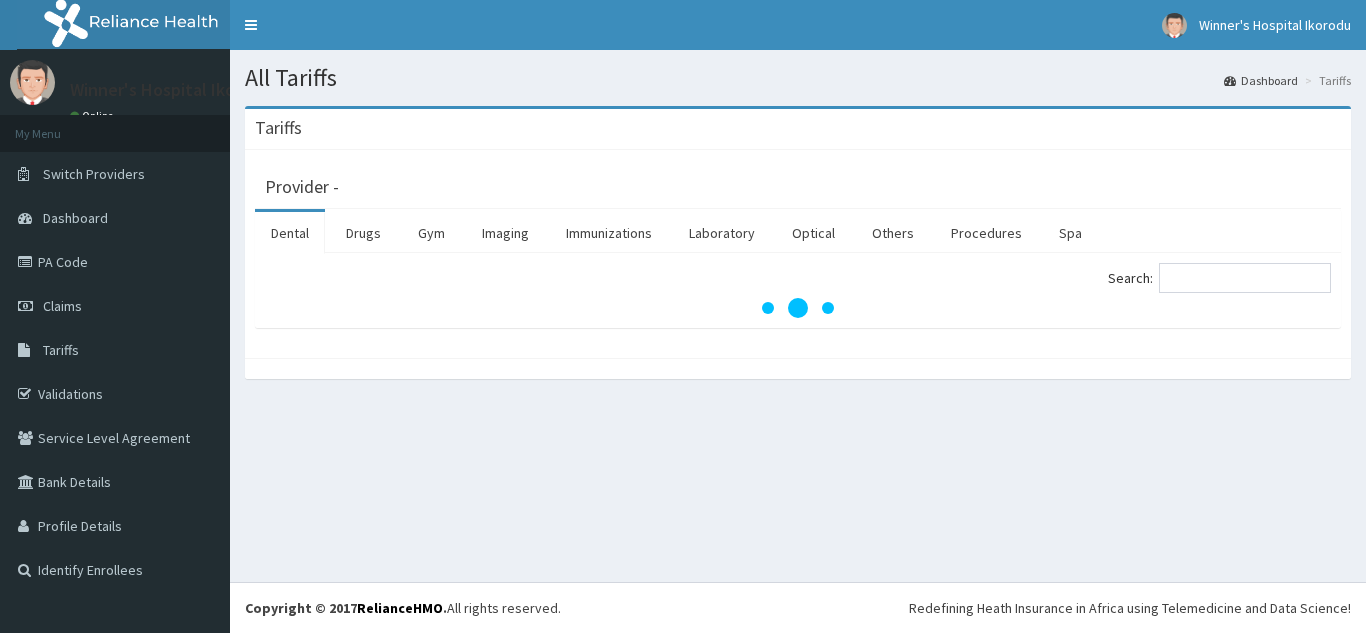 scroll, scrollTop: 0, scrollLeft: 0, axis: both 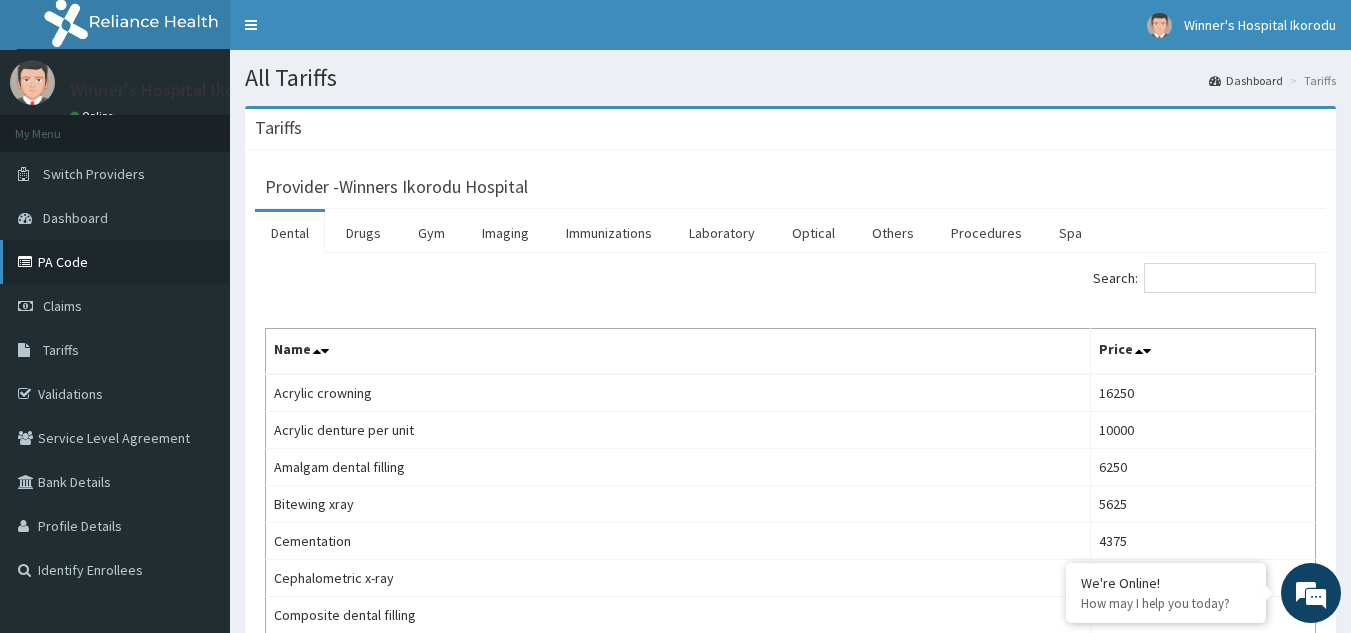 click on "PA Code" at bounding box center [115, 262] 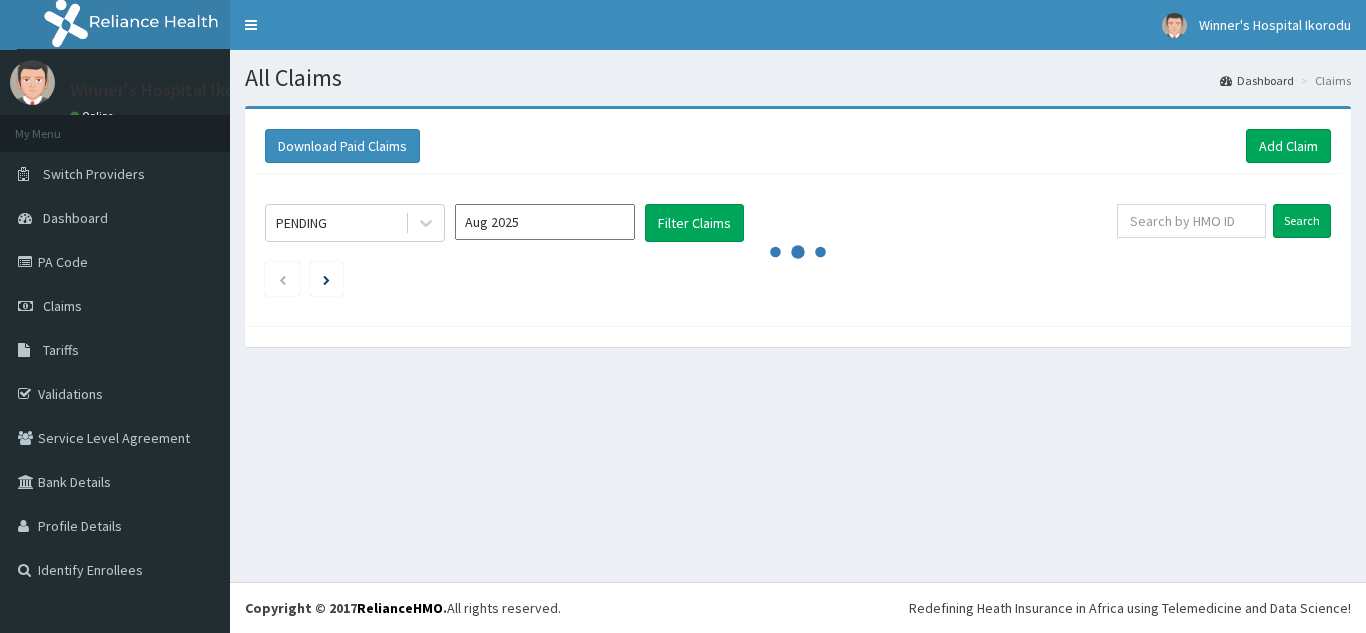 scroll, scrollTop: 0, scrollLeft: 0, axis: both 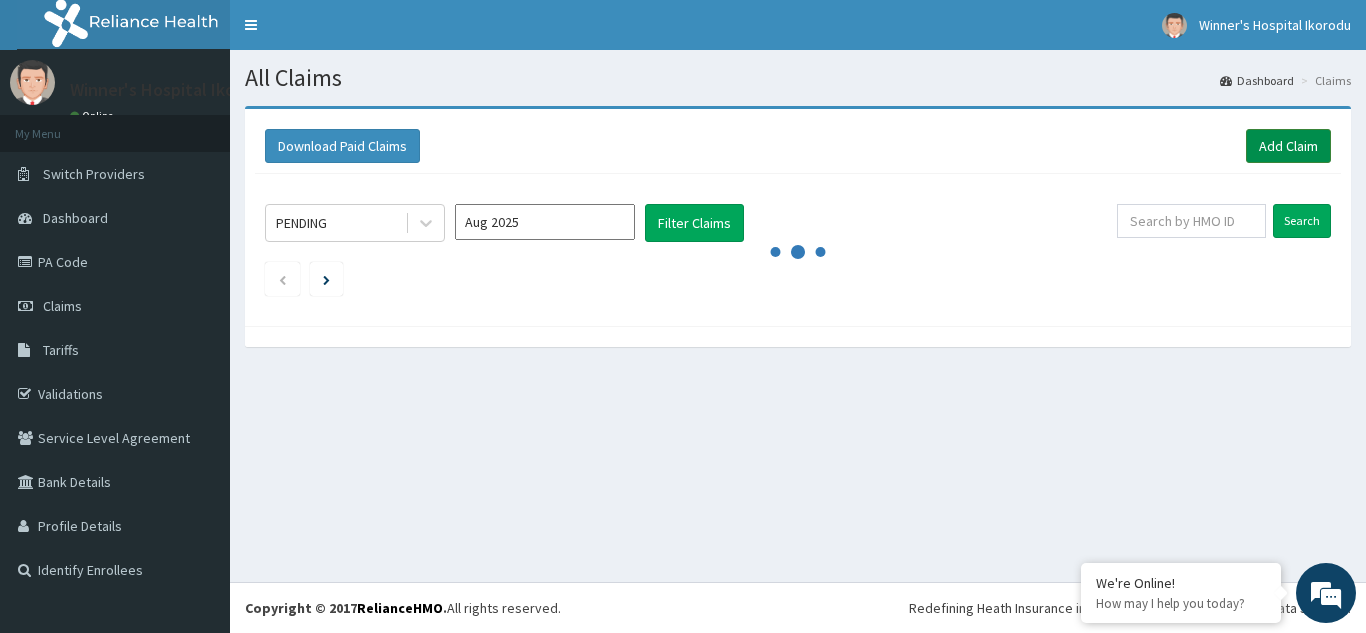 click on "Add Claim" at bounding box center [1288, 146] 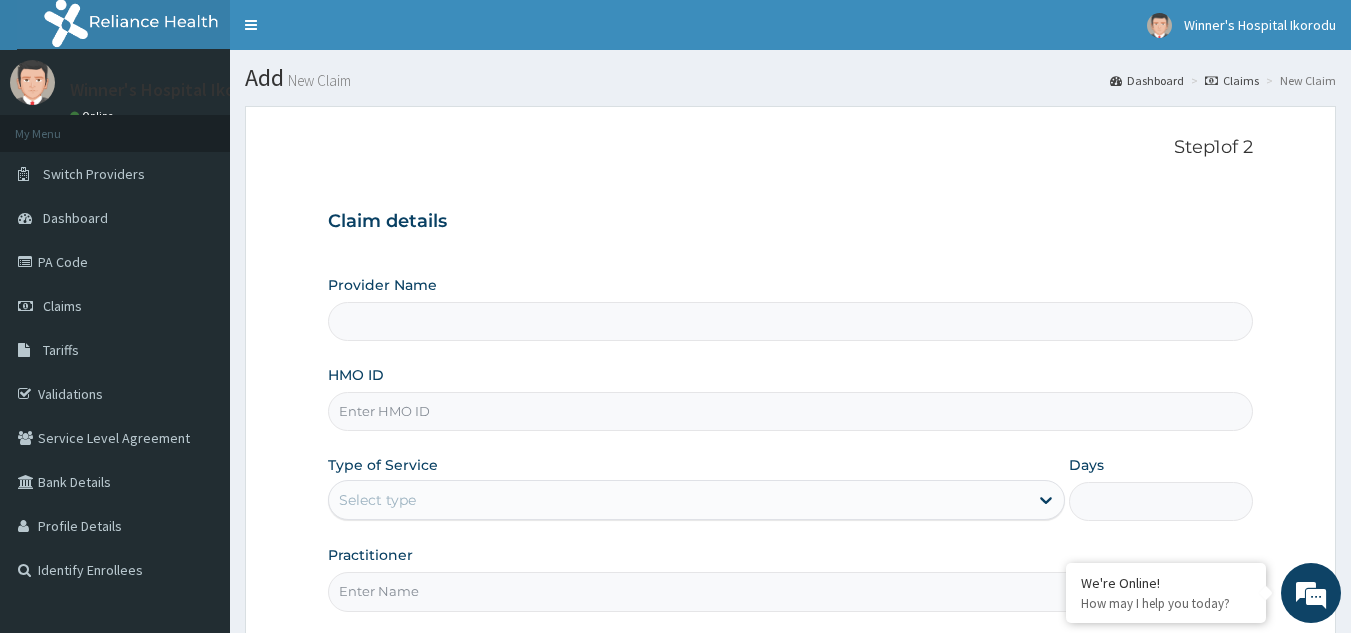 scroll, scrollTop: 0, scrollLeft: 0, axis: both 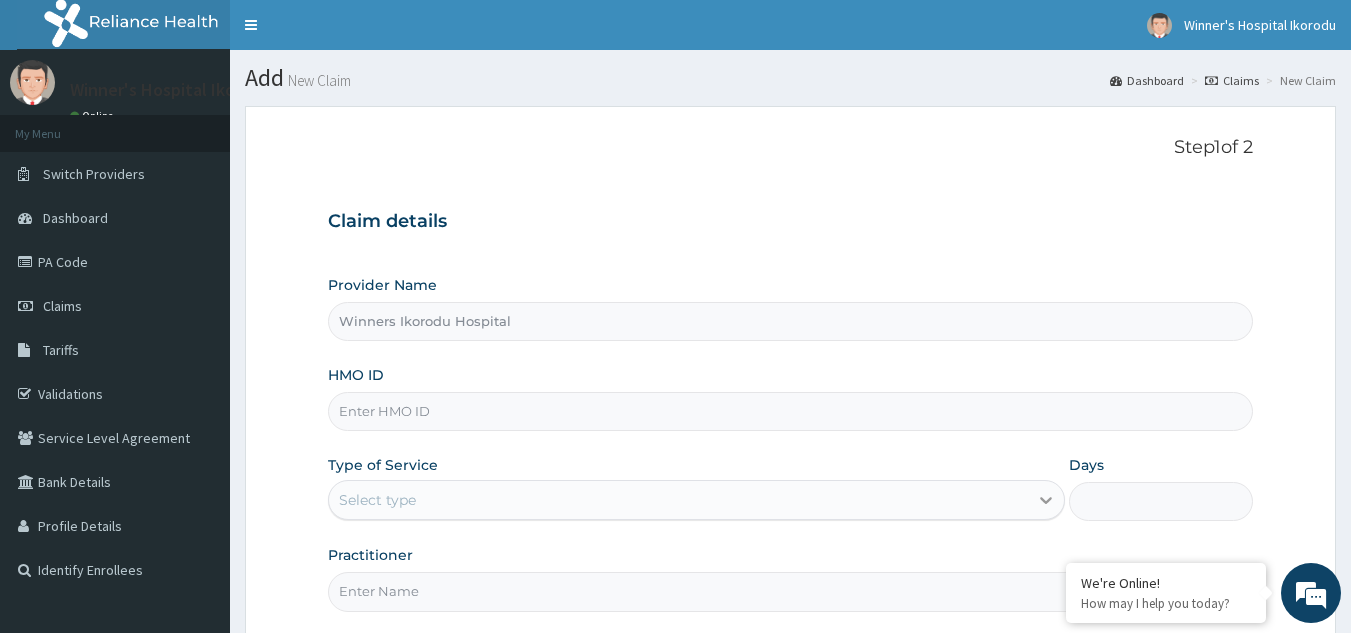 click 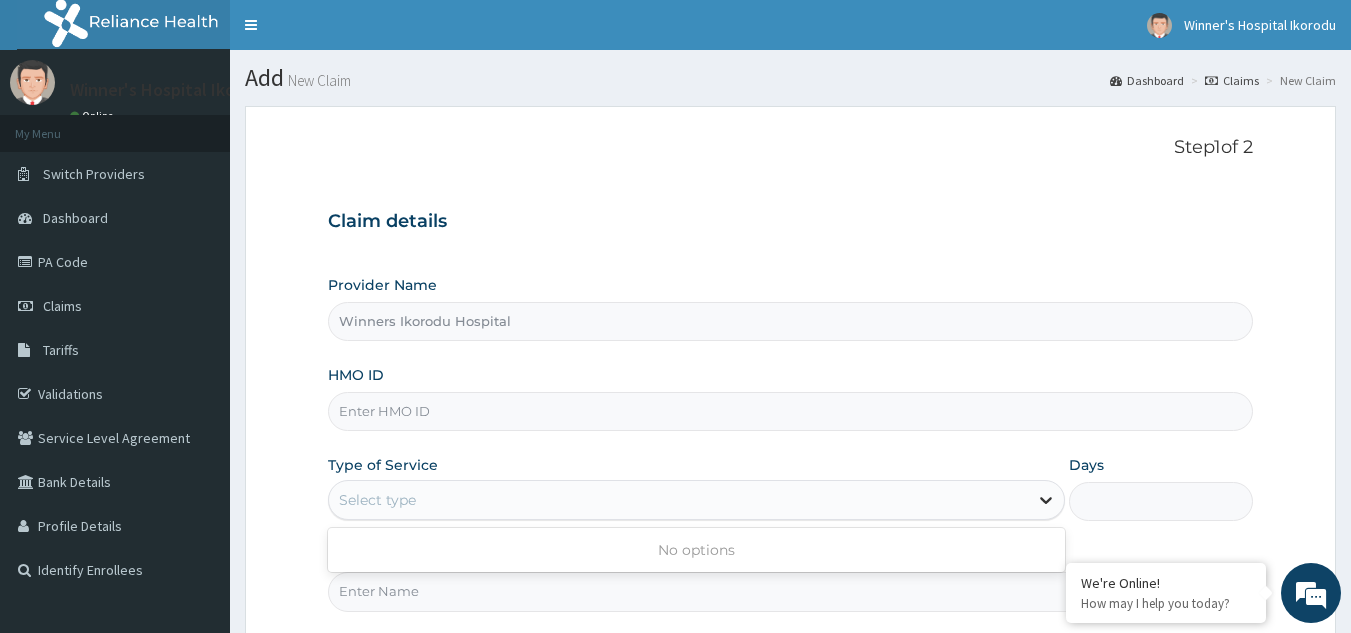scroll, scrollTop: 0, scrollLeft: 0, axis: both 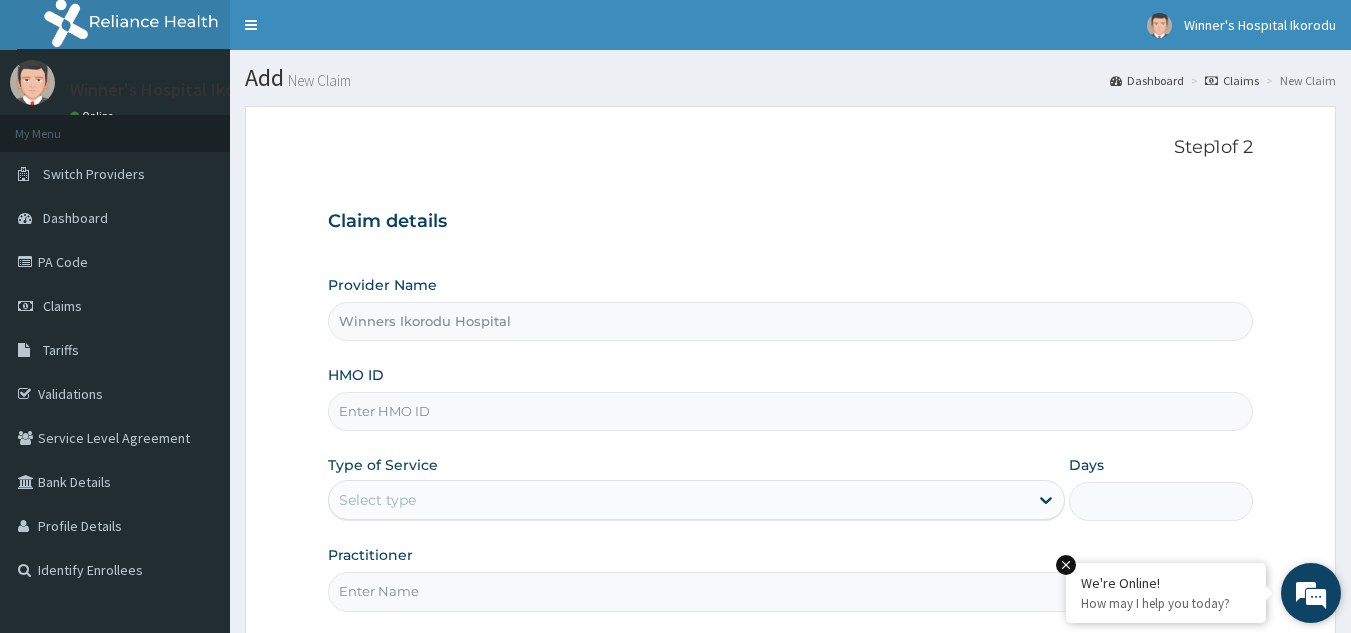 drag, startPoint x: 1154, startPoint y: 599, endPoint x: 199, endPoint y: 99, distance: 1077.9727 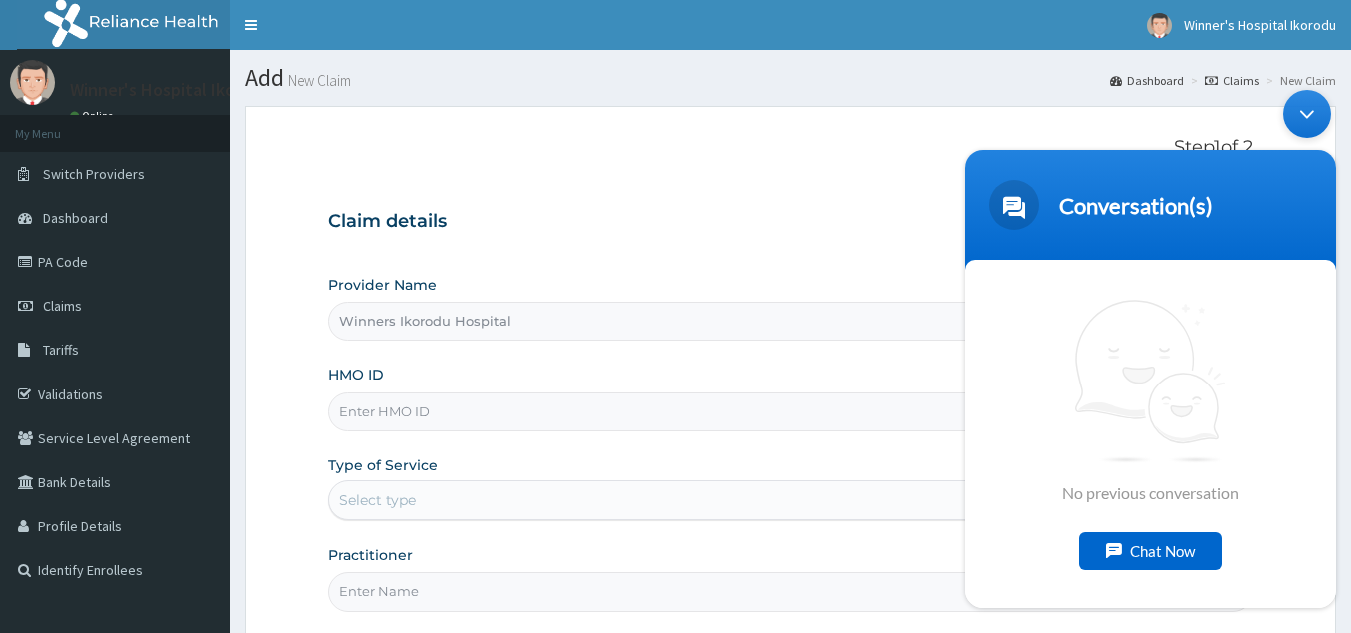 click on "Chat Now" at bounding box center [1150, 550] 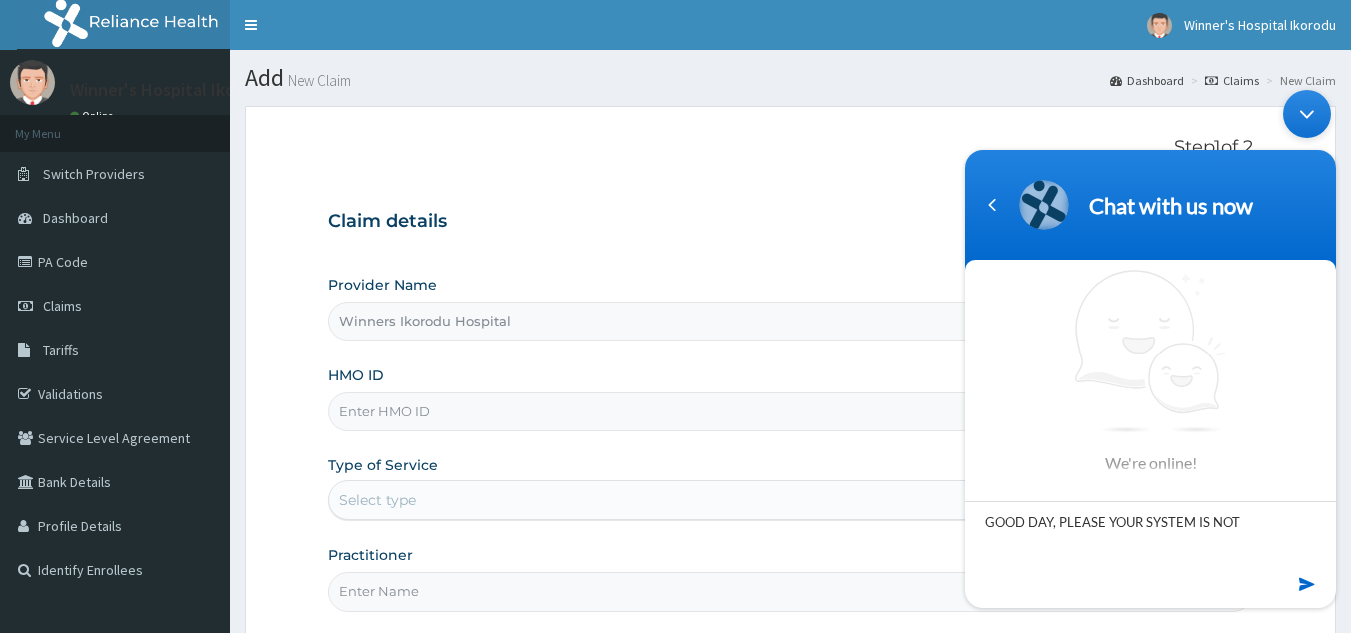 click on "GOOD DAY, PLEASE YOUR SYSTEM IS NOT" at bounding box center [1150, 535] 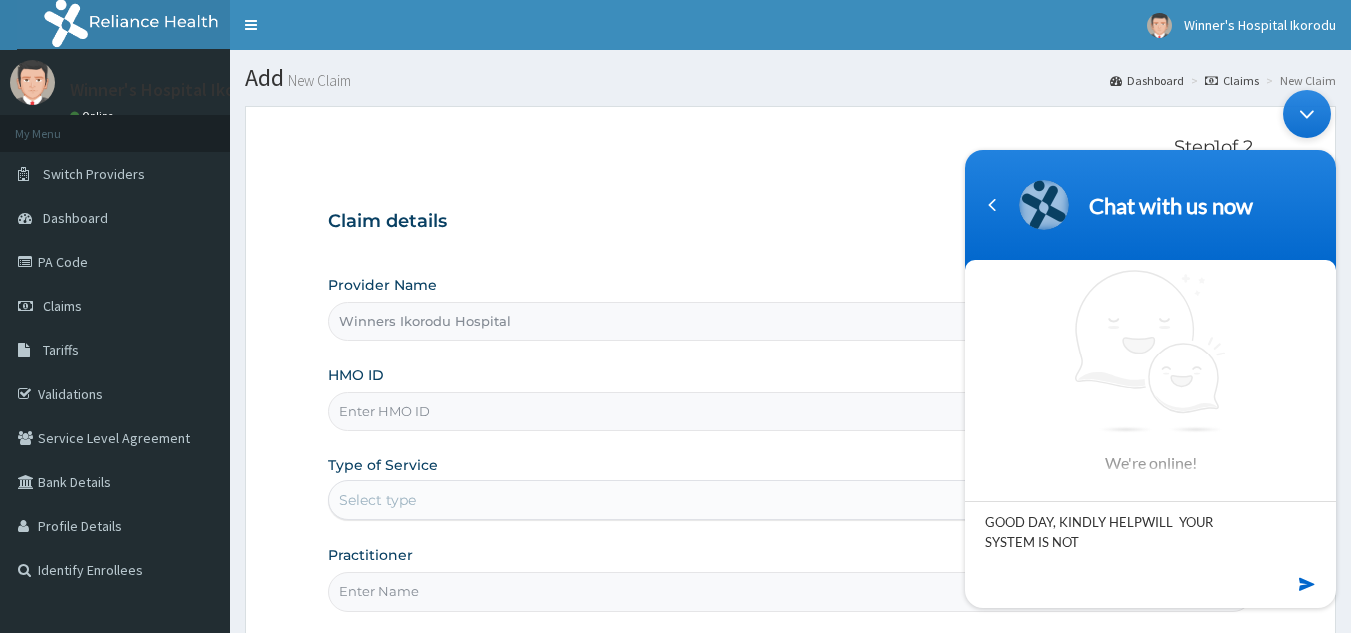 click on "GOOD DAY, KINDLY HELPWILL  YOUR SYSTEM IS NOT" at bounding box center (1150, 535) 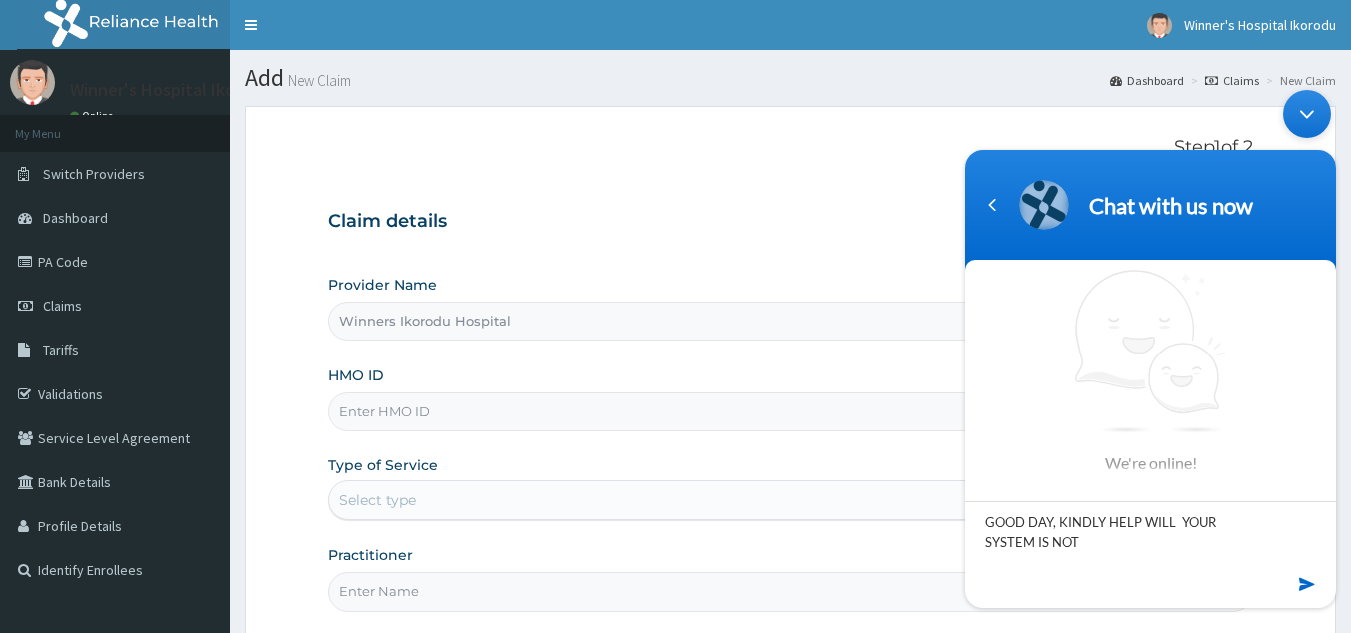 click on "GOOD DAY, KINDLY HELP WILL  YOUR SYSTEM IS NOT" at bounding box center [1150, 535] 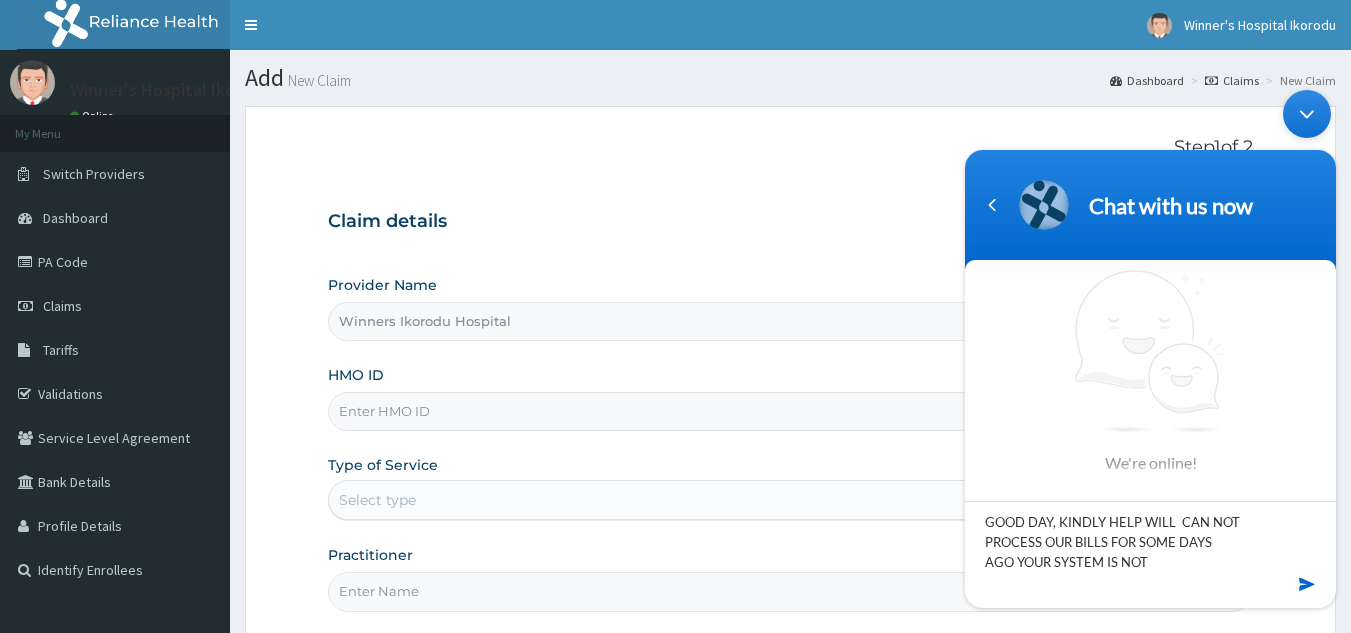 click on "GOOD DAY, KINDLY HELP WILL  CAN NOT PROCESS OUR BILLS FOR SOME DAYS AGO YOUR SYSTEM IS NOT" at bounding box center [1150, 535] 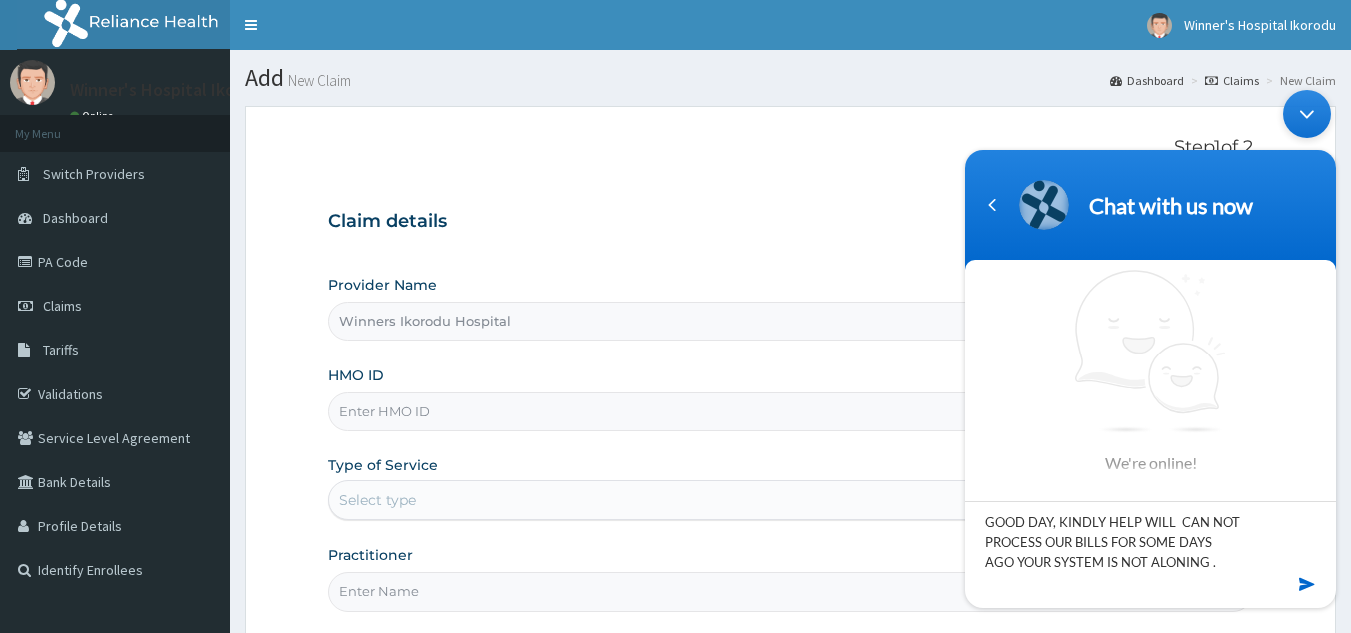 scroll, scrollTop: 19, scrollLeft: 0, axis: vertical 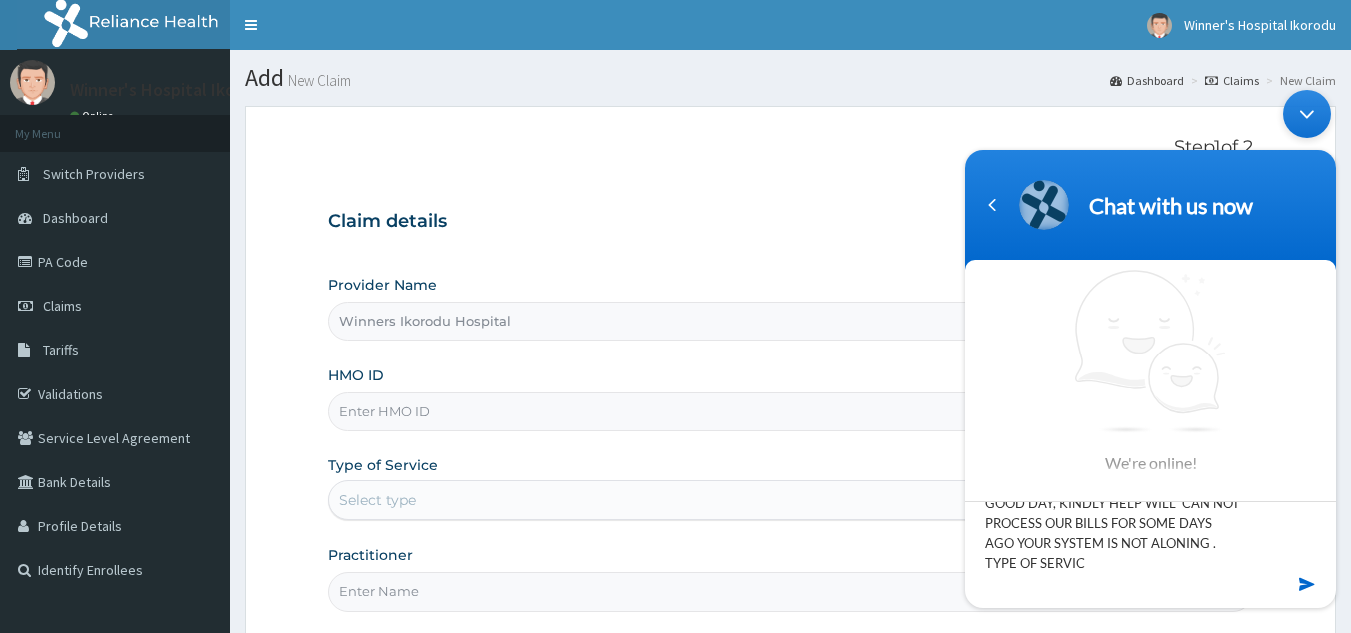 type on "GOOD DAY, KINDLY HELP WILL  CAN NOT PROCESS OUR BILLS FOR SOME DAYS AGO YOUR SYSTEM IS NOT ALONING . TYPE OF SERVICE" 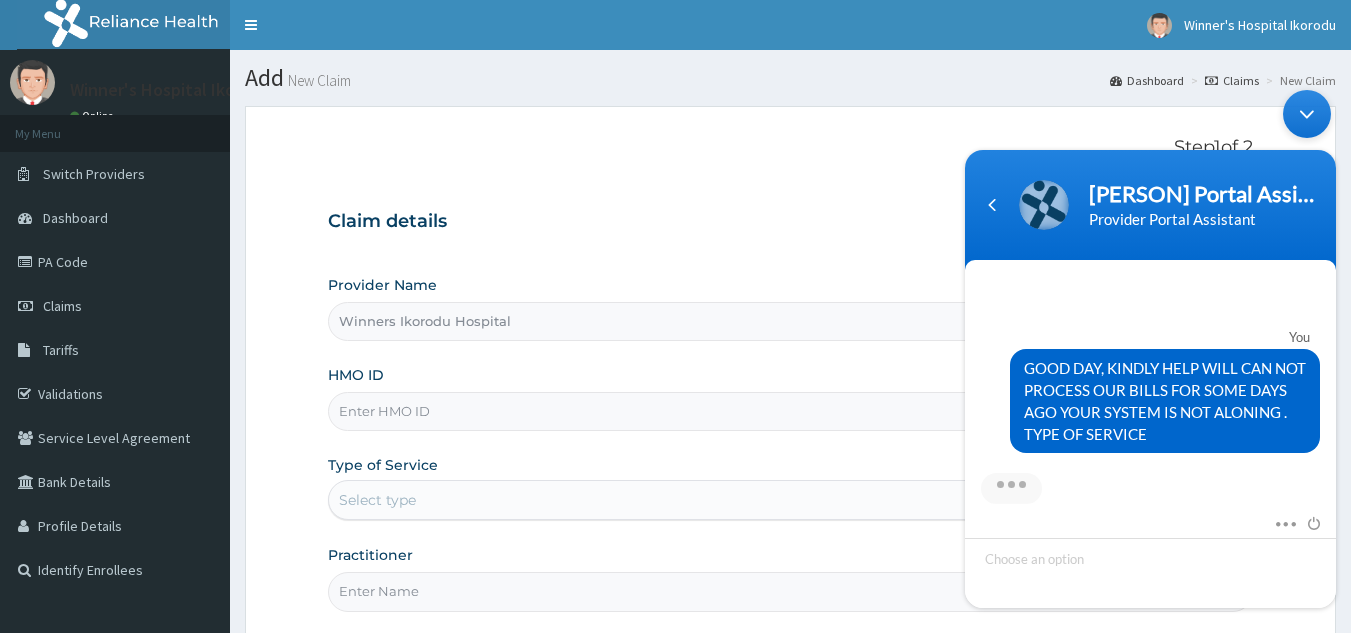 scroll, scrollTop: 373, scrollLeft: 0, axis: vertical 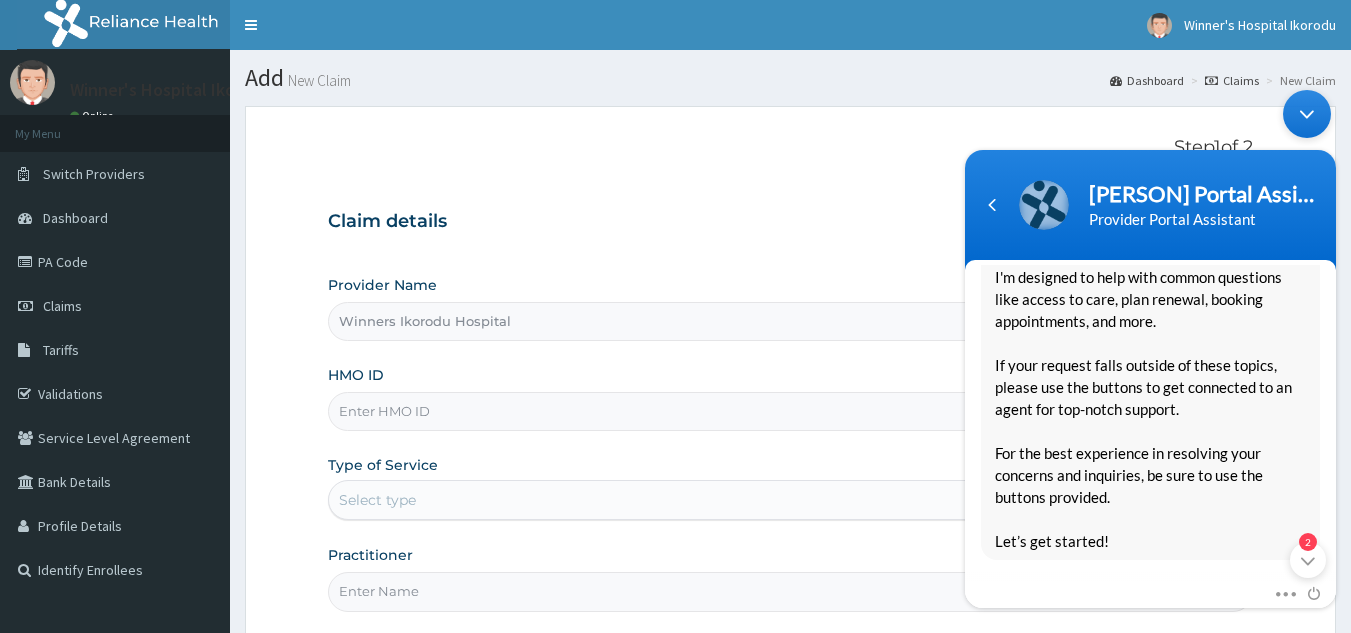 click on "Claim details" at bounding box center [791, 222] 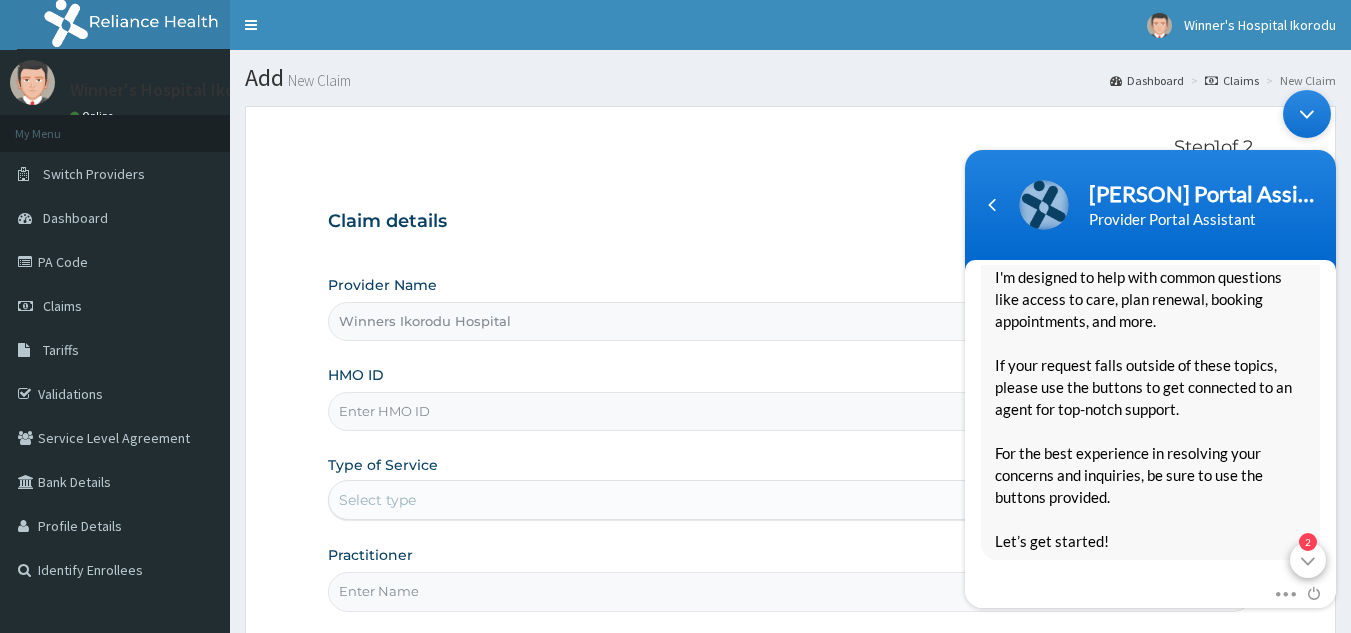 click on "2" at bounding box center (1308, 559) 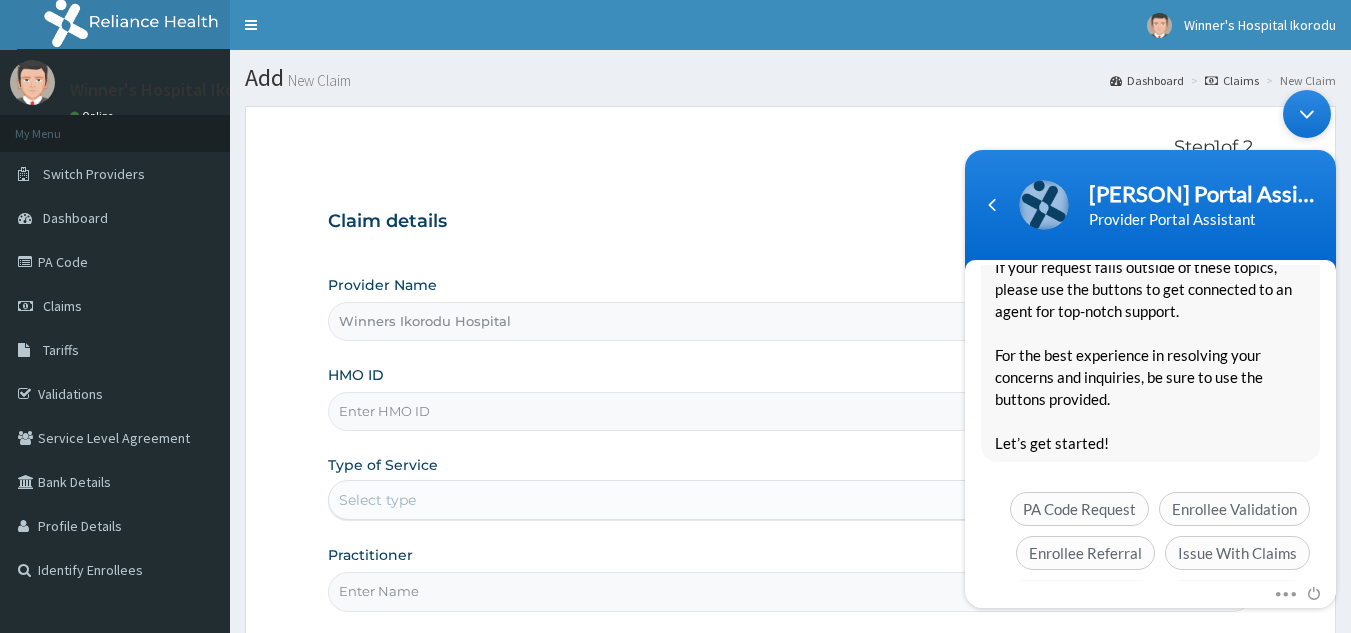 scroll, scrollTop: 445, scrollLeft: 0, axis: vertical 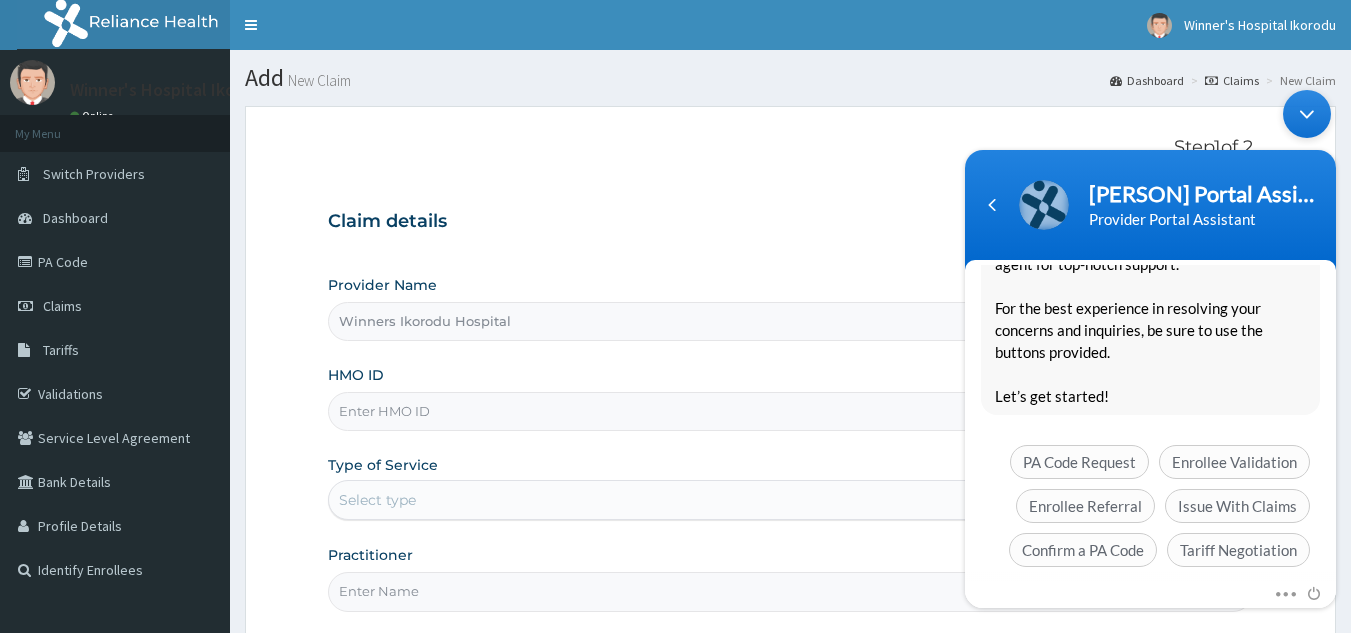 click at bounding box center (1307, 113) 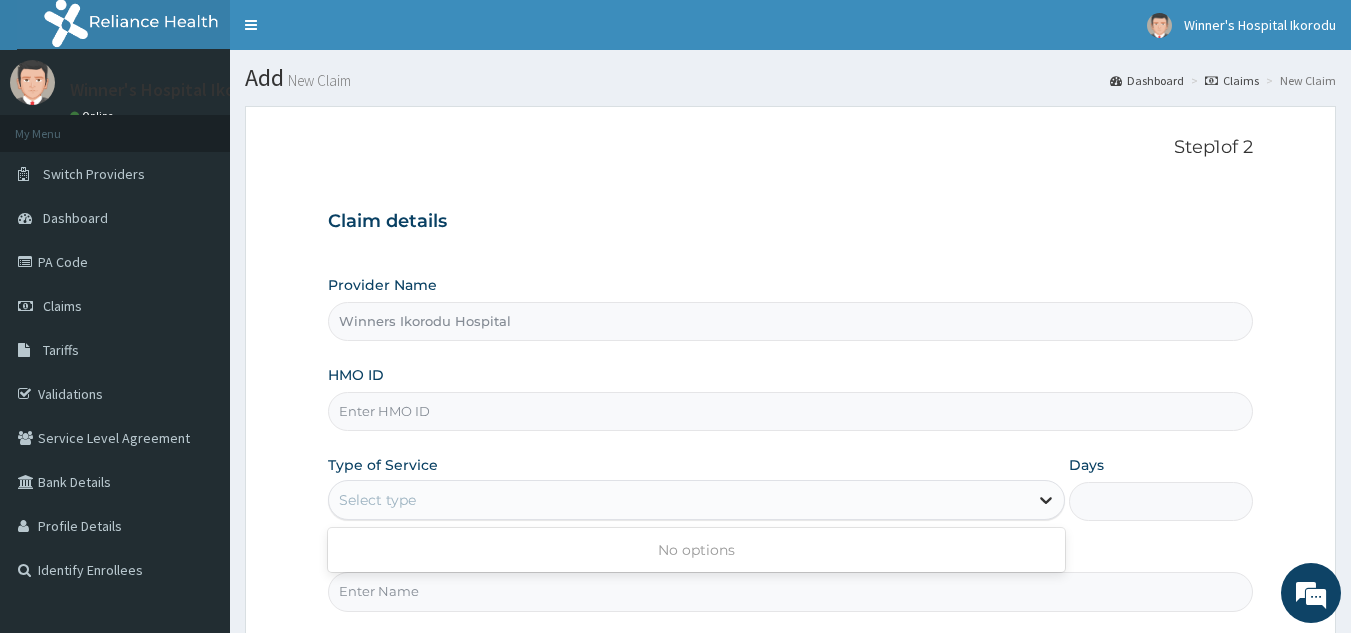 click 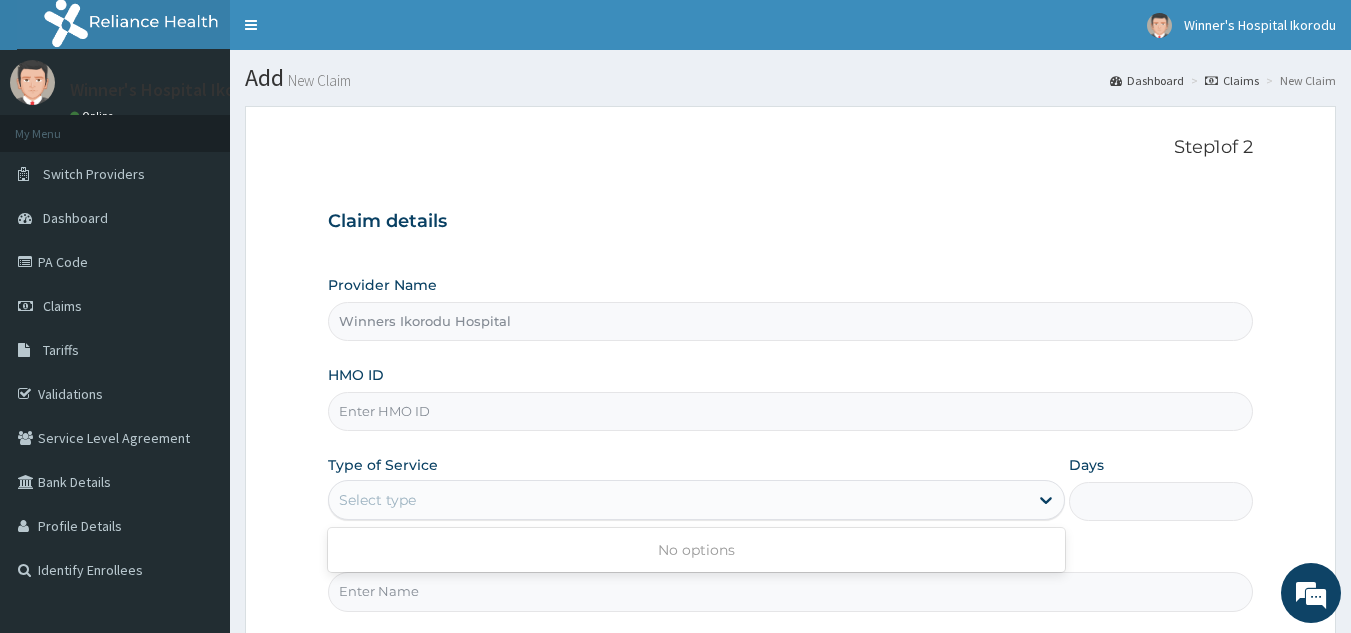 click on "HMO ID" at bounding box center [791, 411] 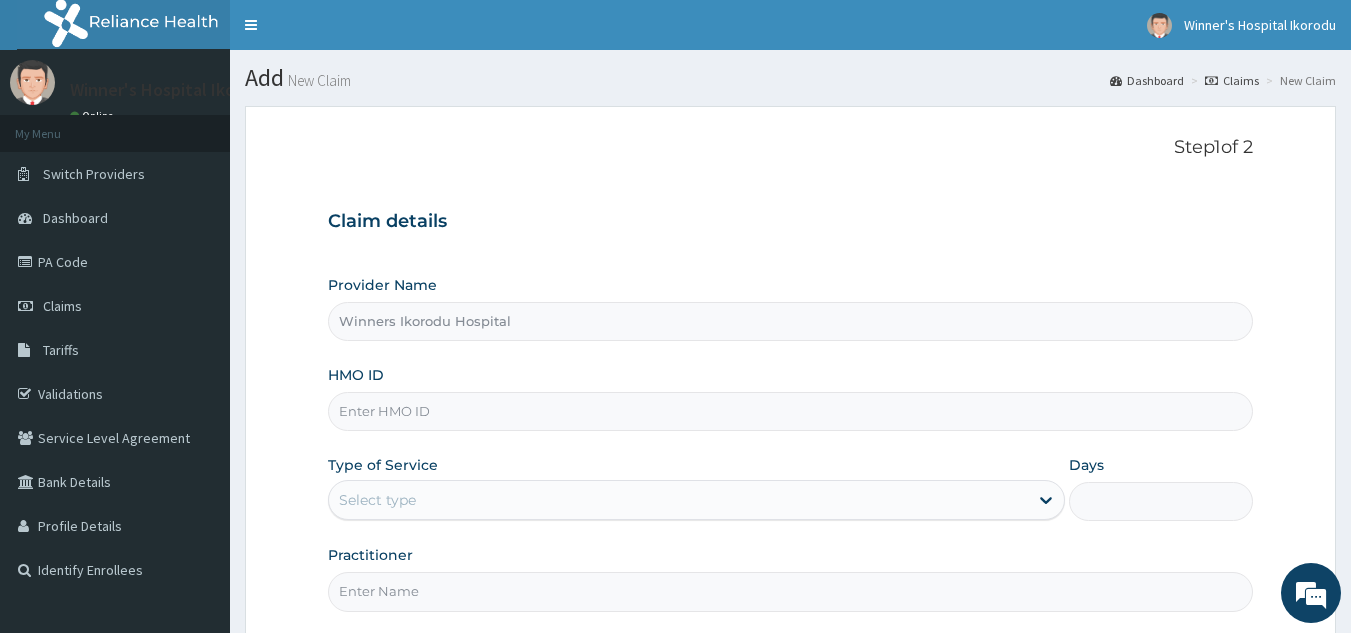 type on "OCL/10010/A" 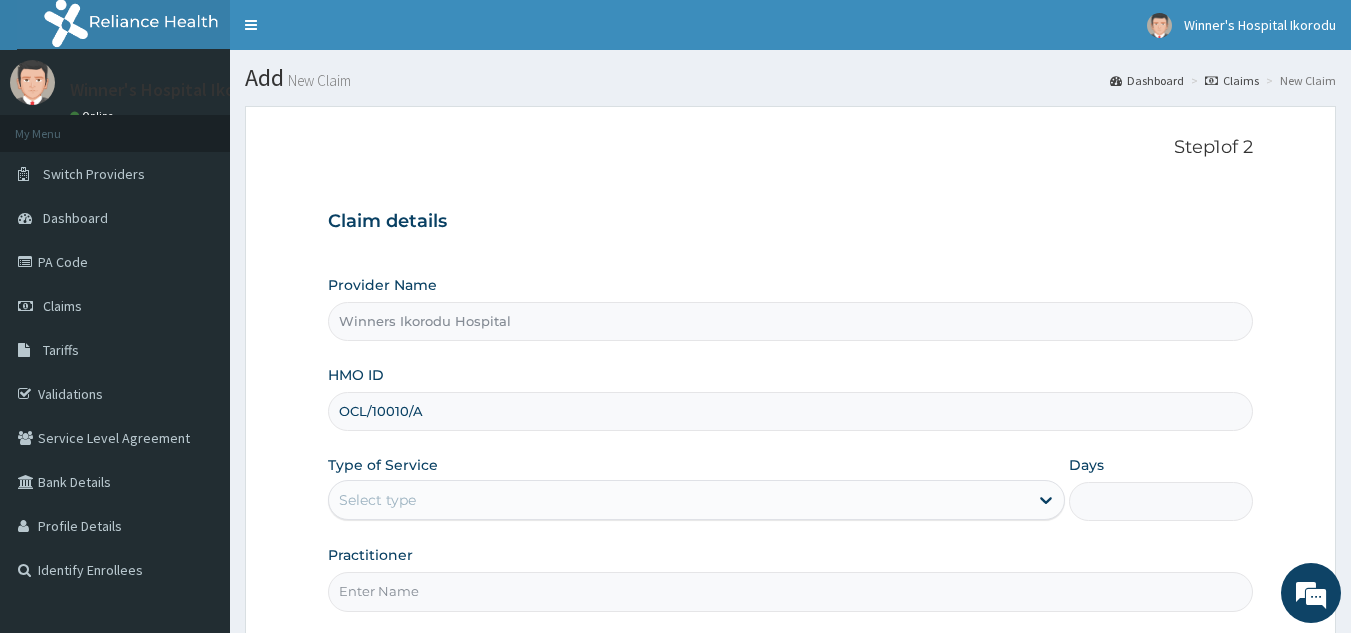 click on "Days" at bounding box center [1161, 501] 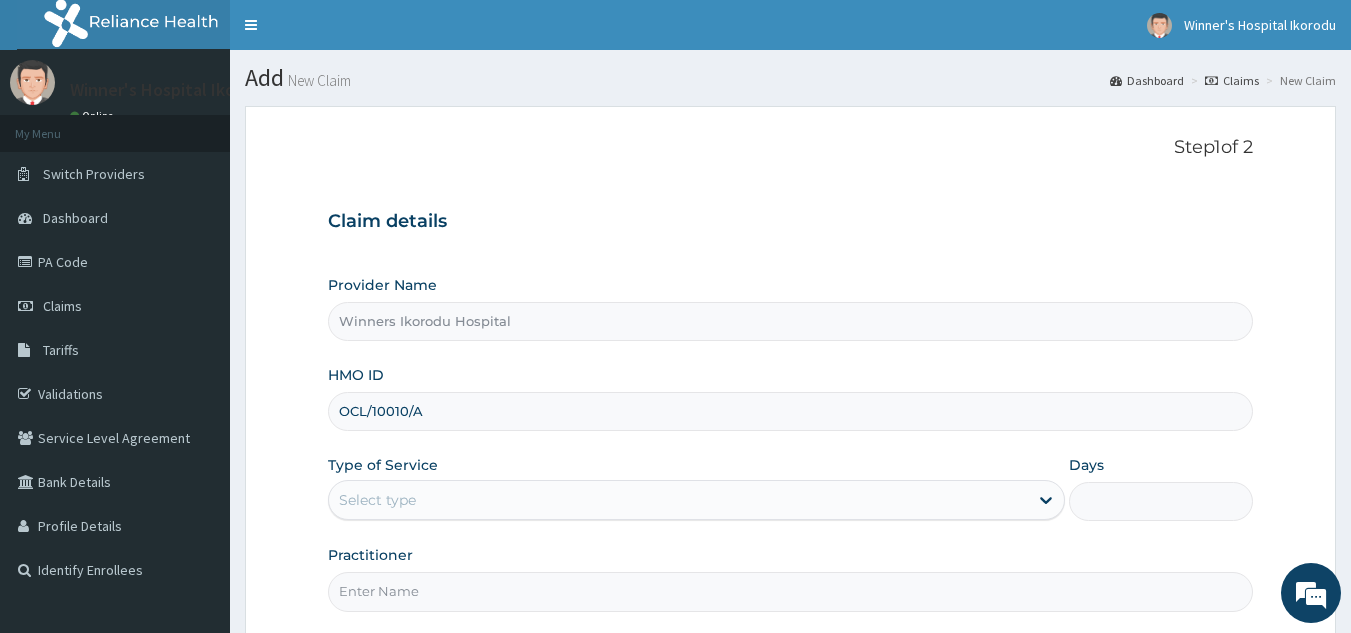 type on "1" 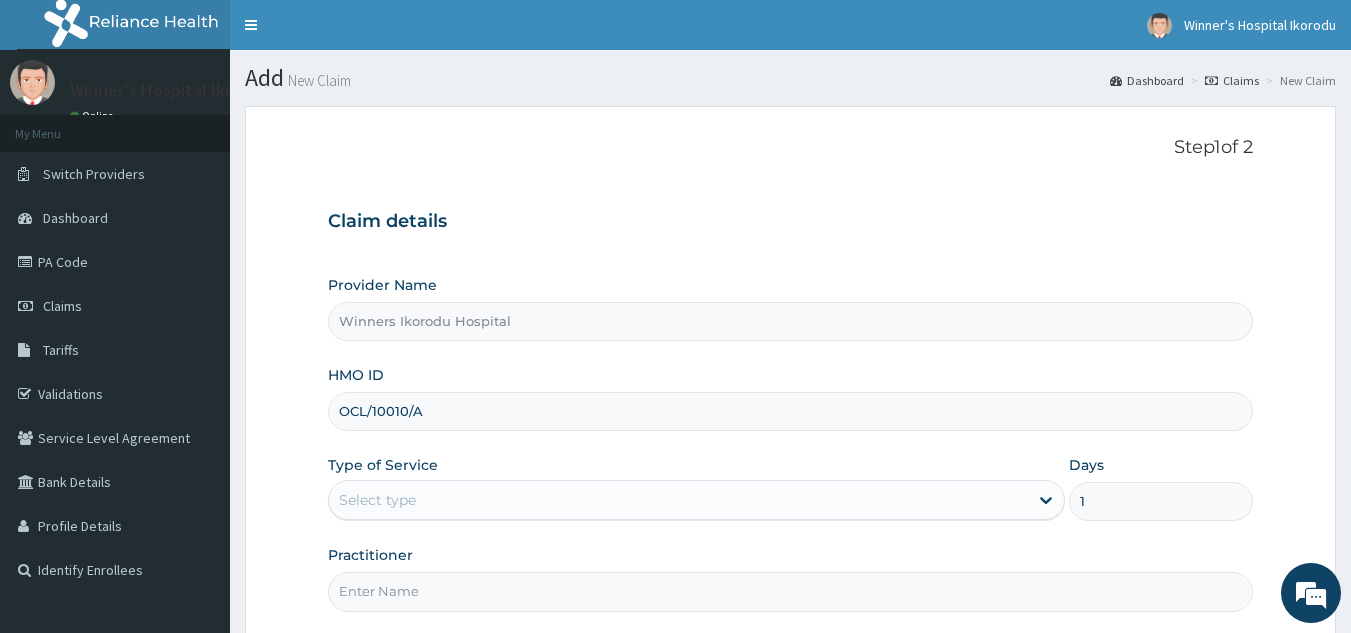 scroll, scrollTop: 189, scrollLeft: 0, axis: vertical 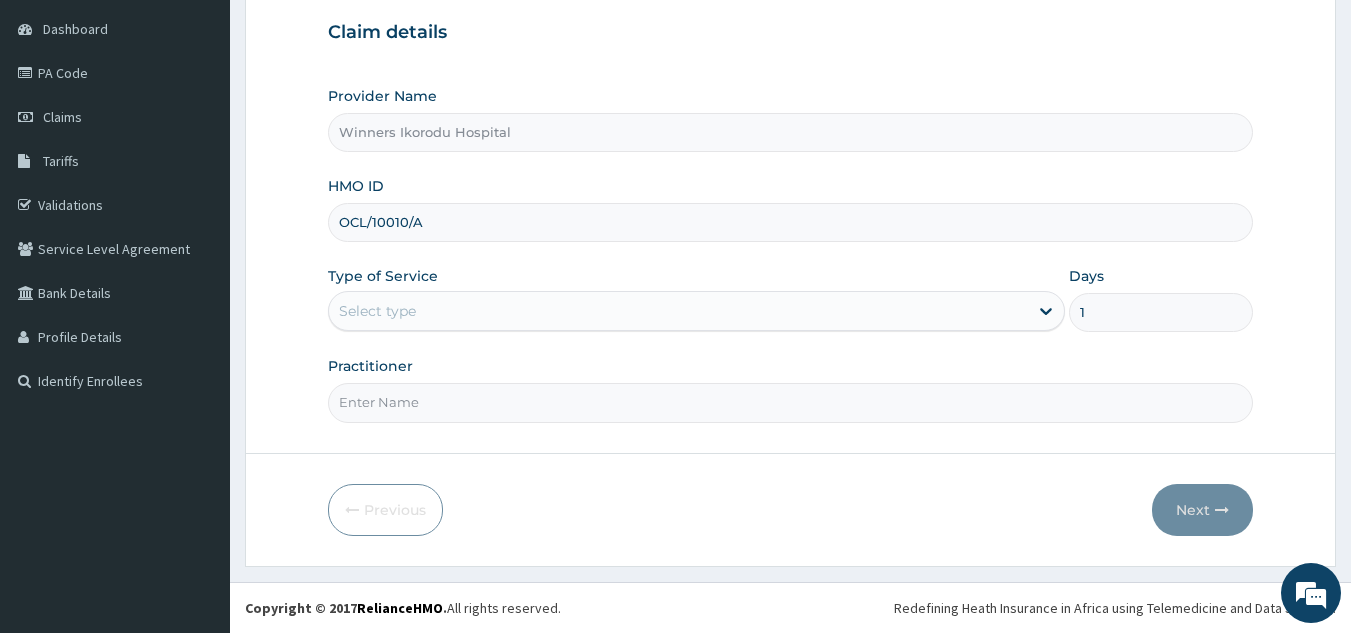 click on "Practitioner" at bounding box center [791, 402] 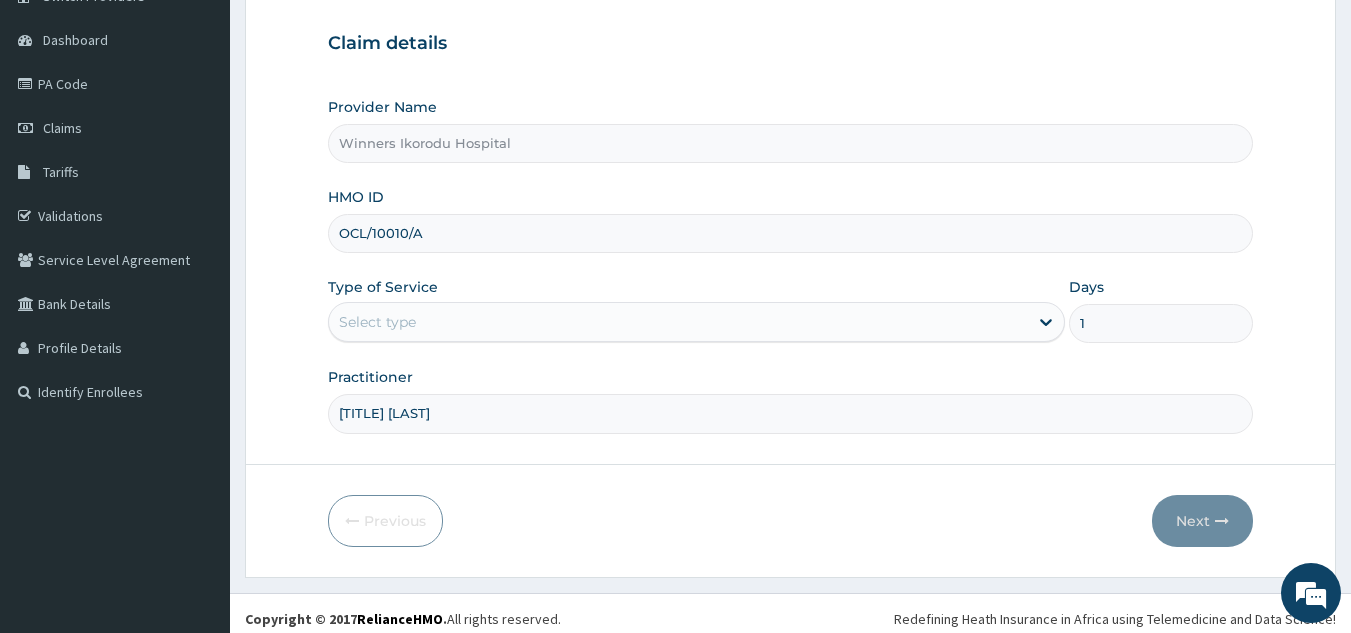 scroll, scrollTop: 189, scrollLeft: 0, axis: vertical 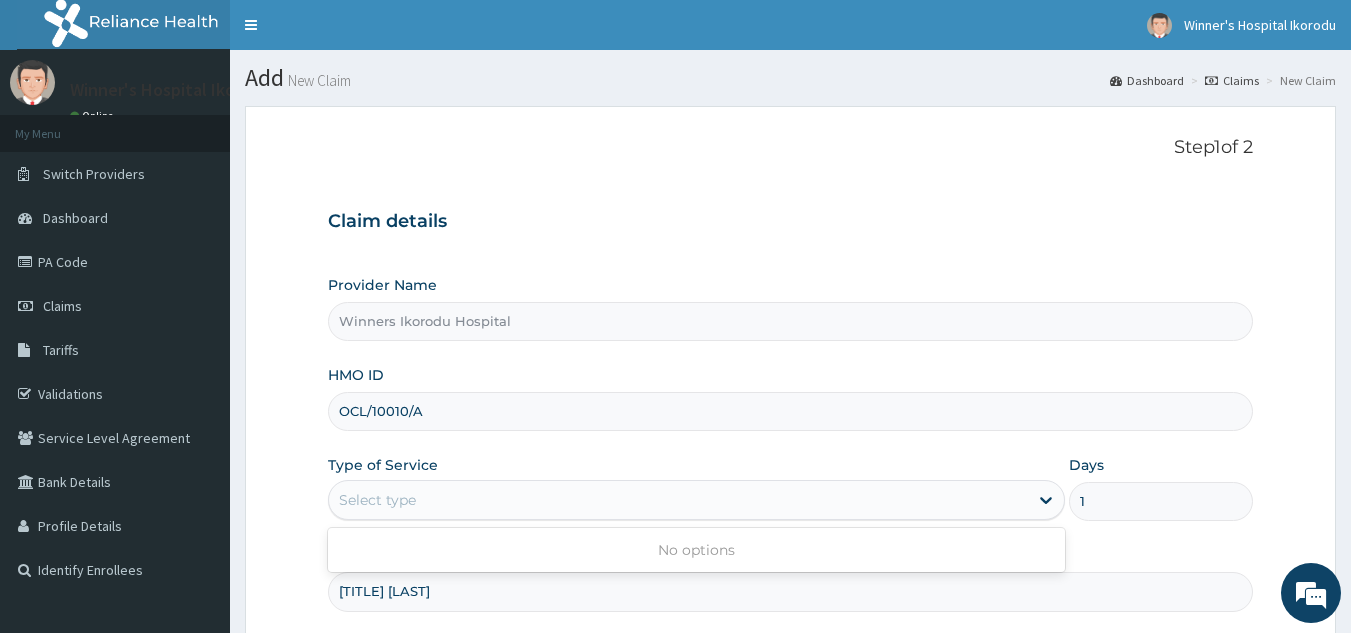 click on "Select type" at bounding box center [678, 500] 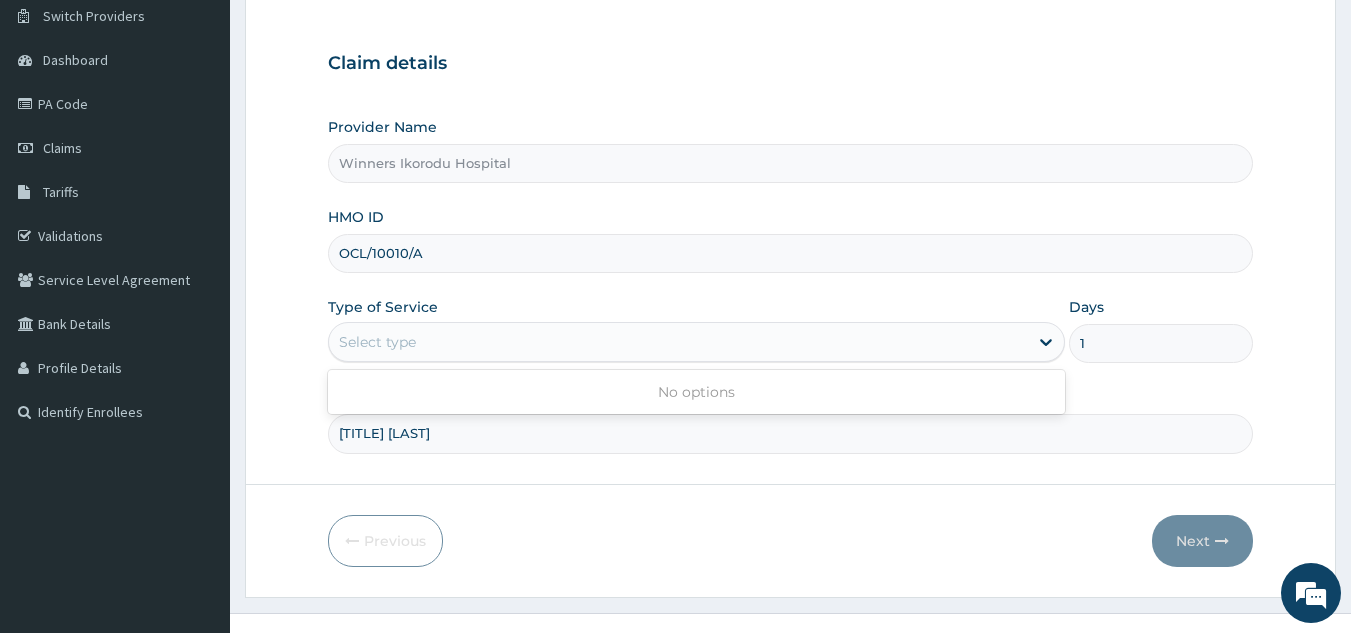 scroll, scrollTop: 189, scrollLeft: 0, axis: vertical 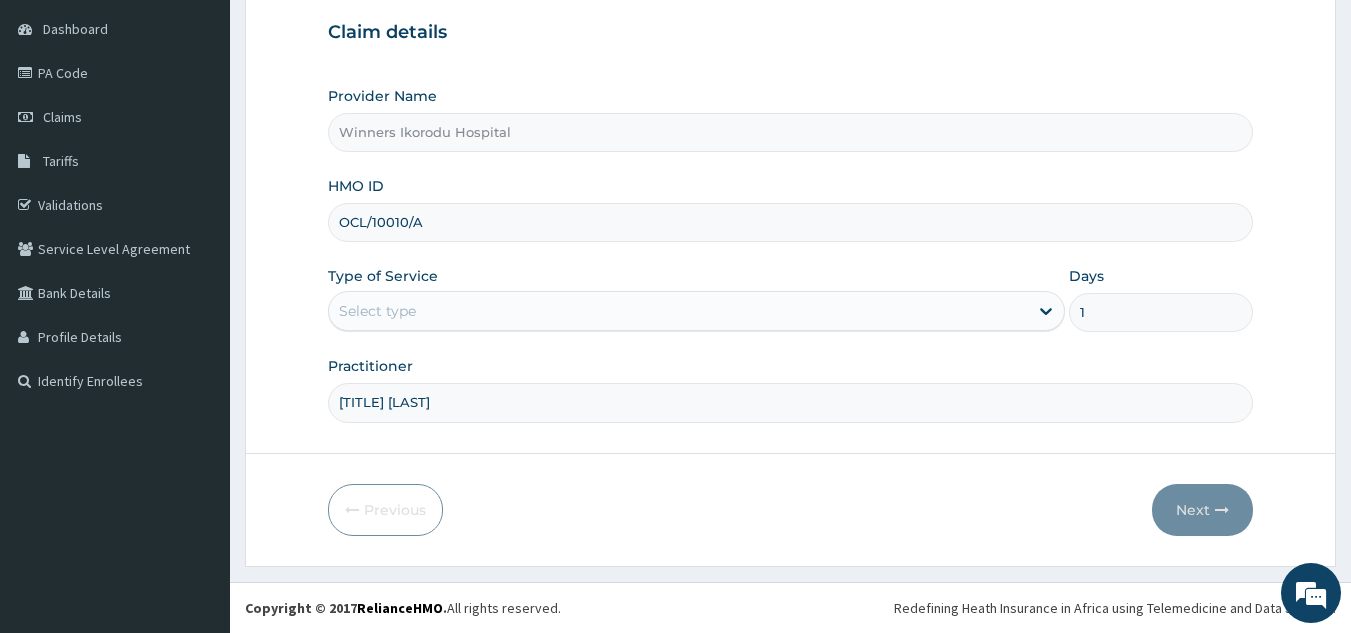 click on "DR FRACK" at bounding box center [791, 402] 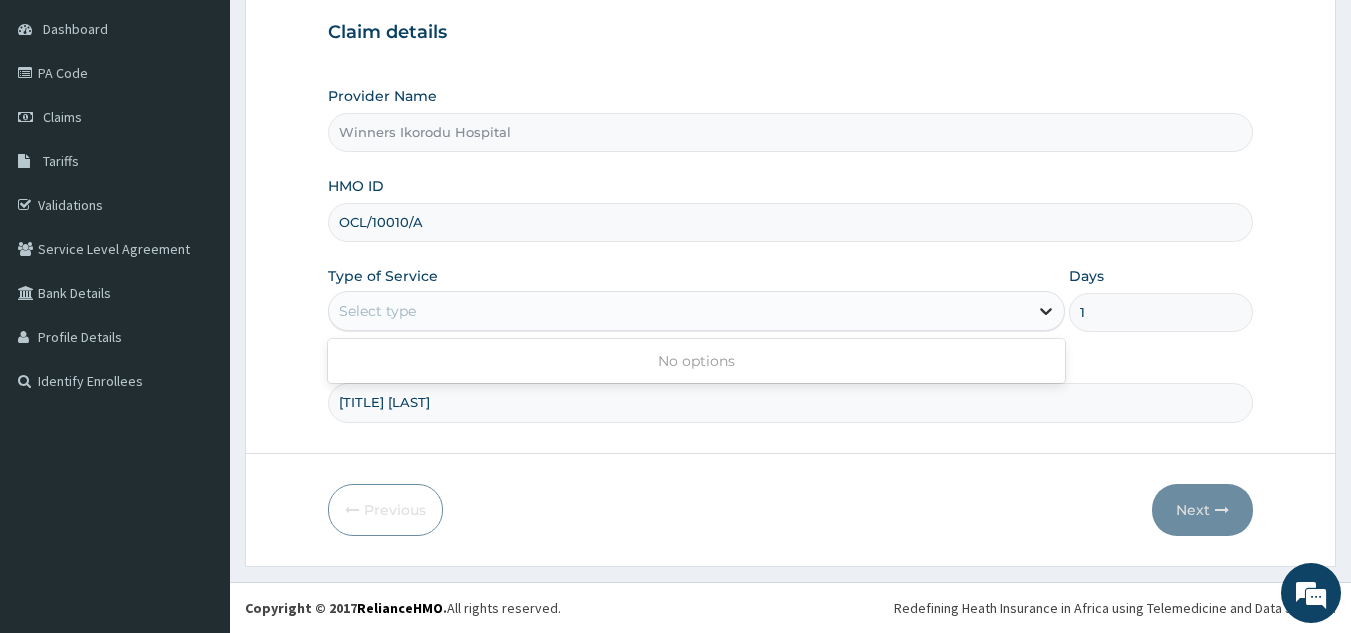 click 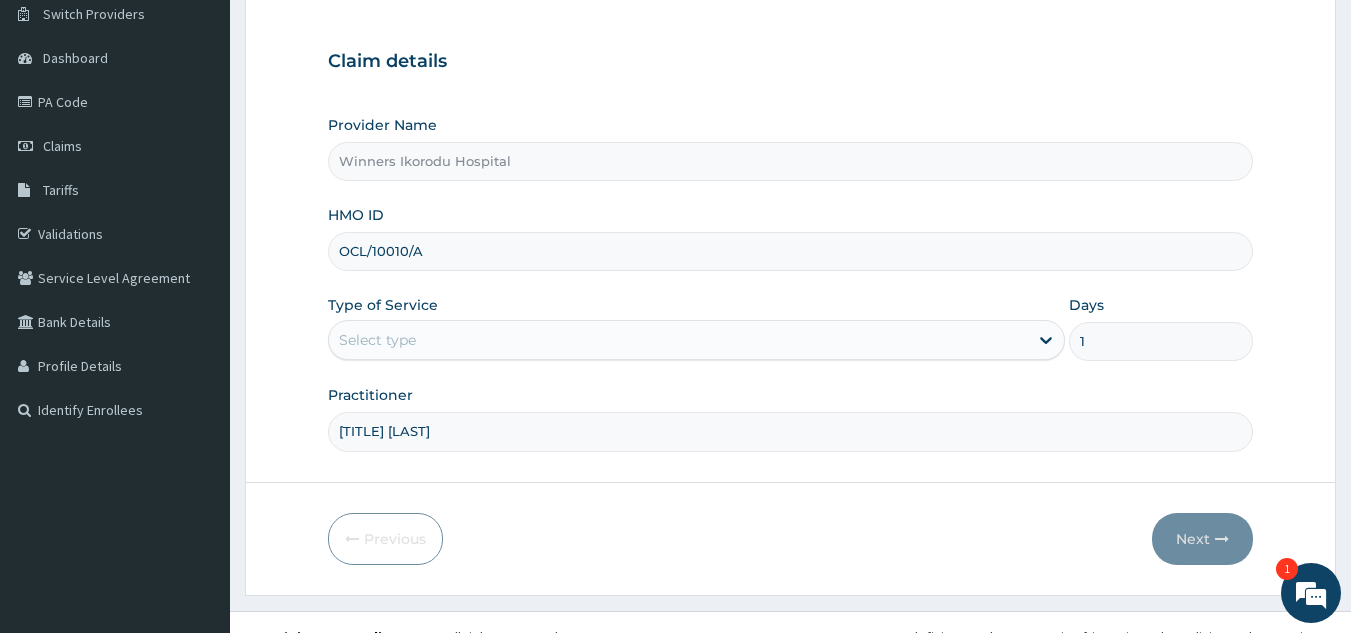scroll, scrollTop: 189, scrollLeft: 0, axis: vertical 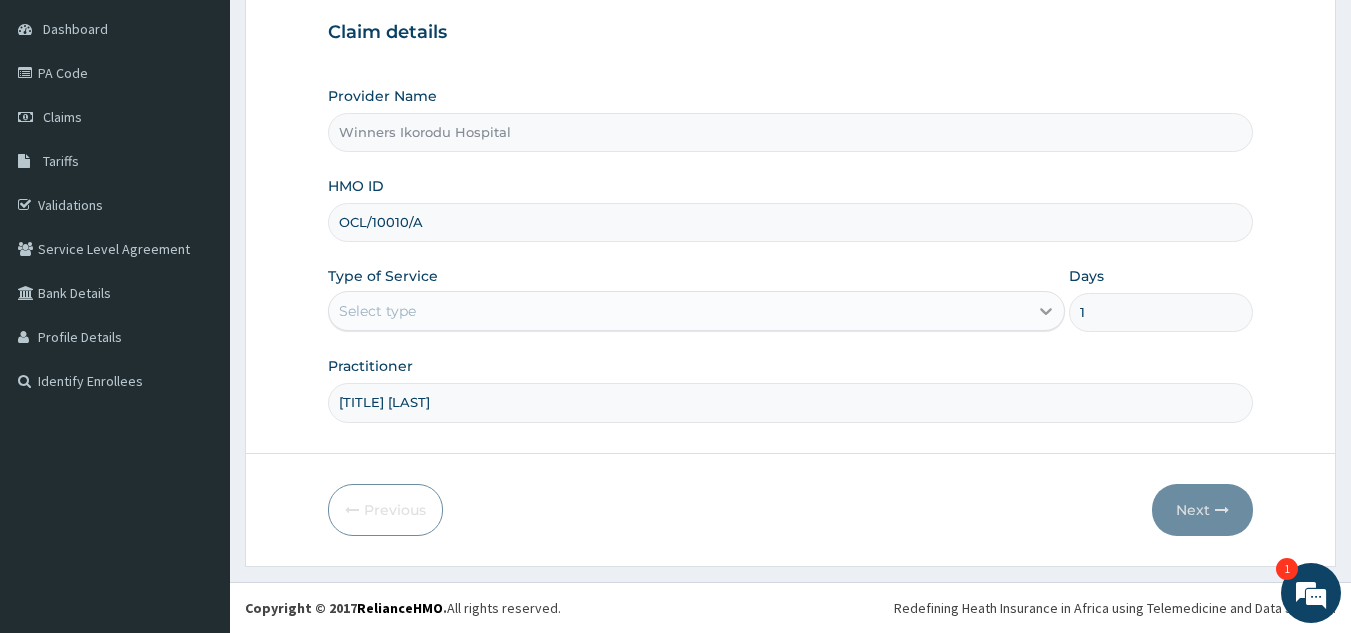 click 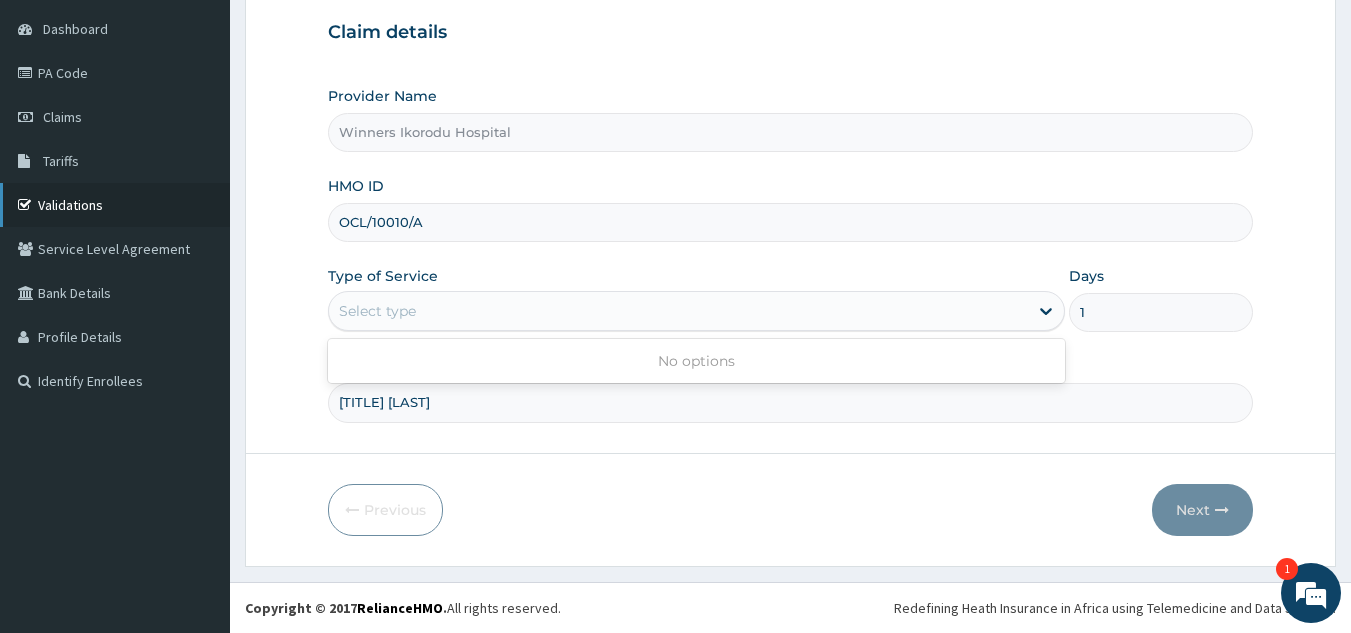 click on "Validations" at bounding box center [115, 205] 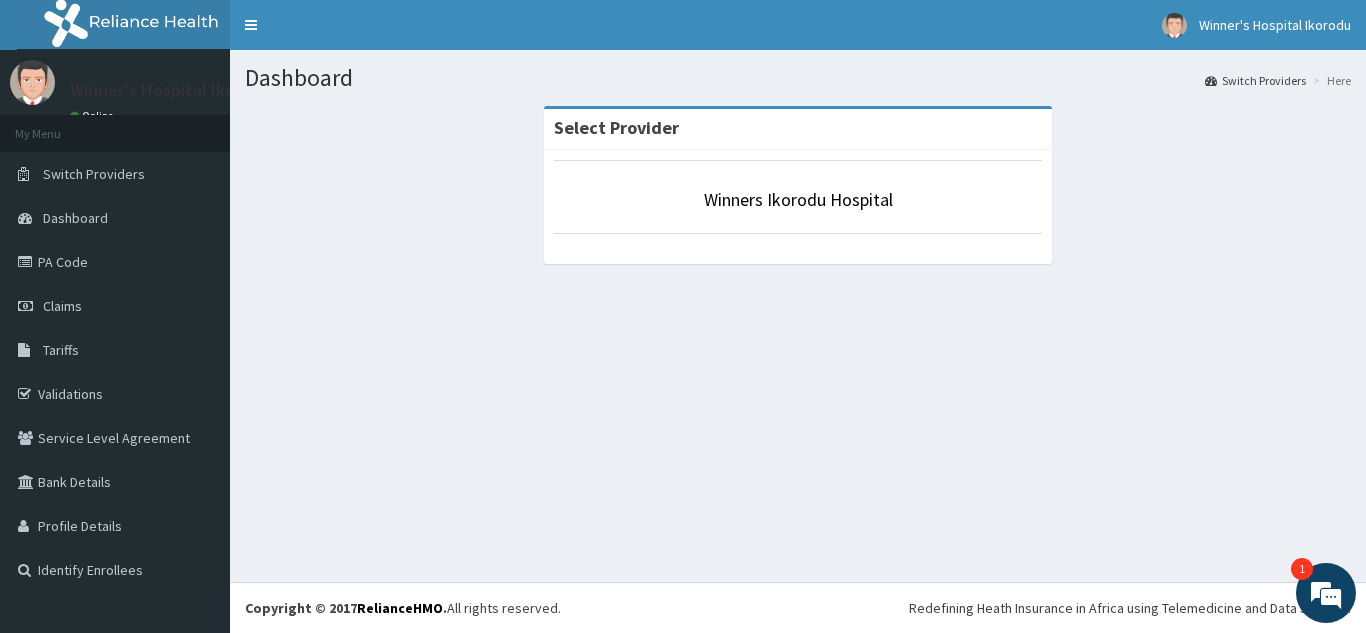scroll, scrollTop: 0, scrollLeft: 0, axis: both 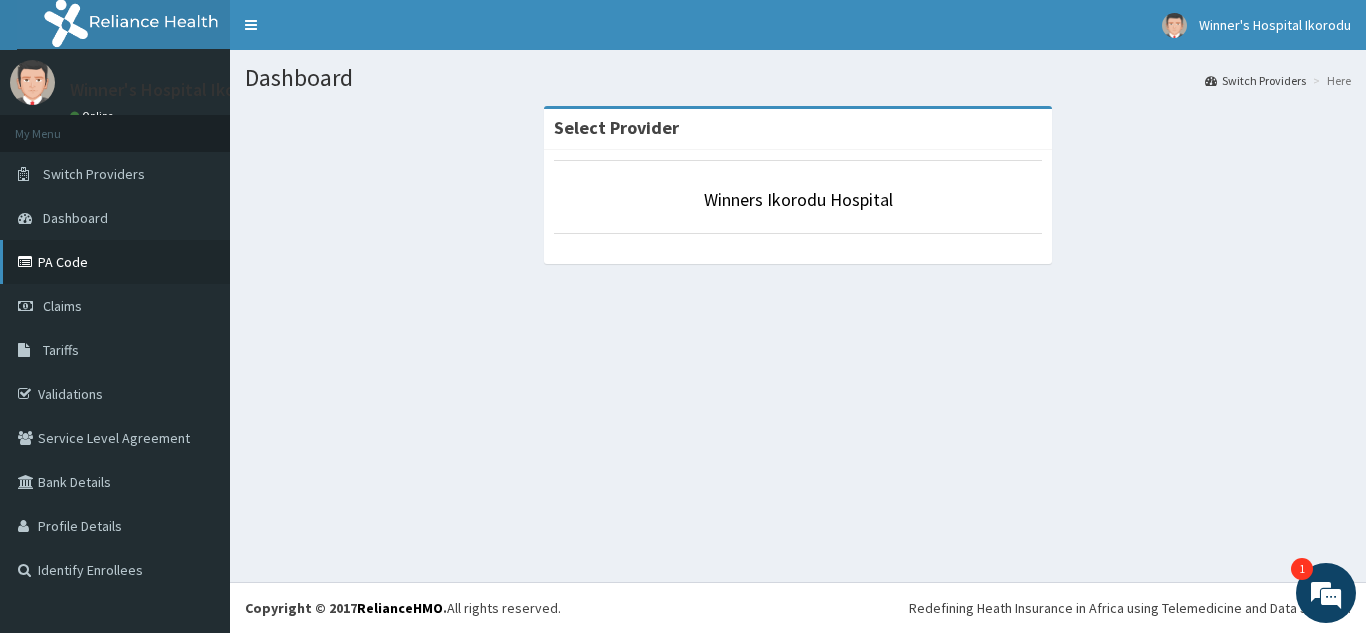 click on "PA Code" at bounding box center [115, 262] 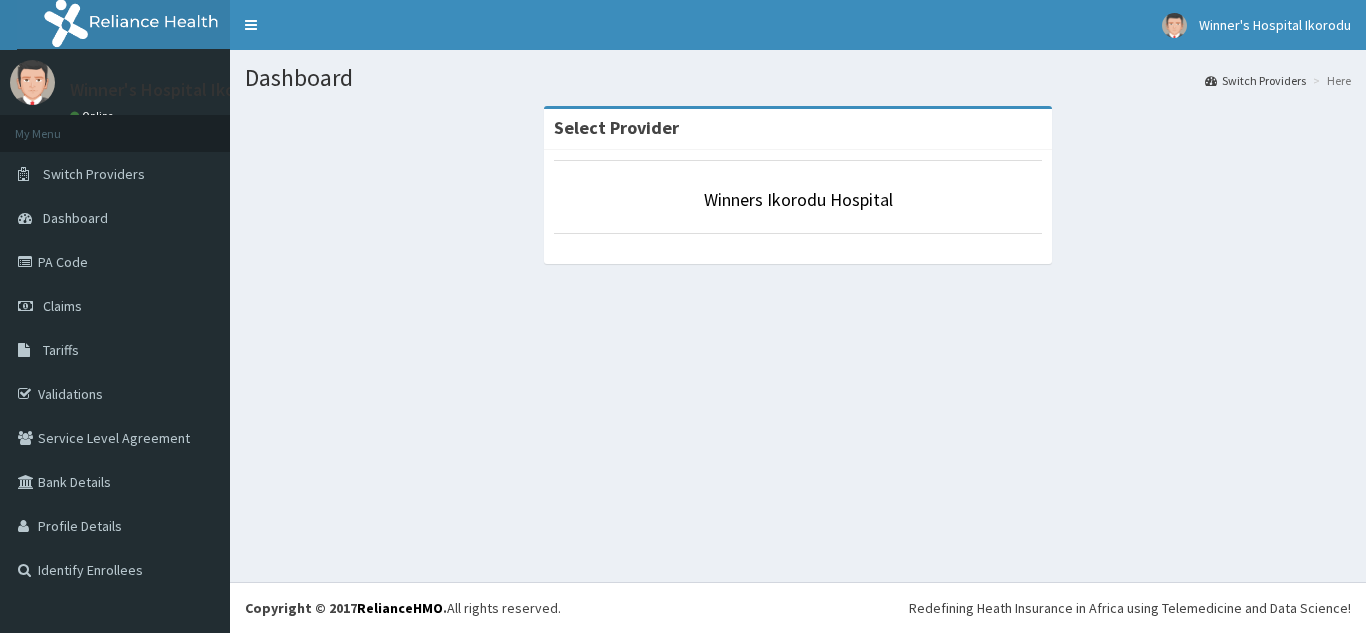 scroll, scrollTop: 0, scrollLeft: 0, axis: both 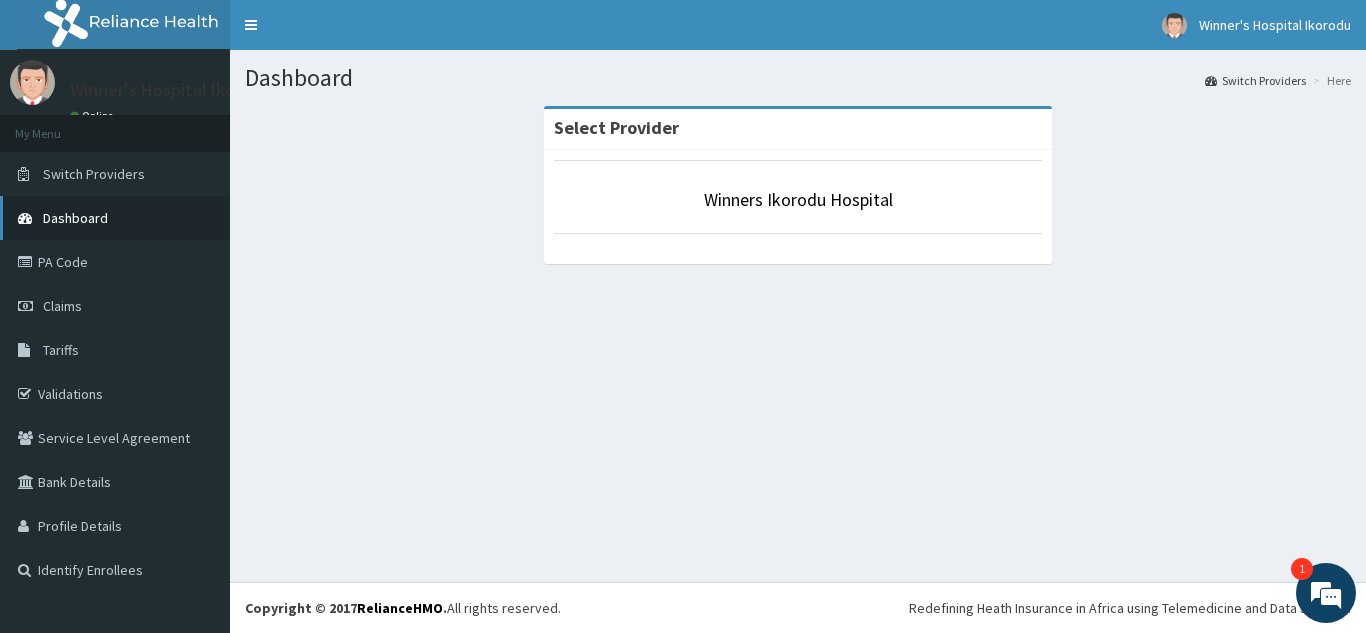 click on "Dashboard" at bounding box center [75, 218] 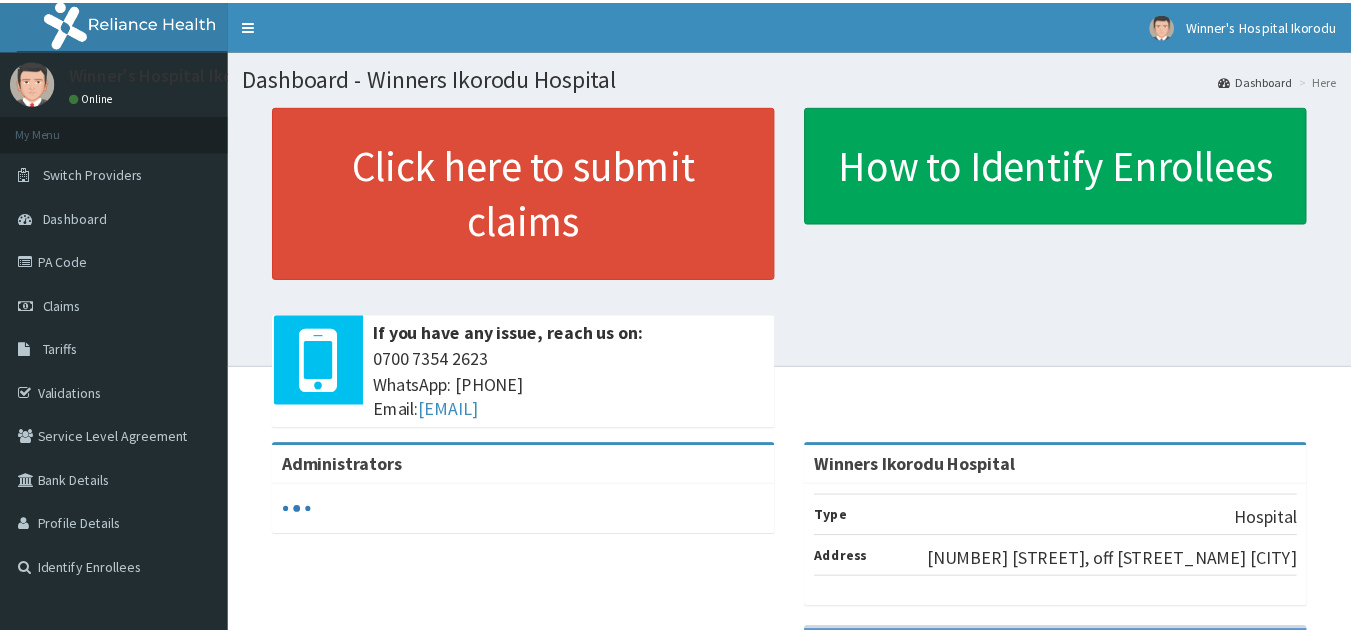 scroll, scrollTop: 0, scrollLeft: 0, axis: both 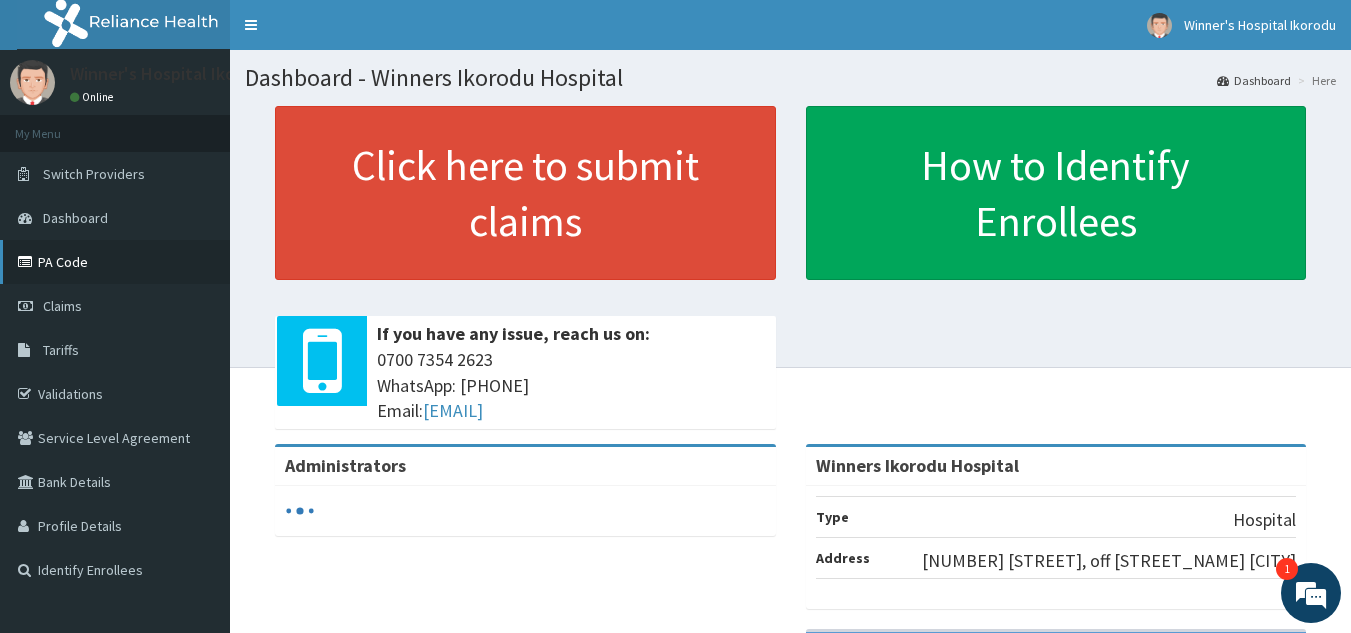 click on "PA Code" at bounding box center (115, 262) 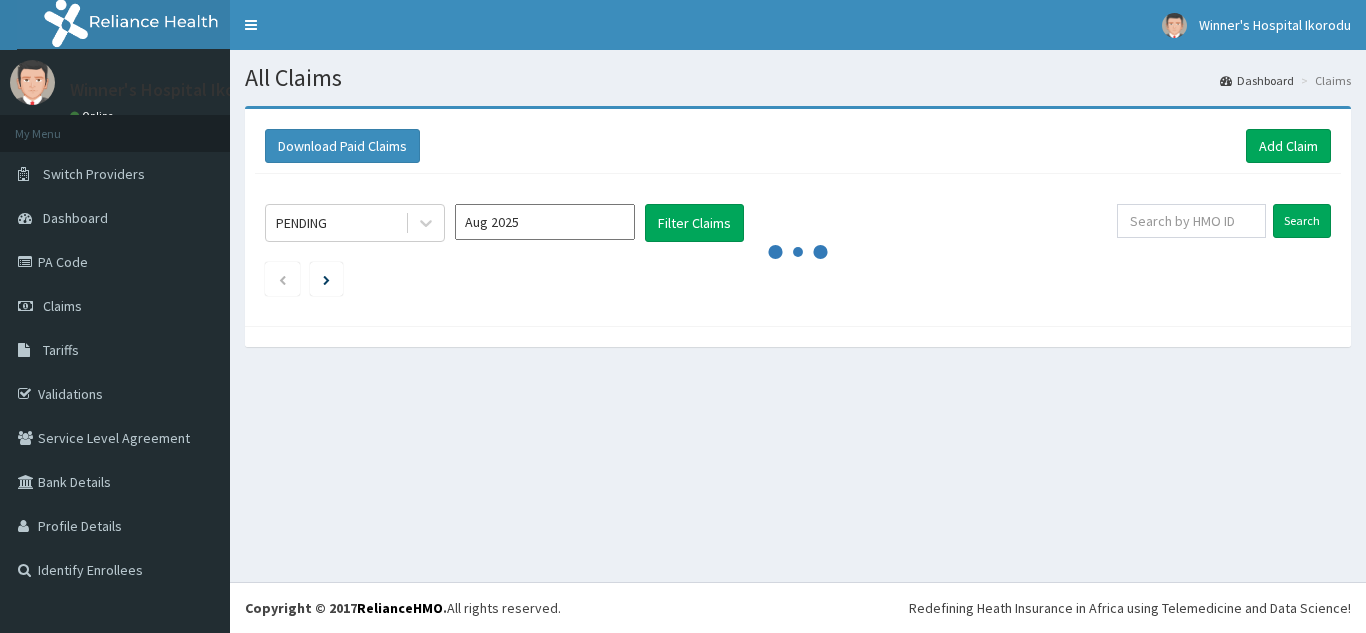scroll, scrollTop: 0, scrollLeft: 0, axis: both 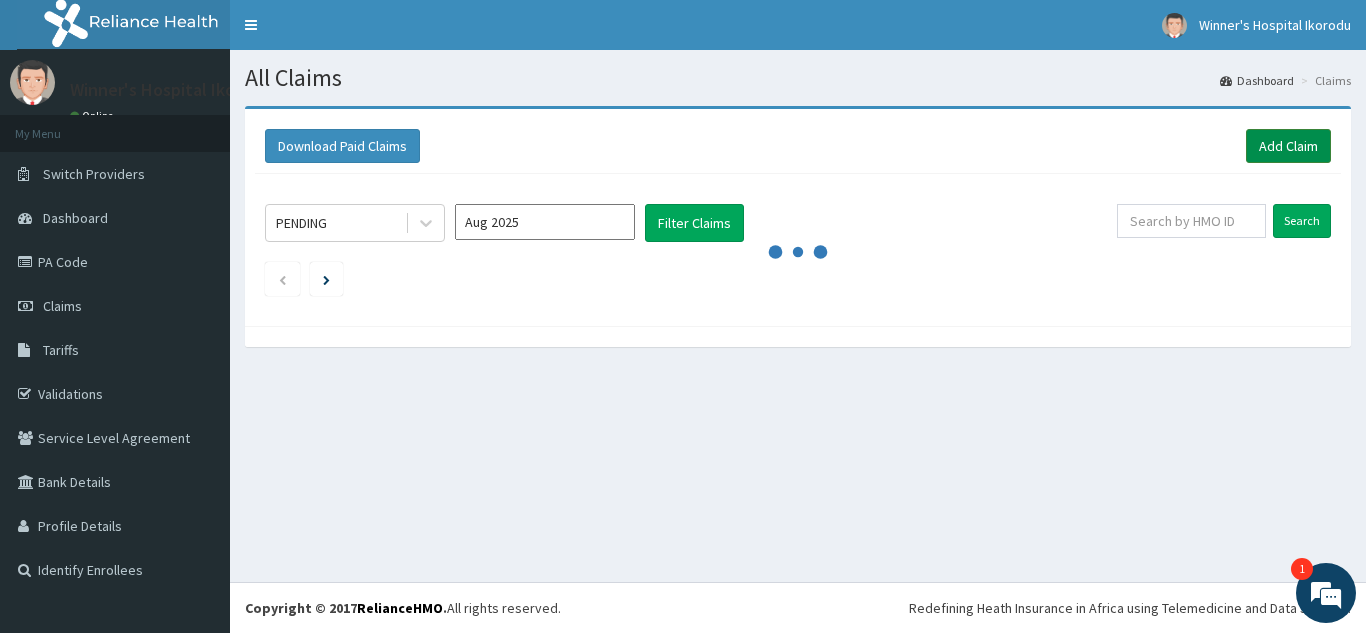 click on "Add Claim" at bounding box center (1288, 146) 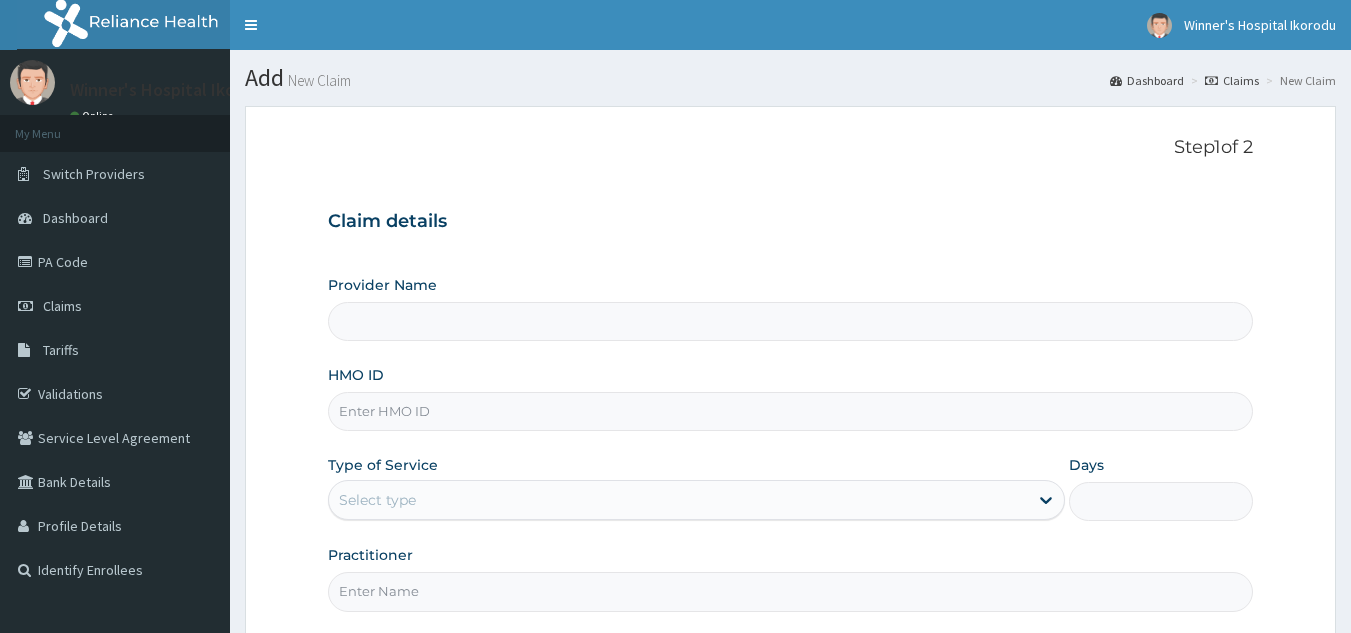 scroll, scrollTop: 0, scrollLeft: 0, axis: both 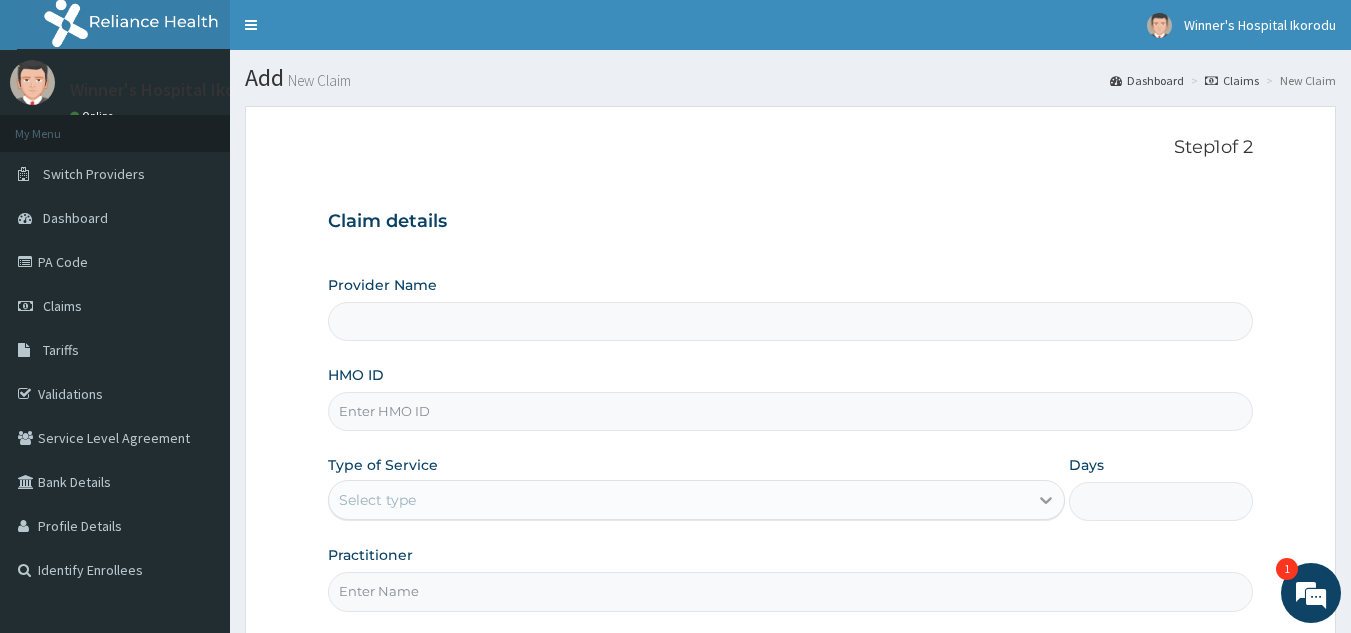click 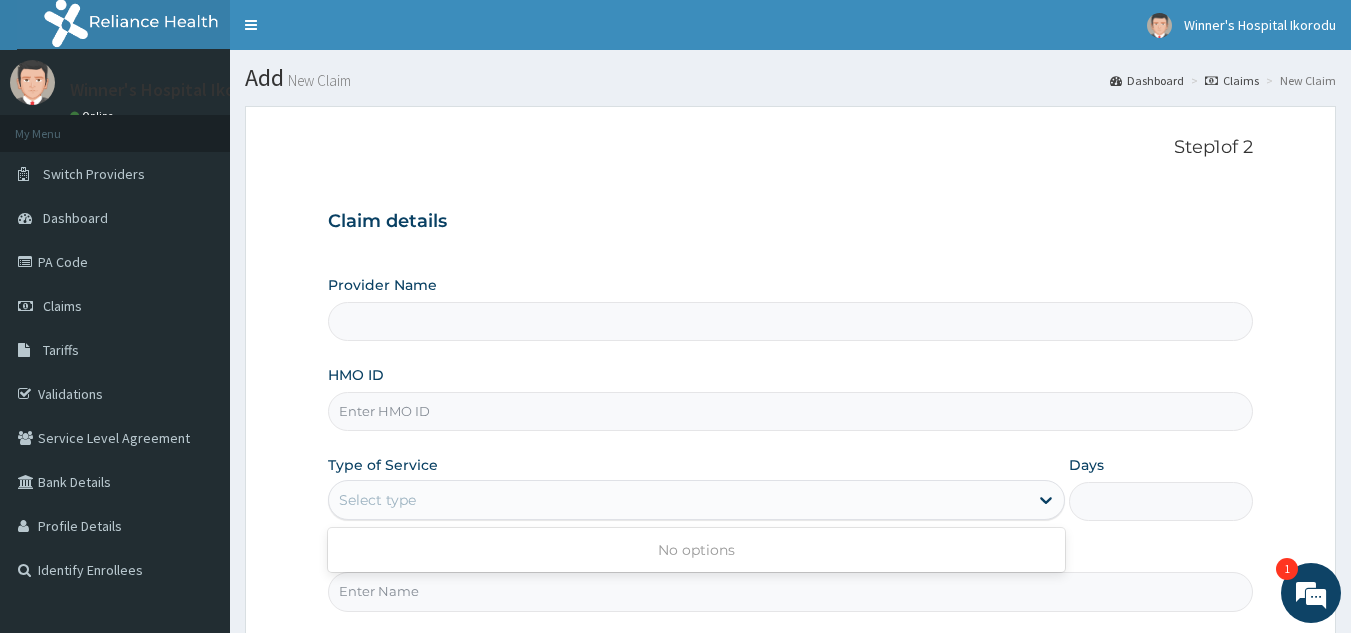 type on "Winners Ikorodu Hospital" 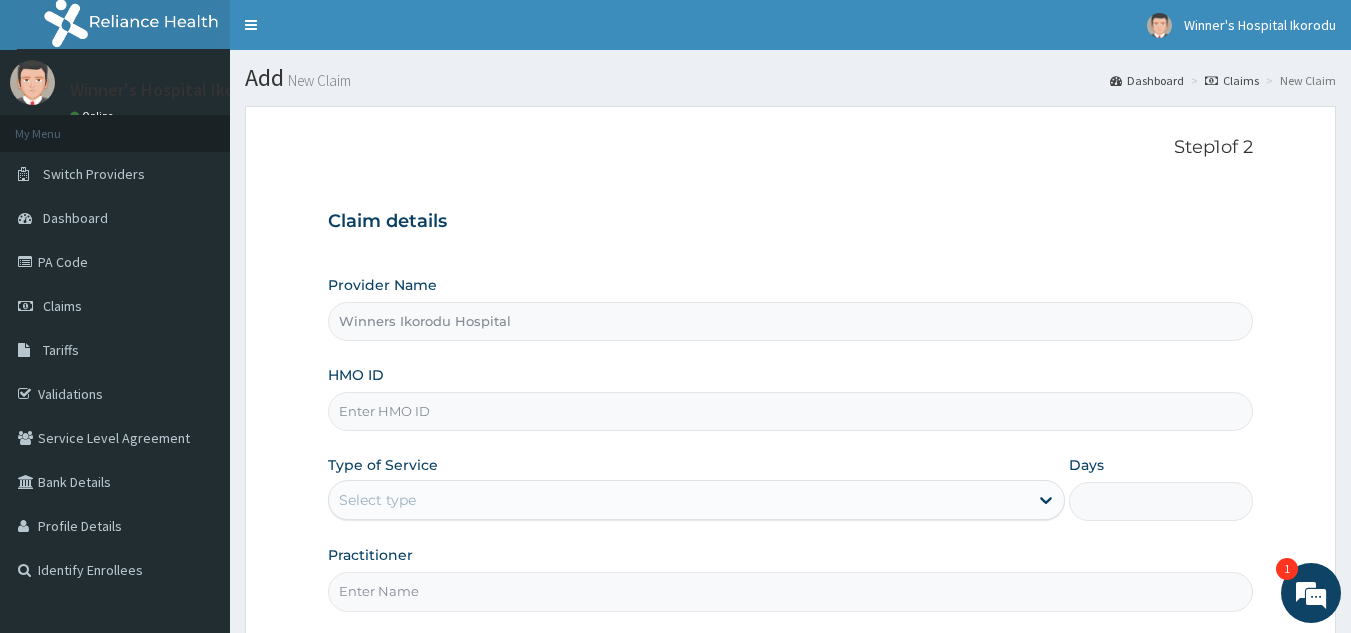 click on "HMO ID" at bounding box center (791, 411) 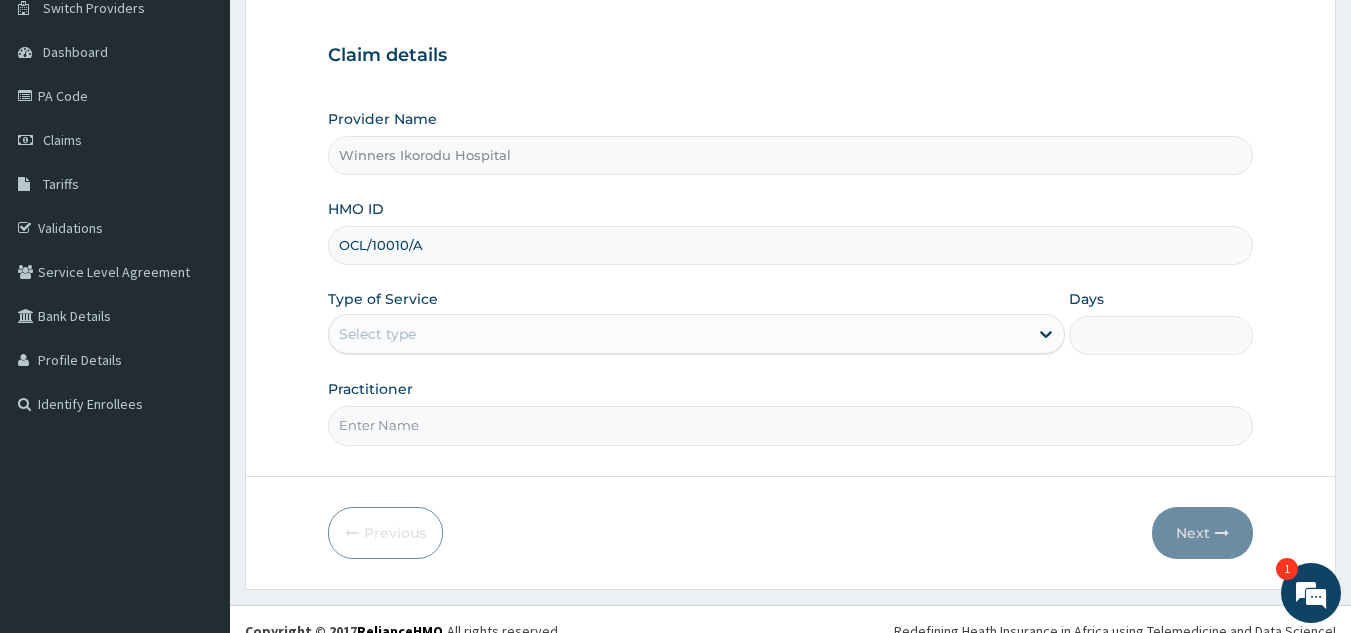 scroll, scrollTop: 189, scrollLeft: 0, axis: vertical 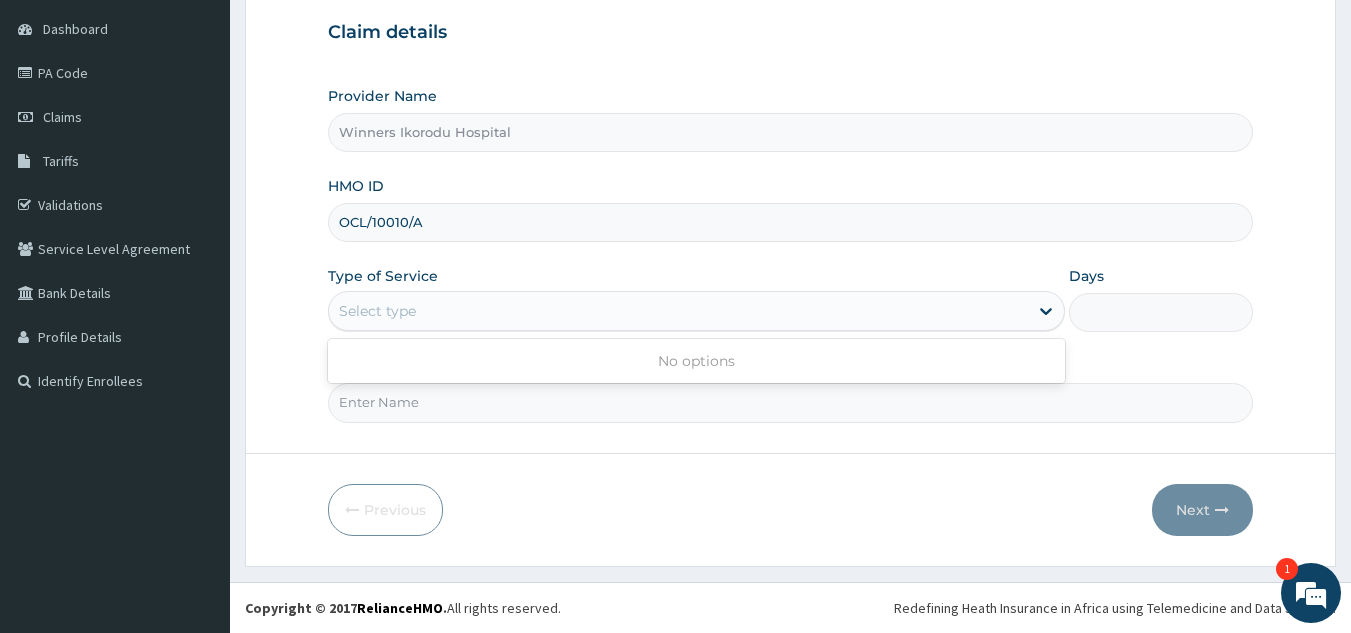 click on "Select type" at bounding box center (678, 311) 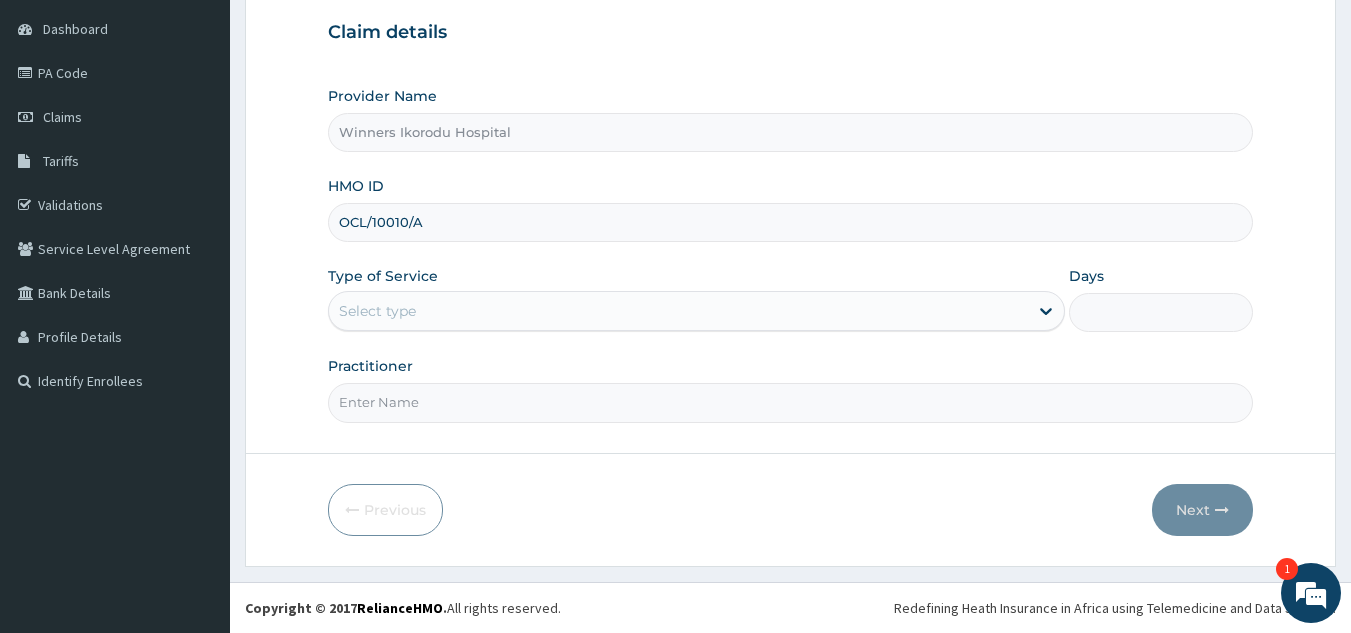 click on "Days" at bounding box center [1161, 312] 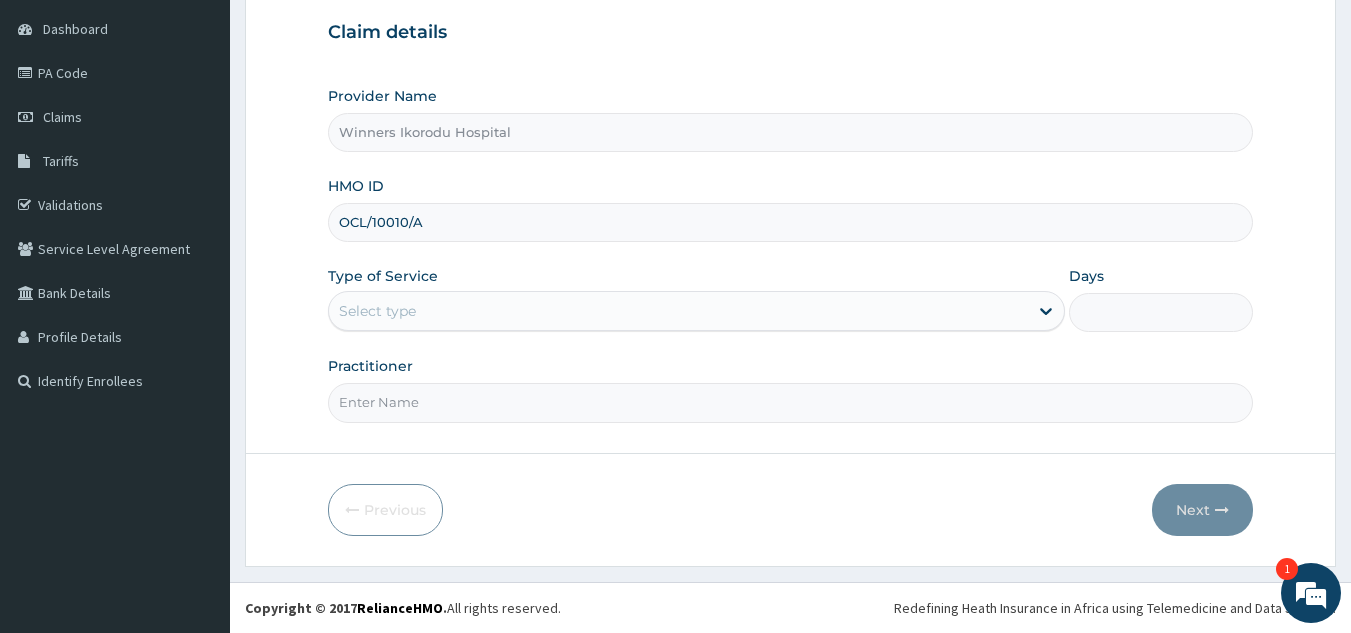 type on "1" 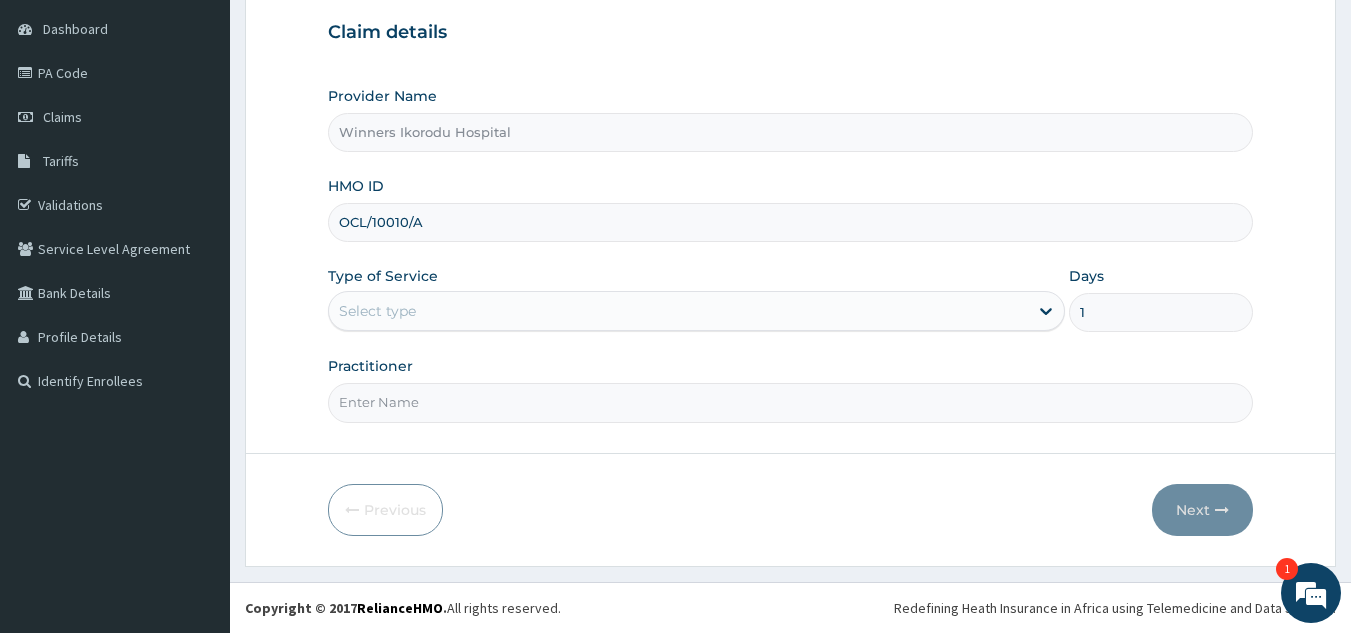 click on "Practitioner" at bounding box center (791, 402) 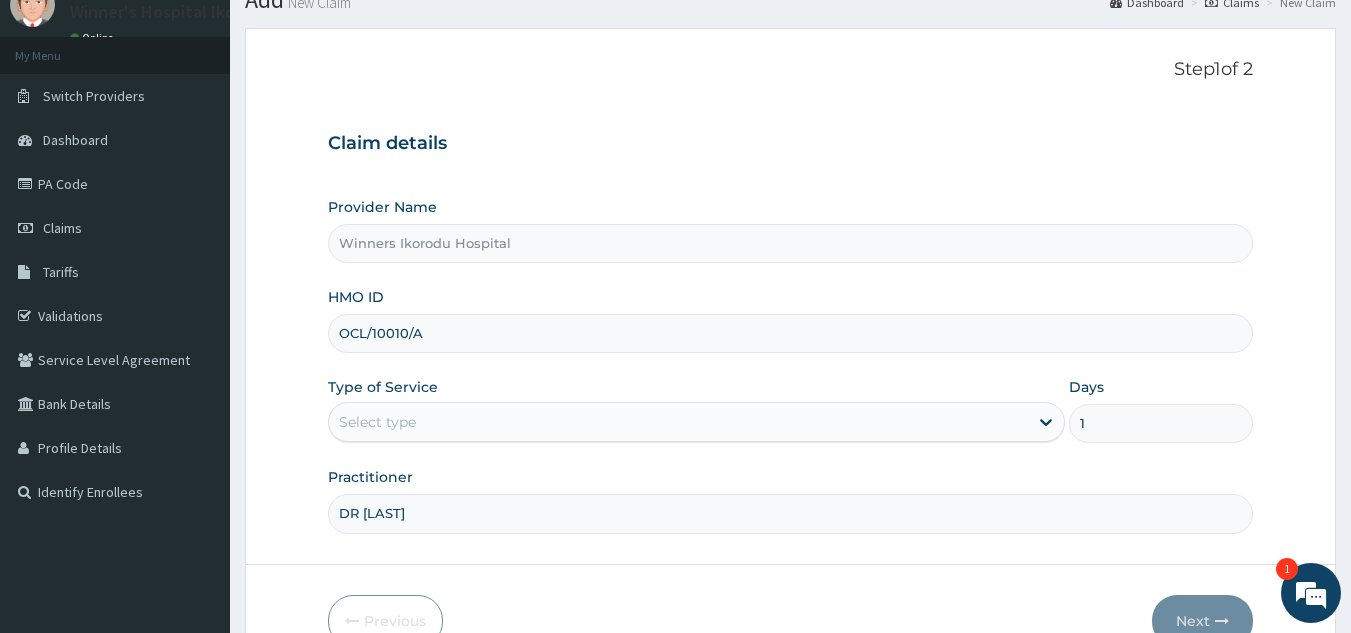 scroll, scrollTop: 189, scrollLeft: 0, axis: vertical 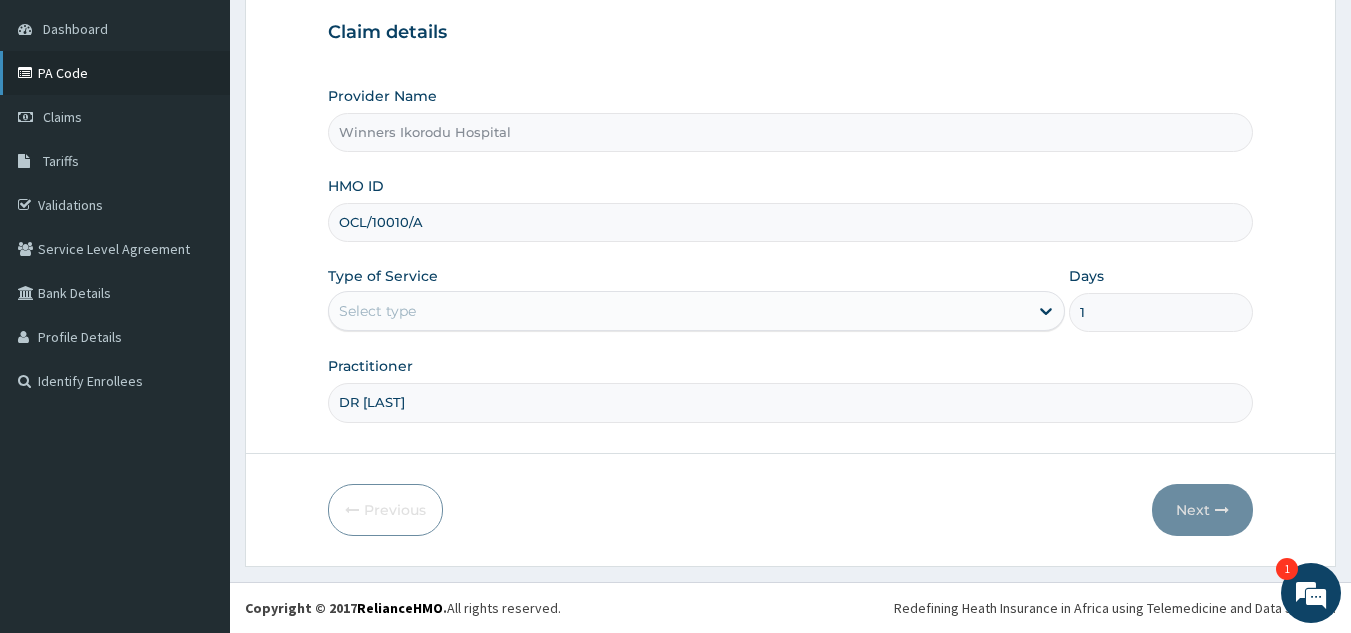 click on "PA Code" at bounding box center [115, 73] 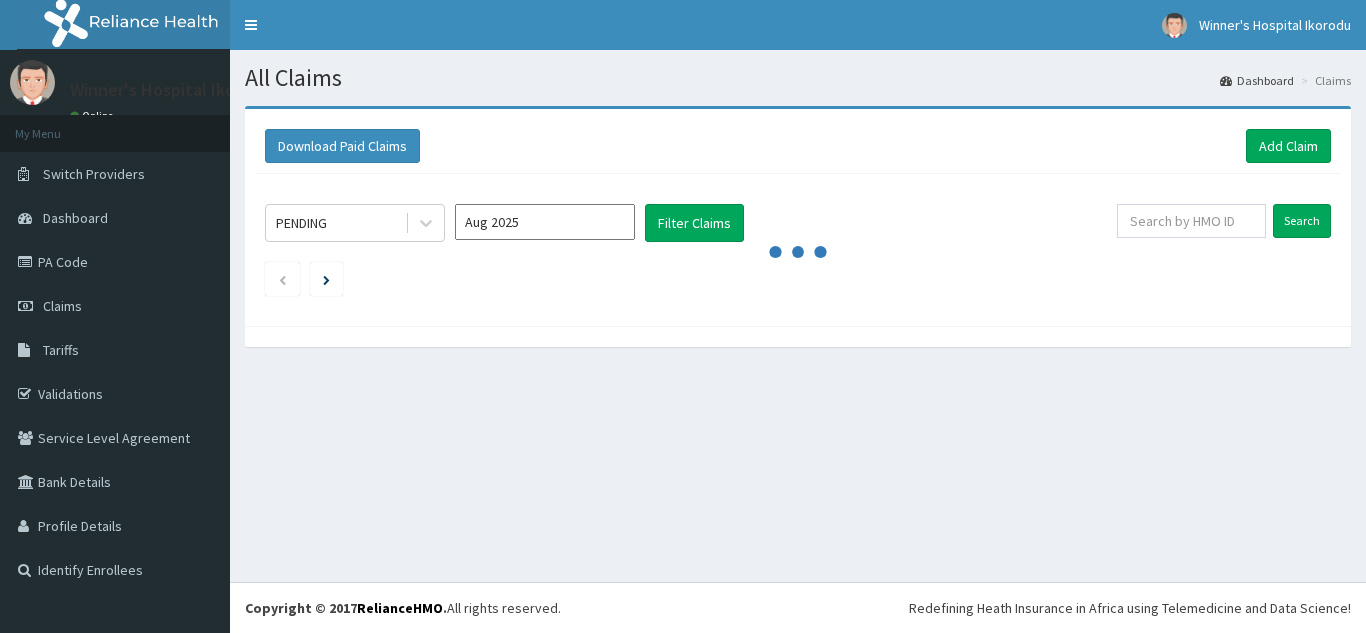 scroll, scrollTop: 0, scrollLeft: 0, axis: both 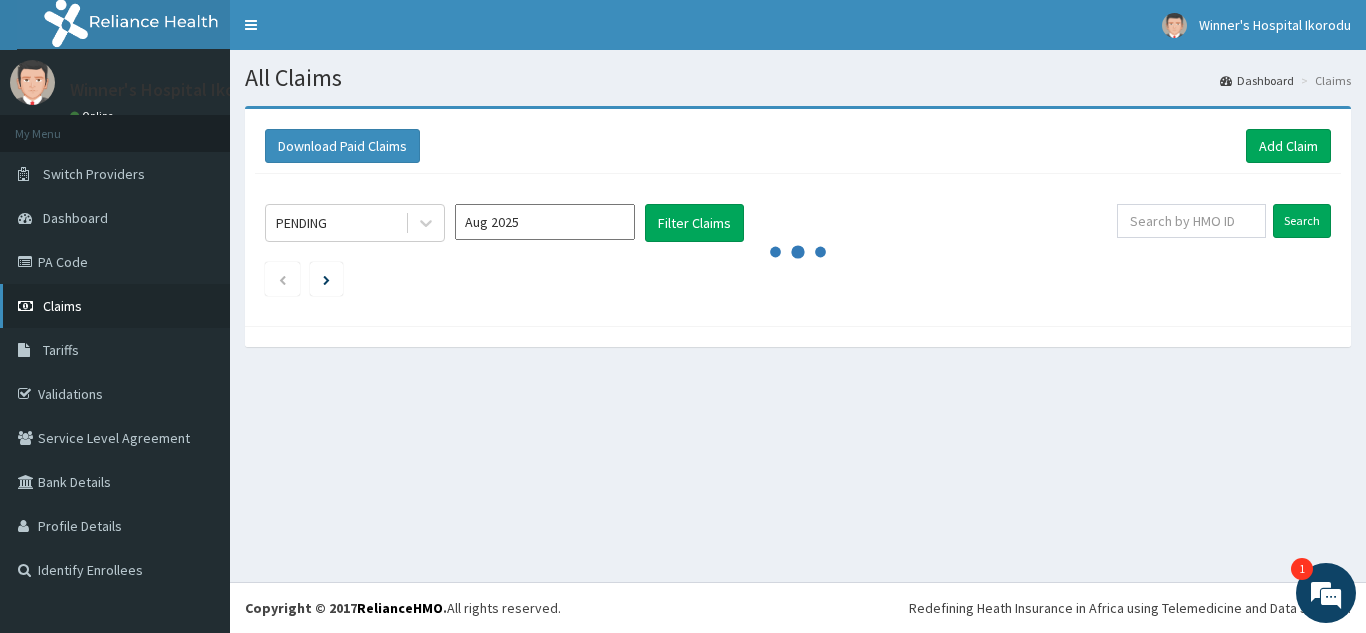 click on "Claims" at bounding box center (115, 306) 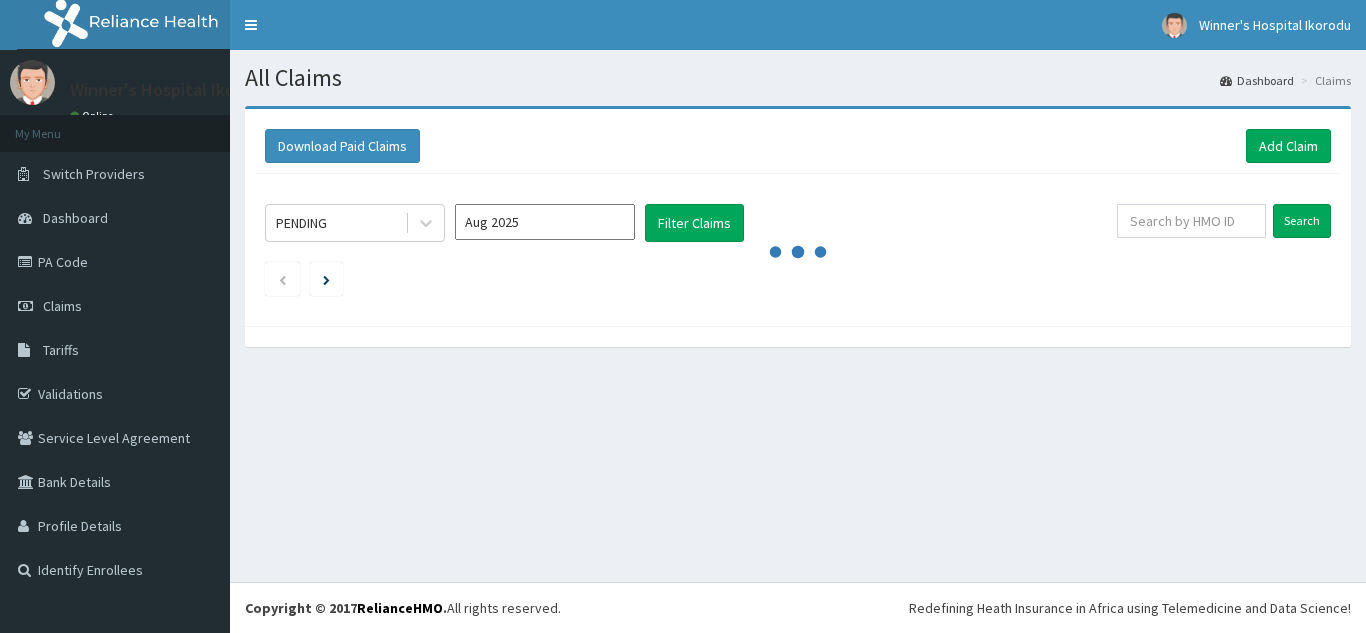 scroll, scrollTop: 0, scrollLeft: 0, axis: both 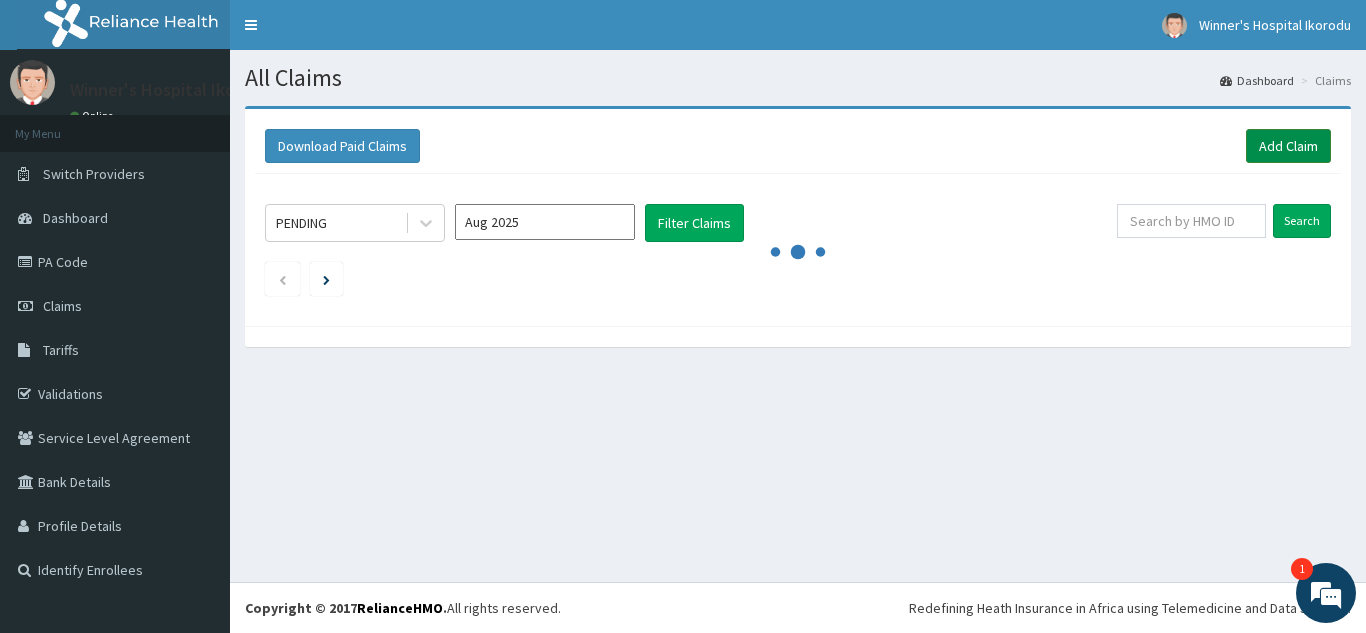 click on "Add Claim" at bounding box center [1288, 146] 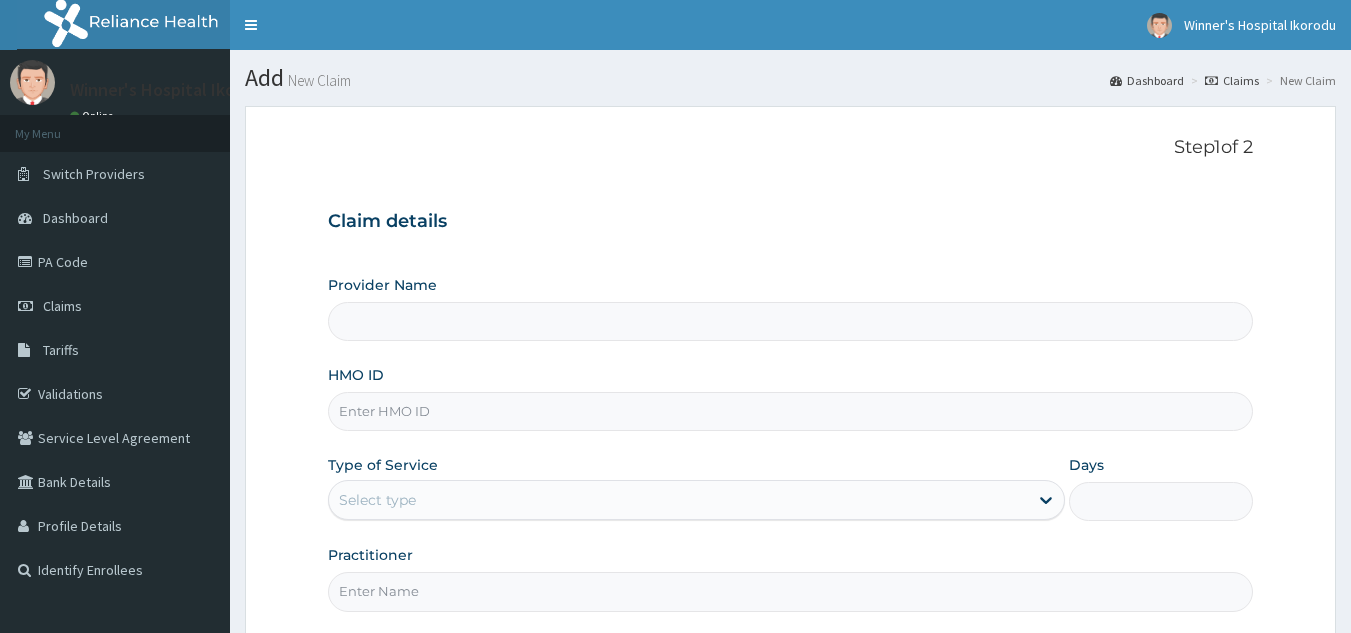 scroll, scrollTop: 0, scrollLeft: 0, axis: both 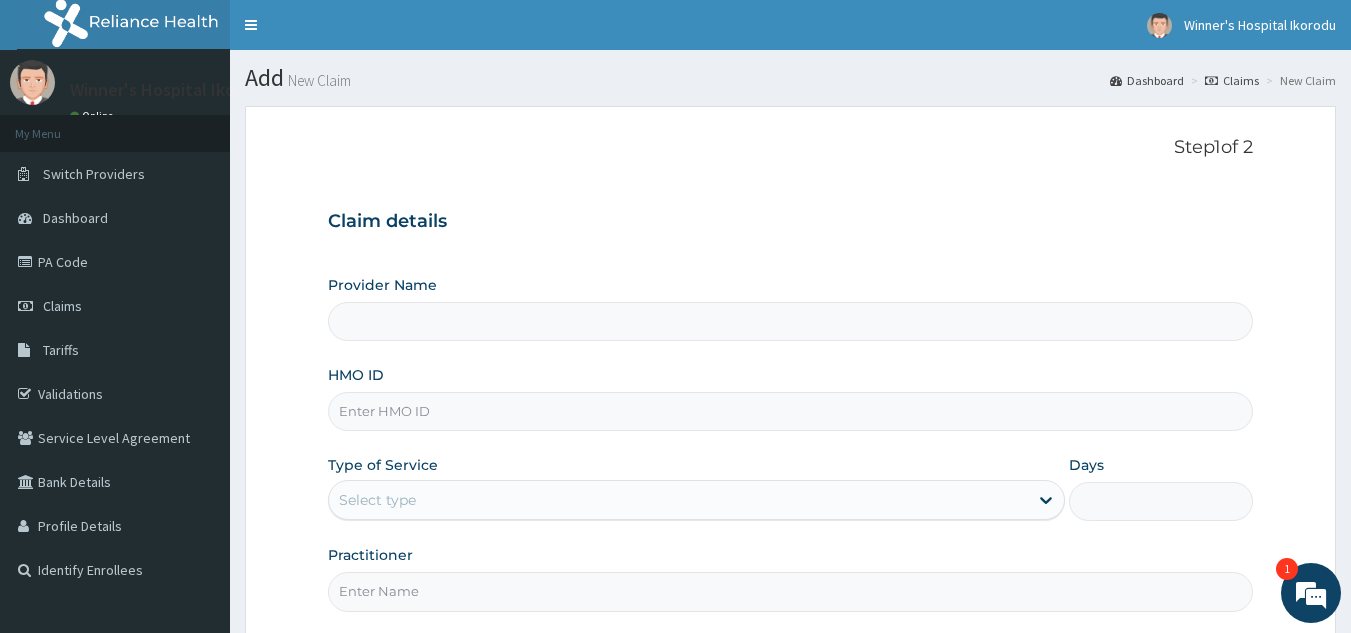 click on "Provider Name" at bounding box center (791, 321) 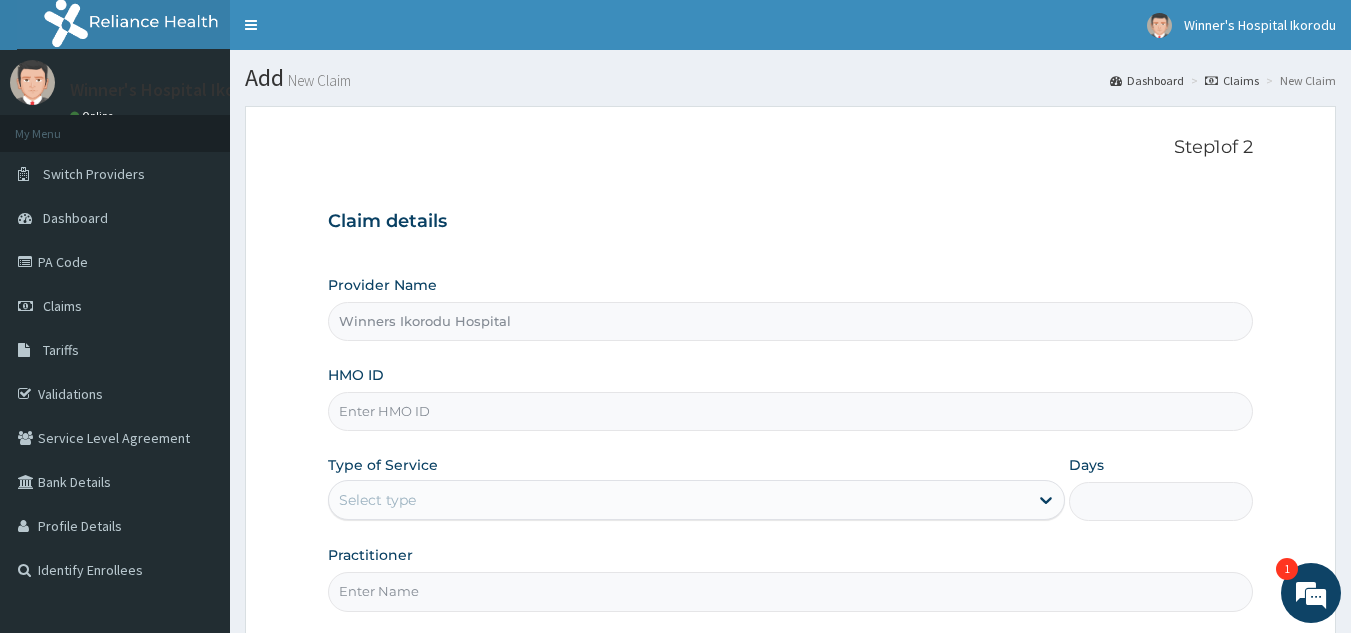 click on "HMO ID" at bounding box center (791, 411) 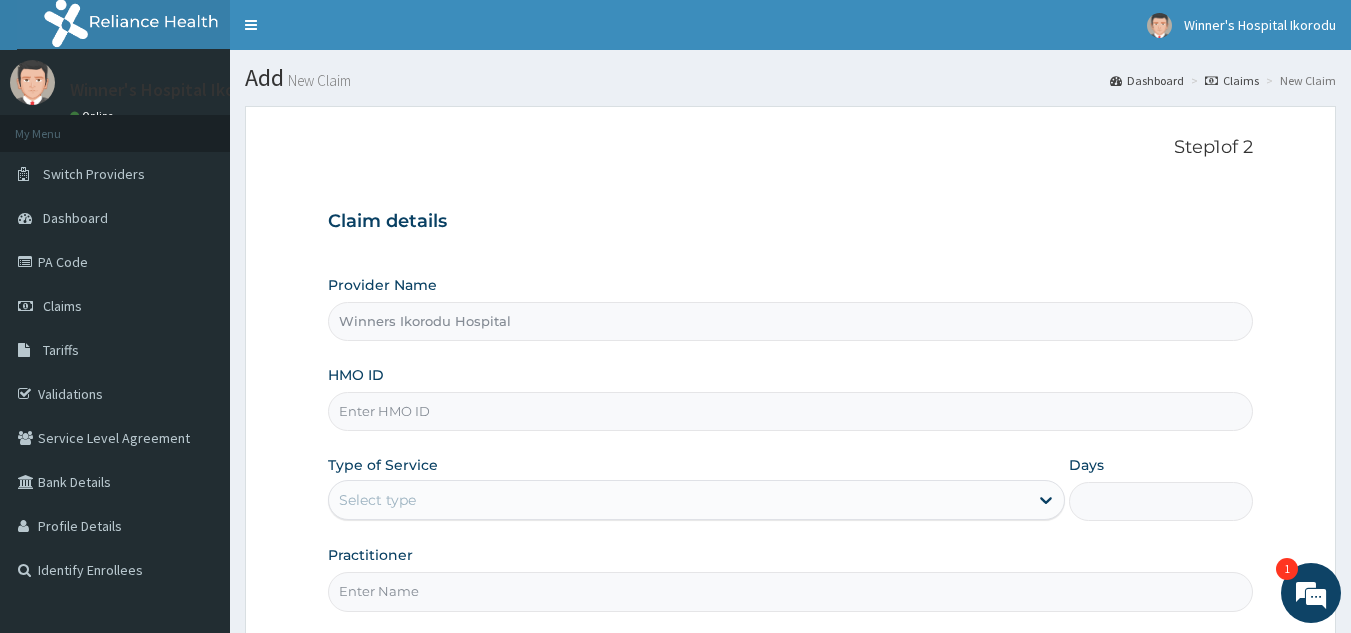 type on "OCL/10010/A" 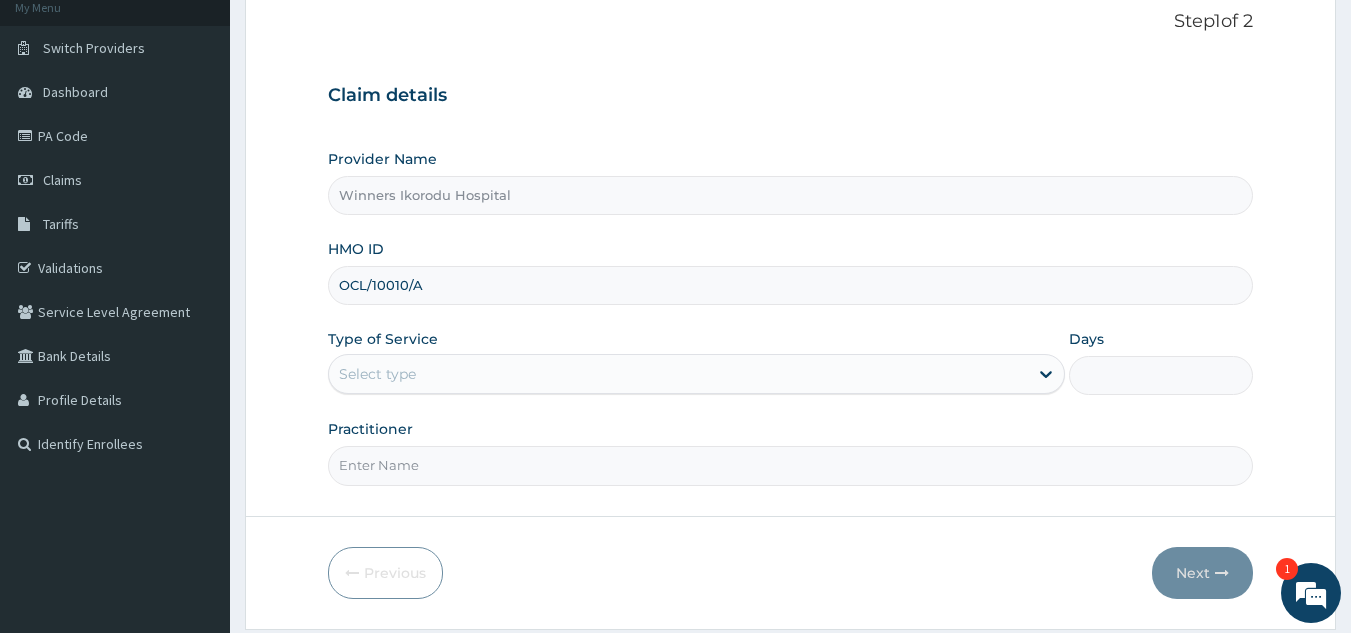 scroll, scrollTop: 189, scrollLeft: 0, axis: vertical 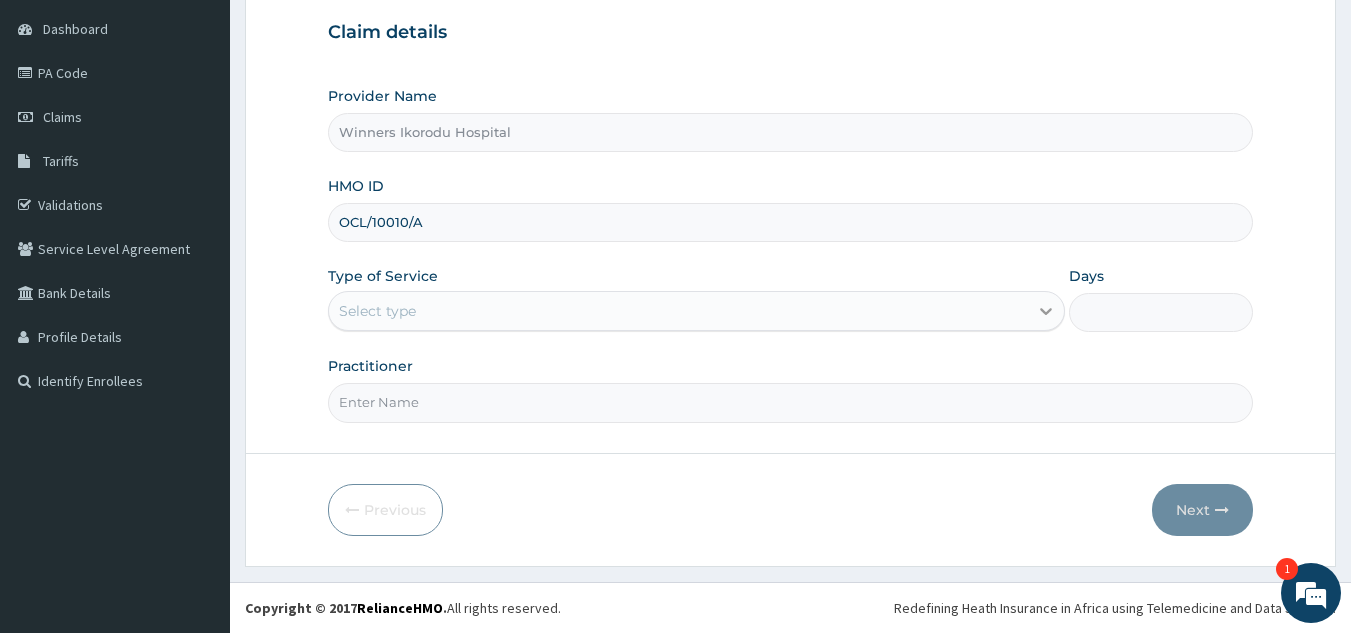 click 